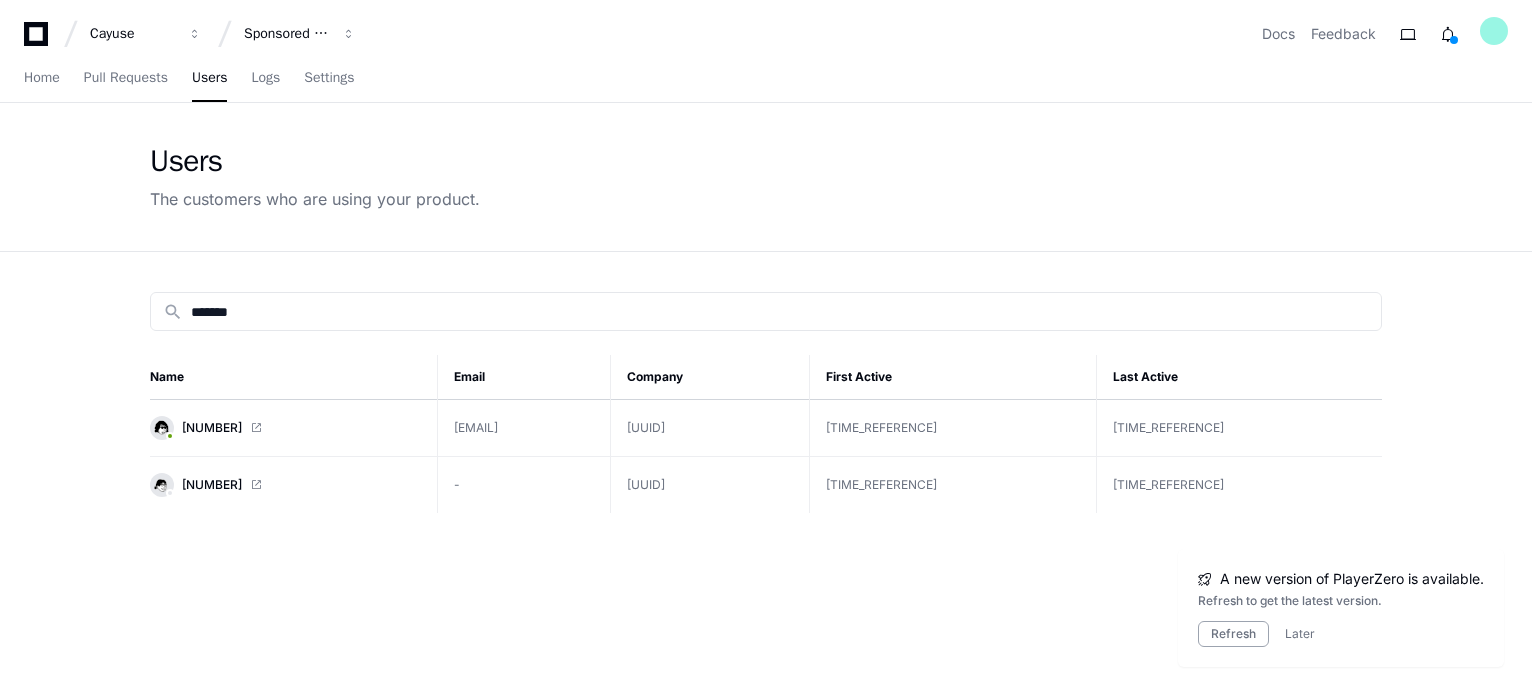 scroll, scrollTop: 0, scrollLeft: 0, axis: both 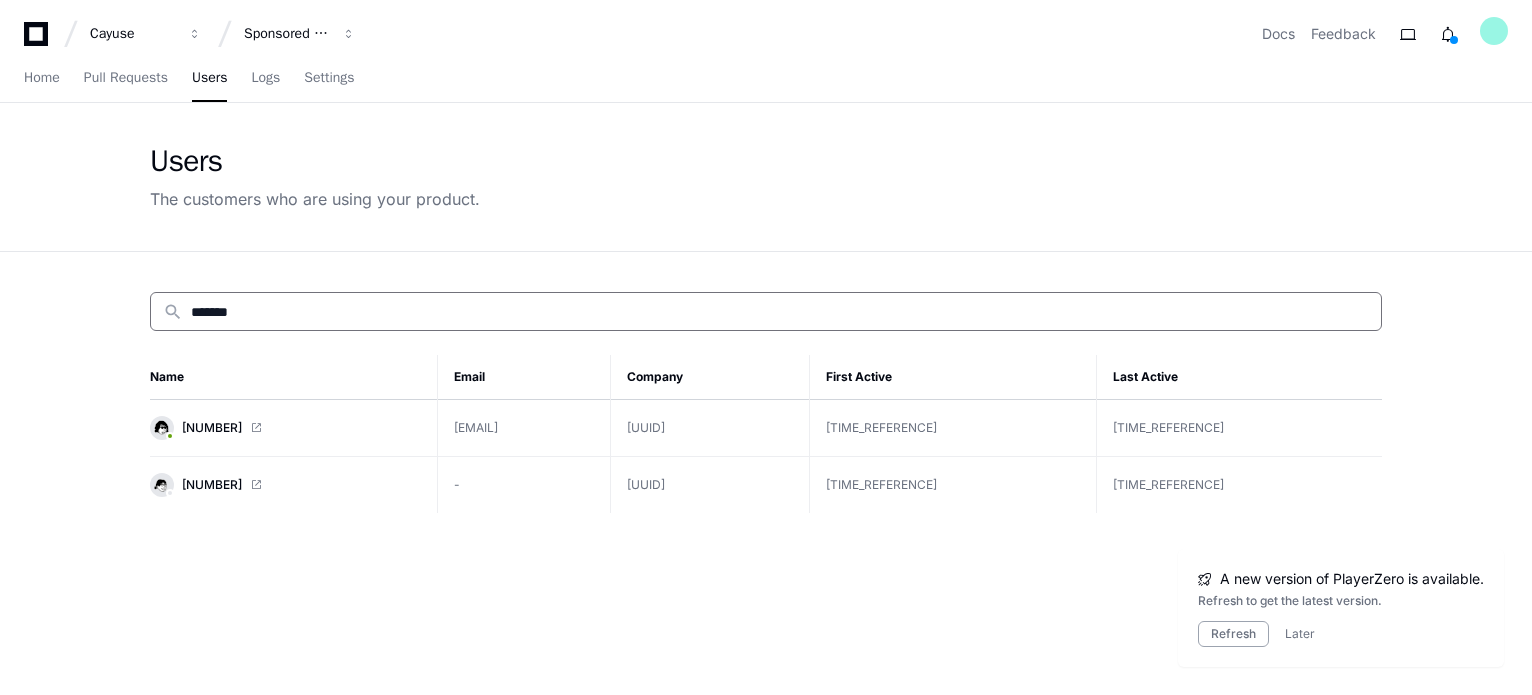 drag, startPoint x: 264, startPoint y: 311, endPoint x: 82, endPoint y: 323, distance: 182.39517 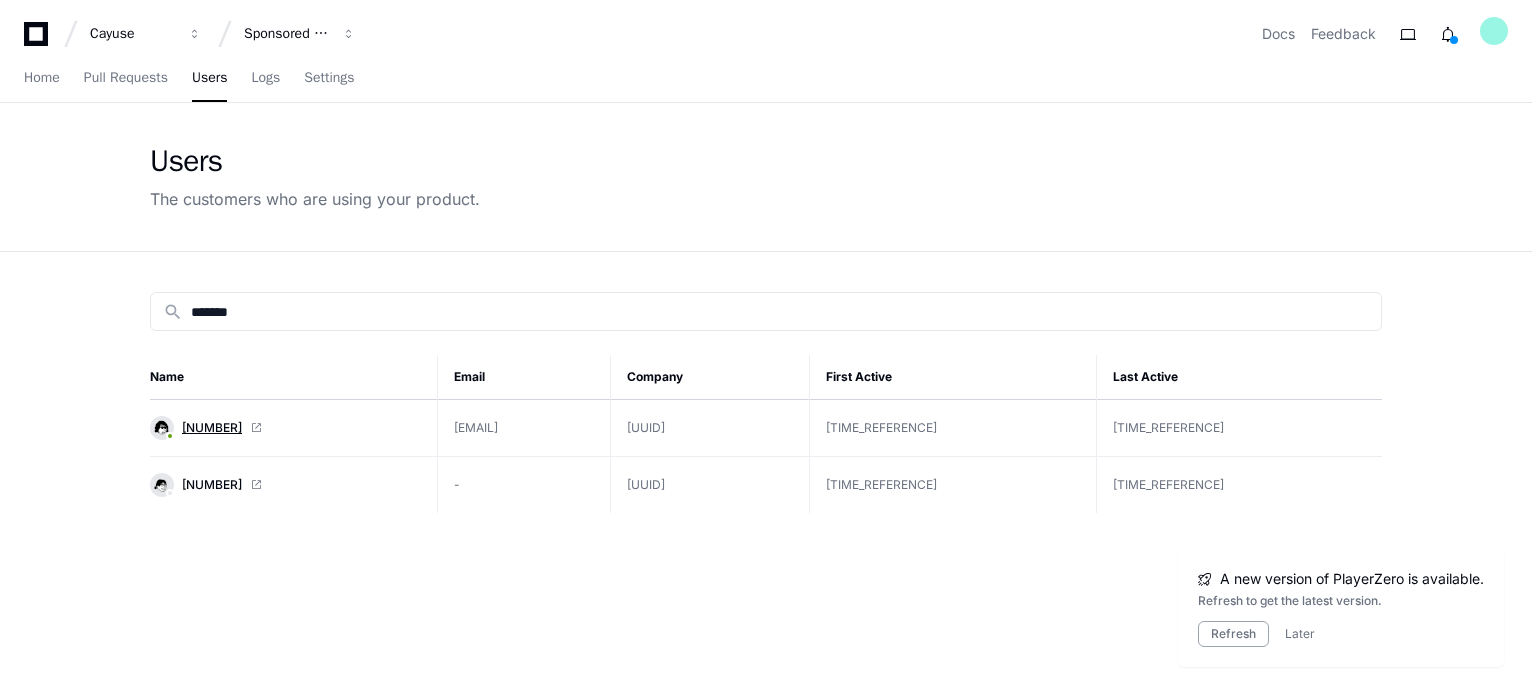 click on "[NUMBER]" 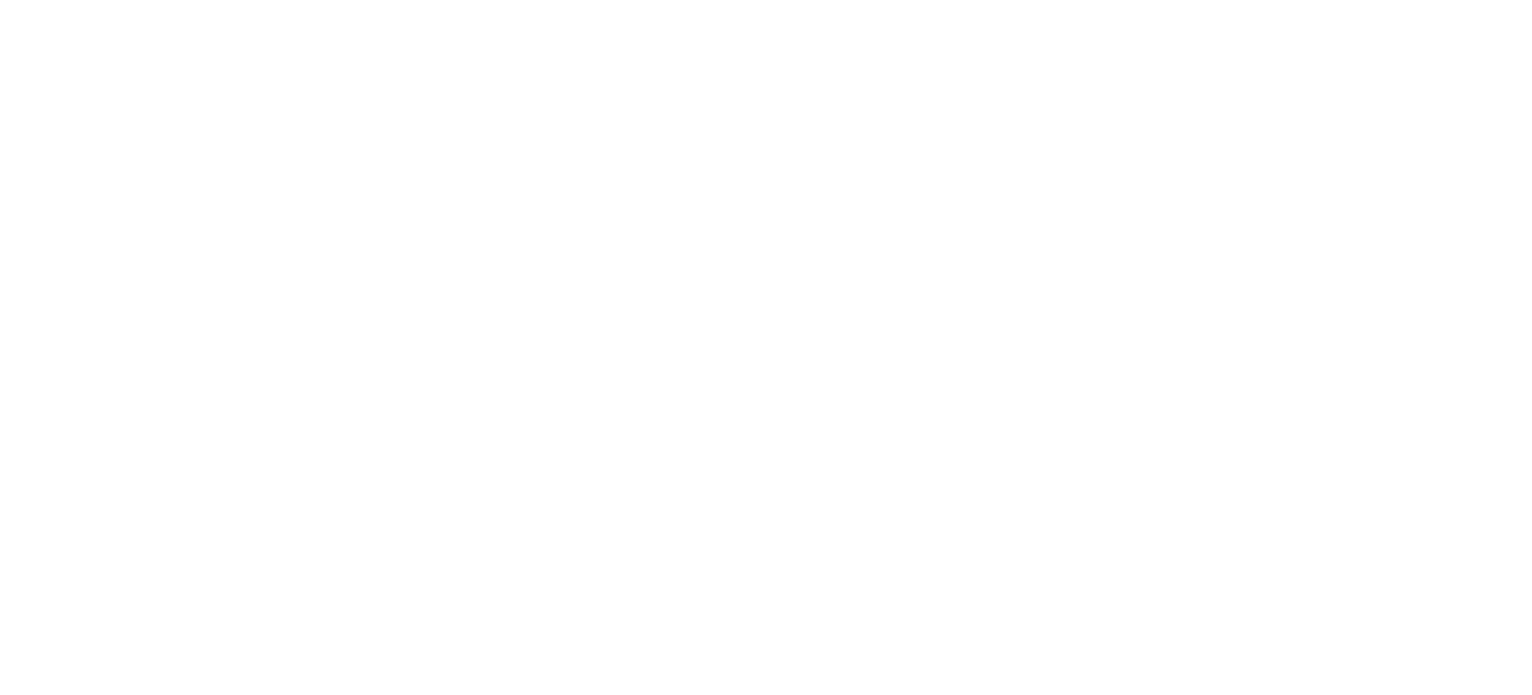 scroll, scrollTop: 0, scrollLeft: 0, axis: both 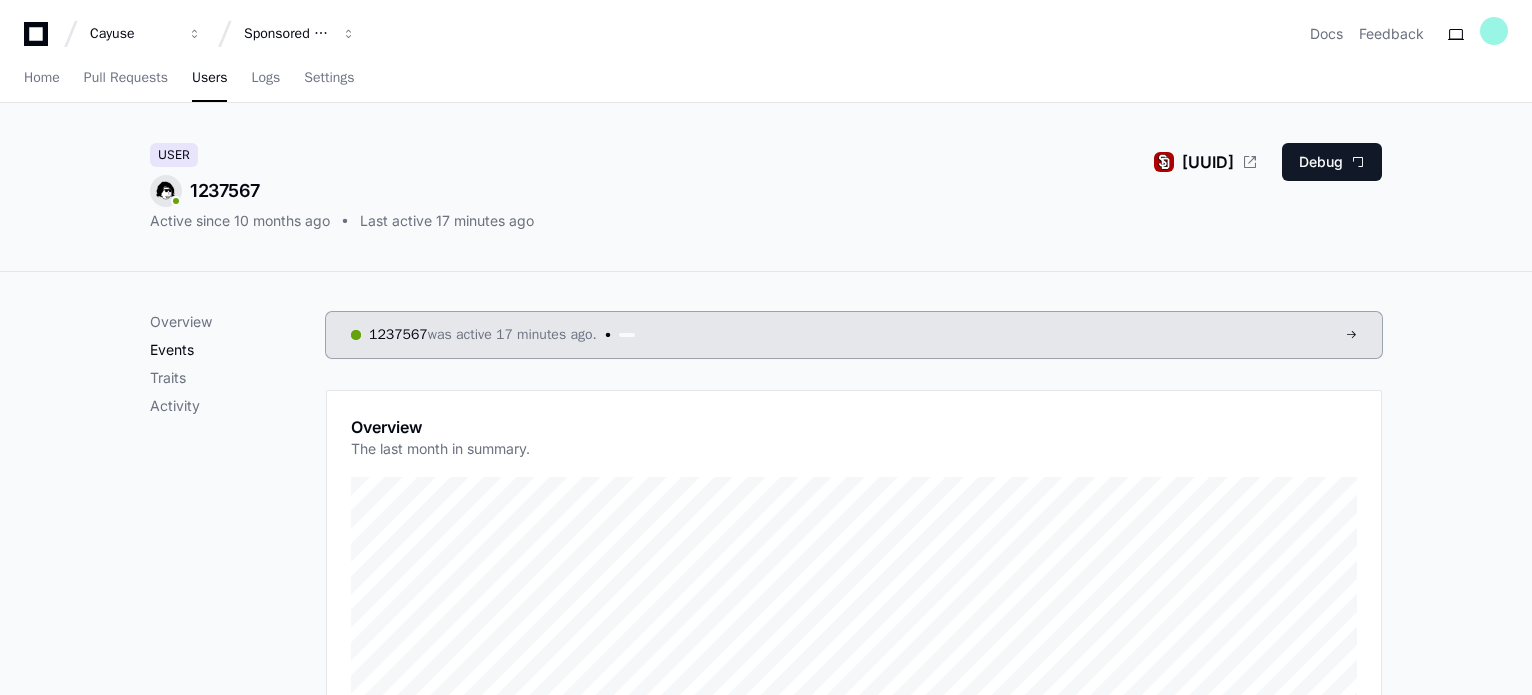 click on "Events" 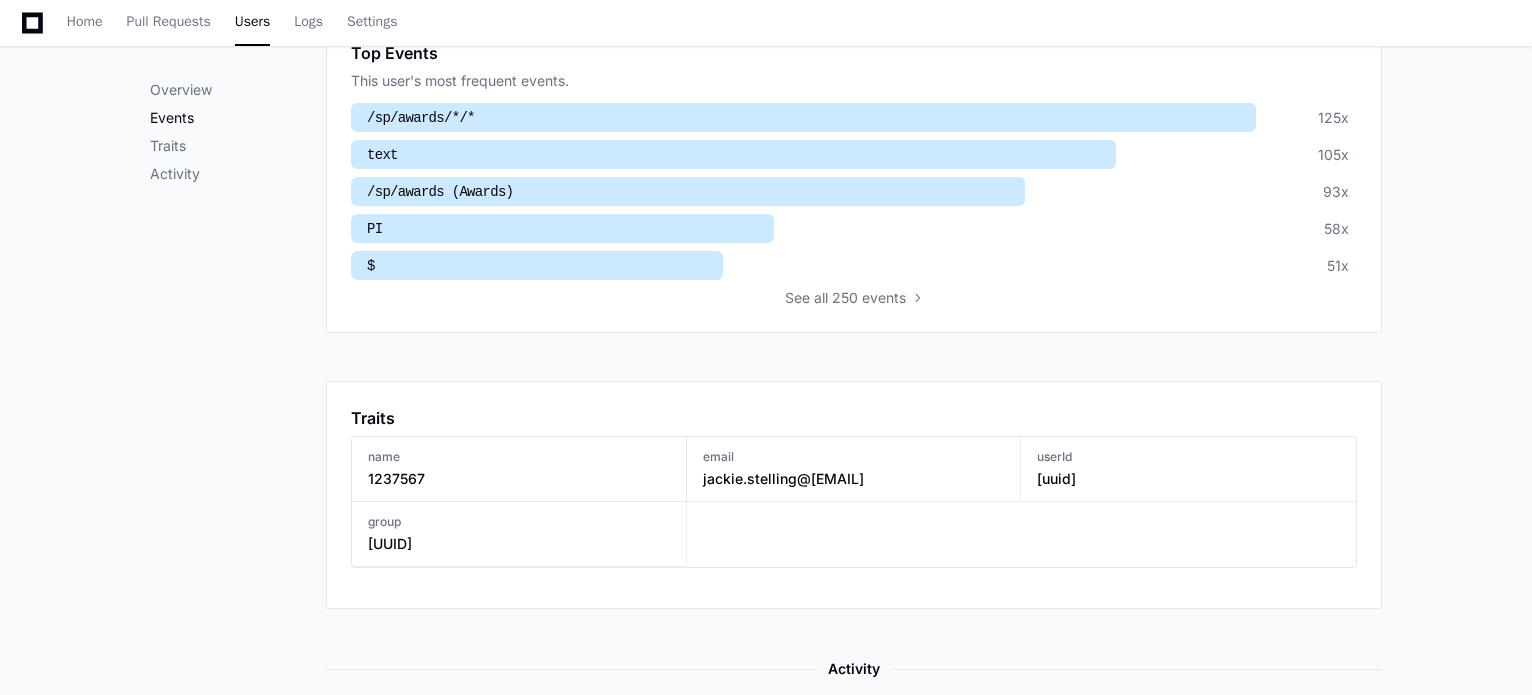 scroll, scrollTop: 813, scrollLeft: 0, axis: vertical 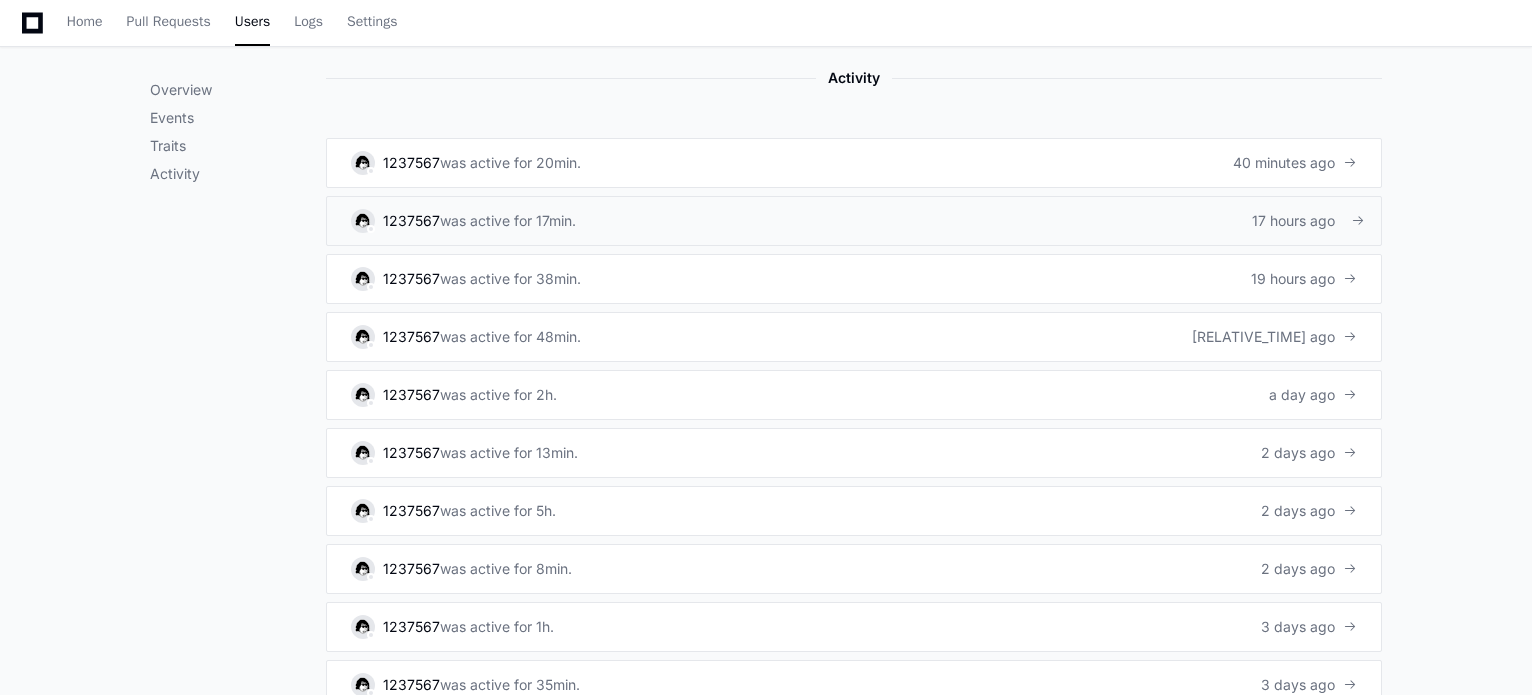 click on "was active for 17min." 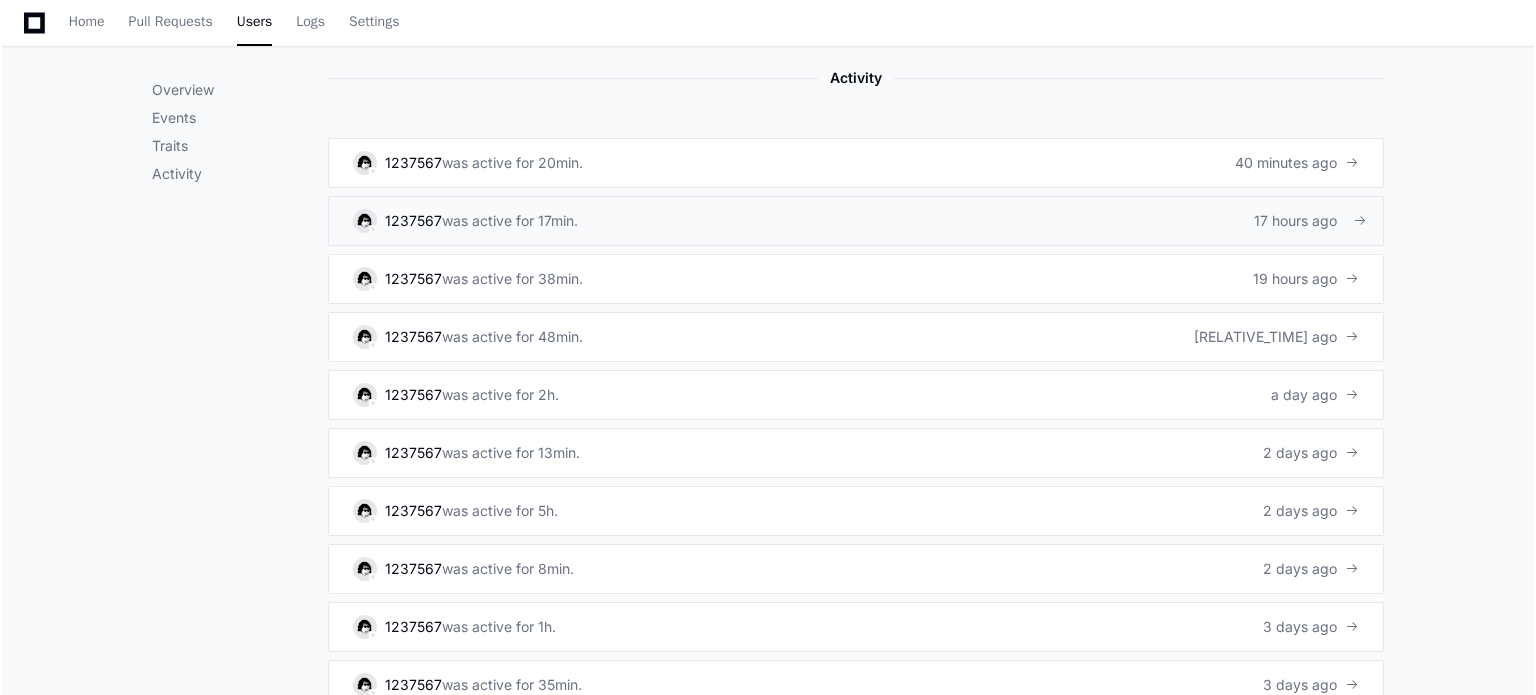 scroll, scrollTop: 0, scrollLeft: 0, axis: both 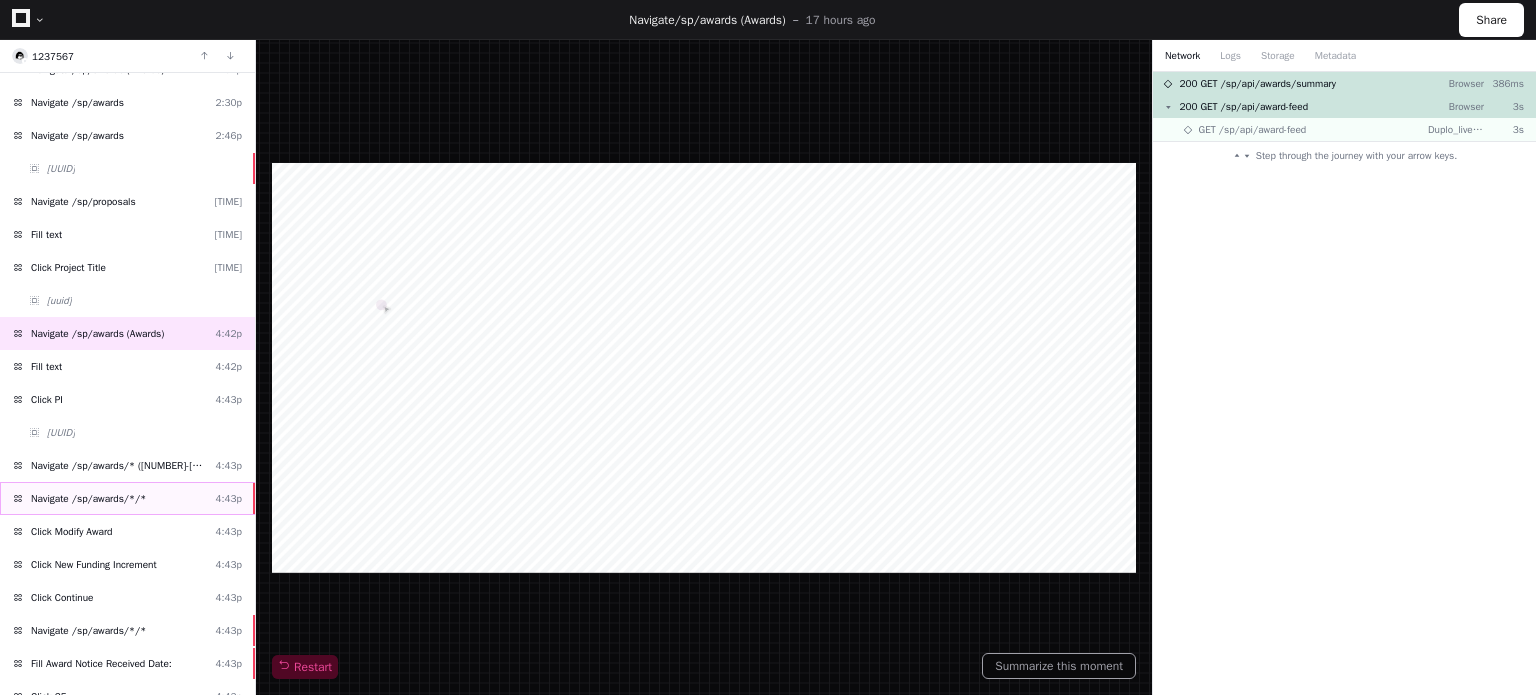 click on "Navigate /sp/awards/*/*  4:43p" 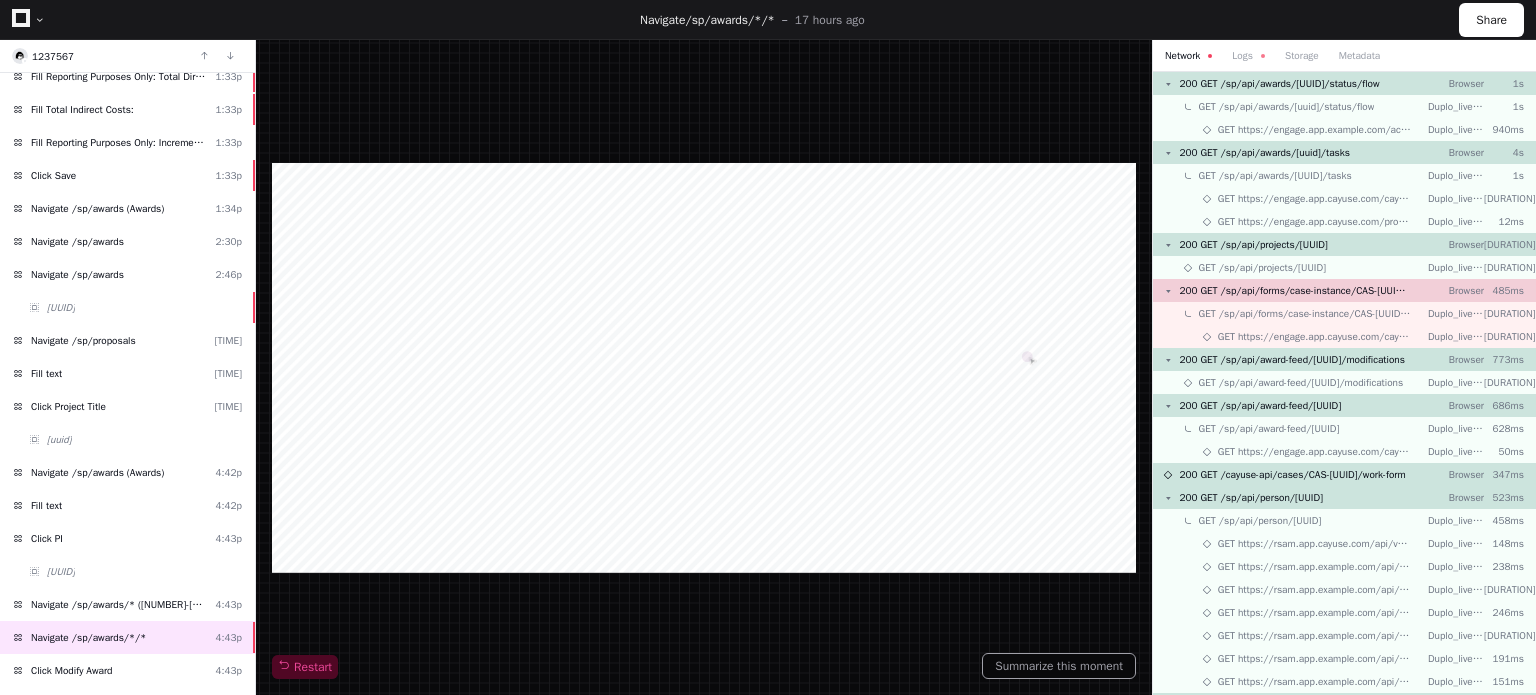 scroll, scrollTop: 136, scrollLeft: 0, axis: vertical 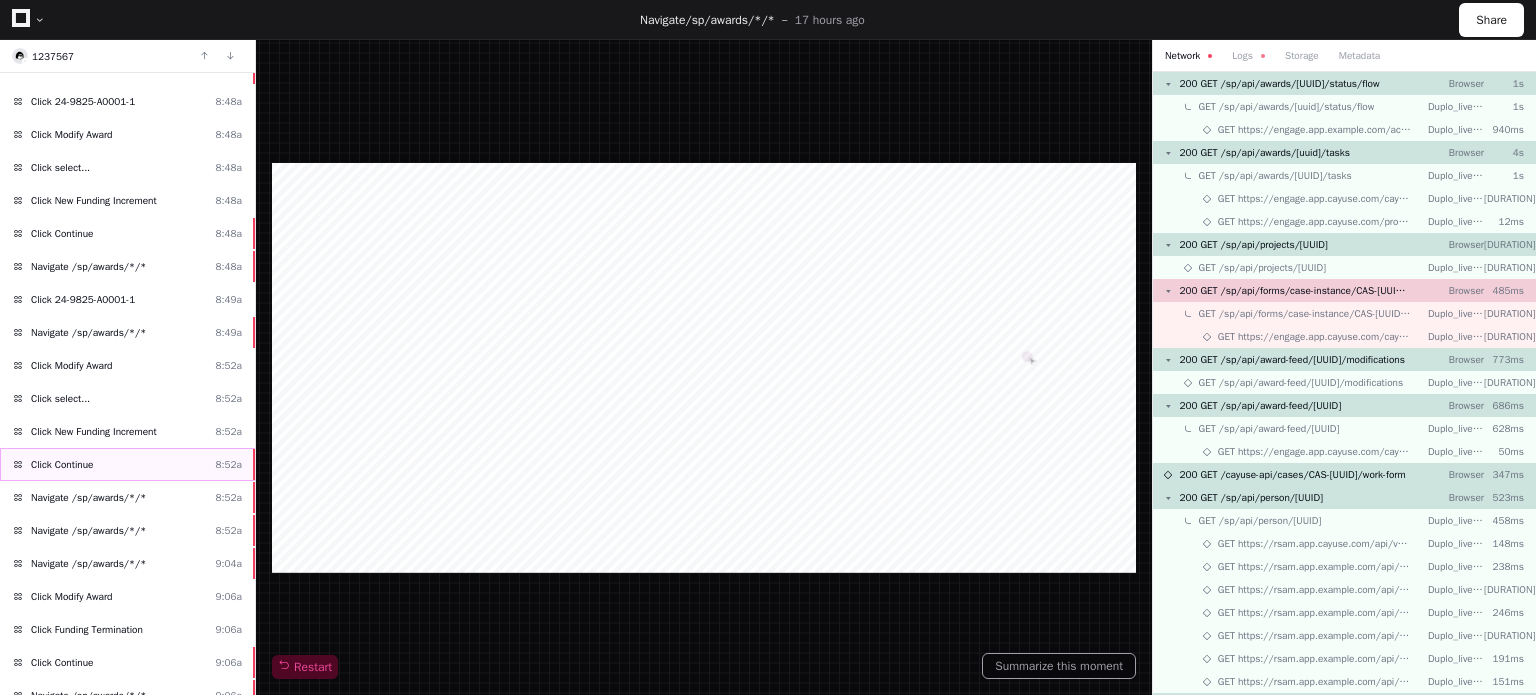 click on "Click Continue  8:52a" 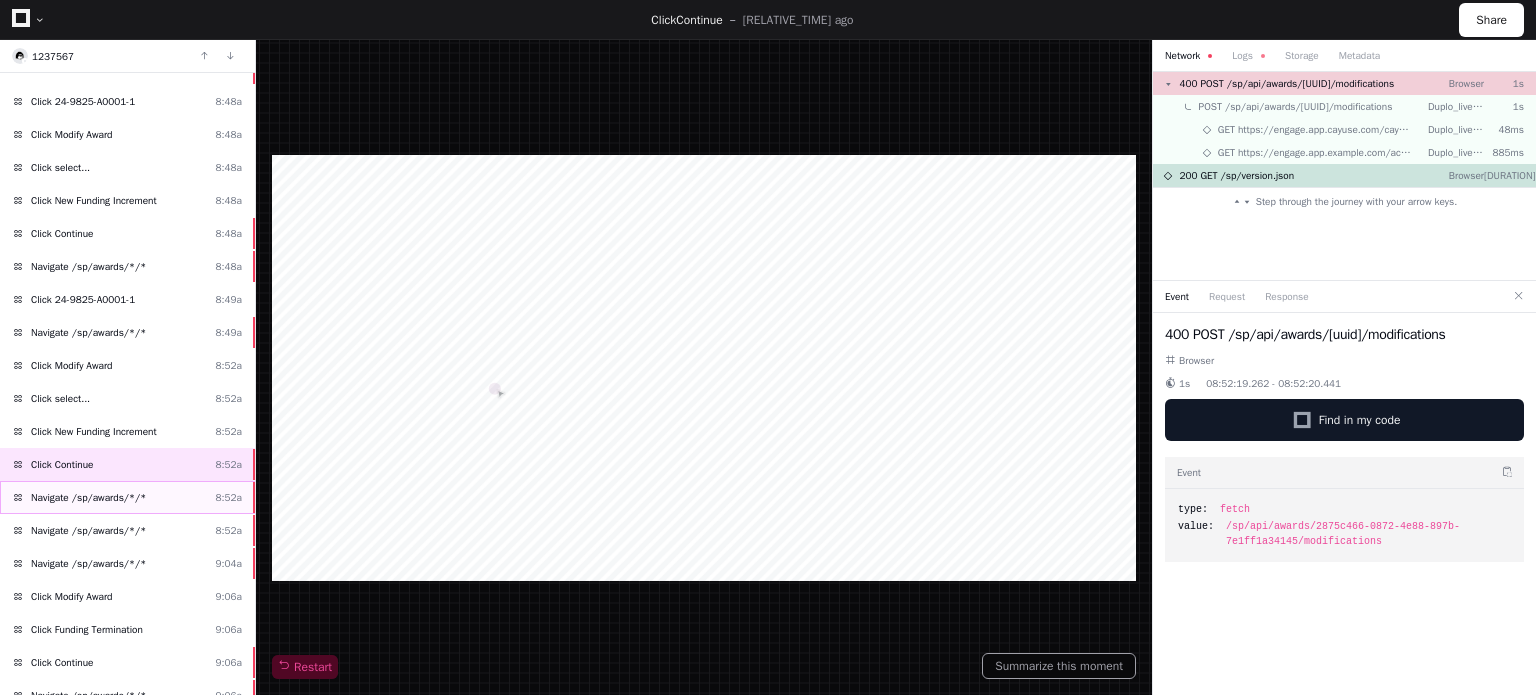 click on "Navigate /sp/awards/*/* [TIME]" 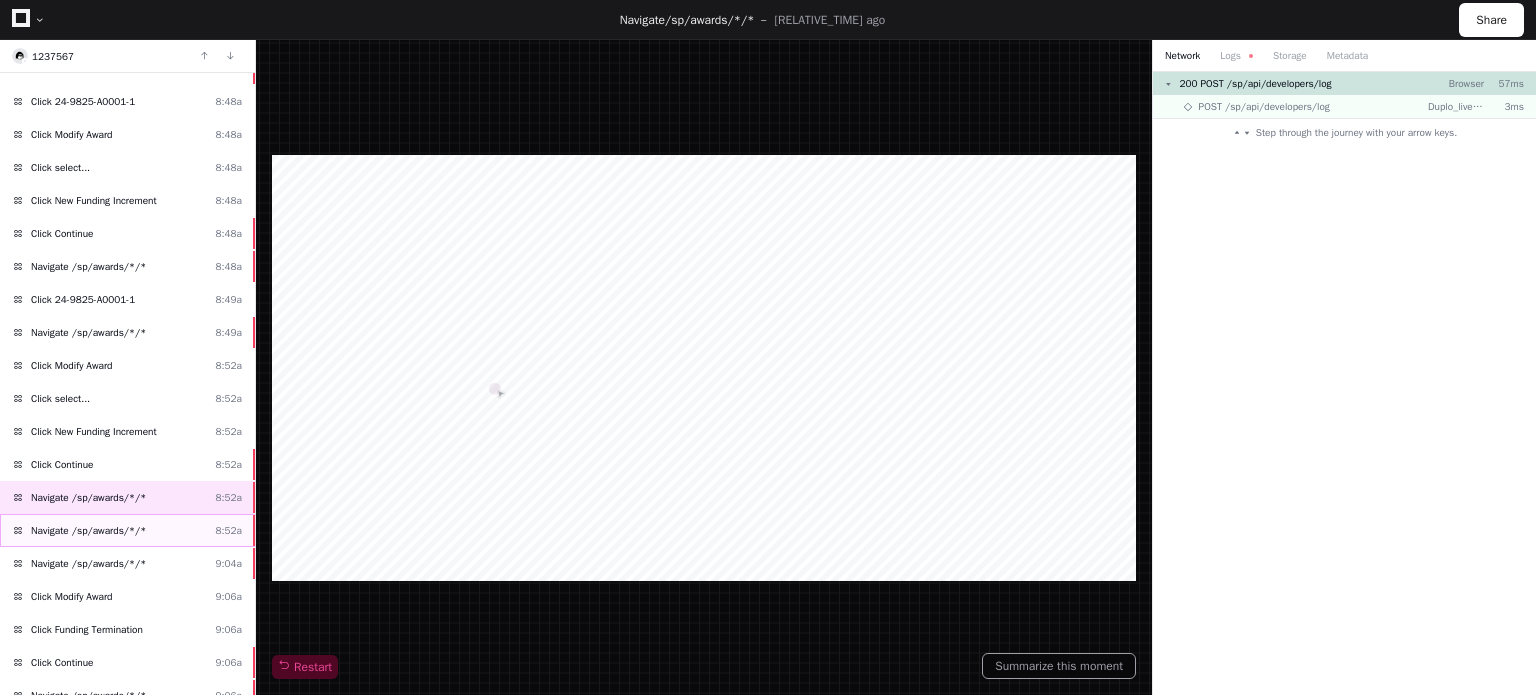 click on "Navigate /sp/awards/*/* [TIME]" 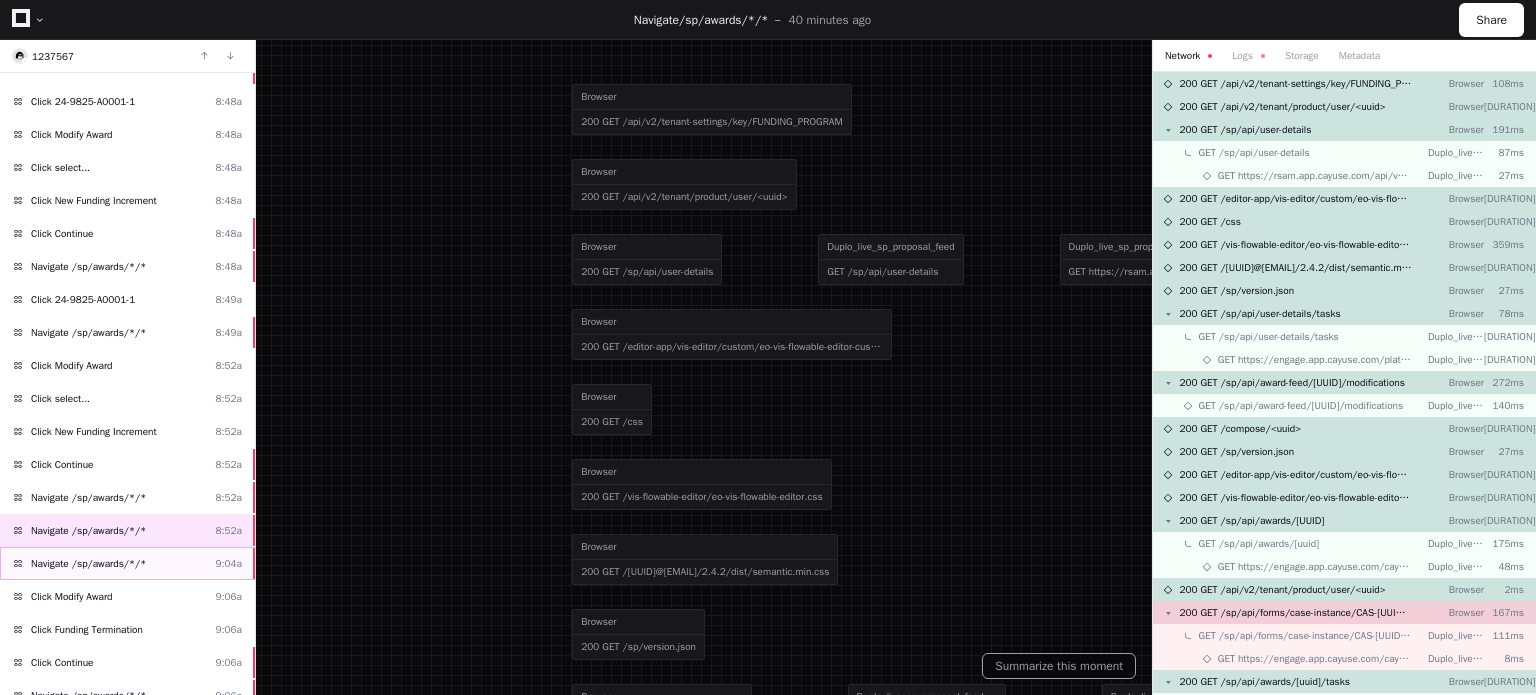 click on "Navigate /sp/awards/*/* [TIME]" 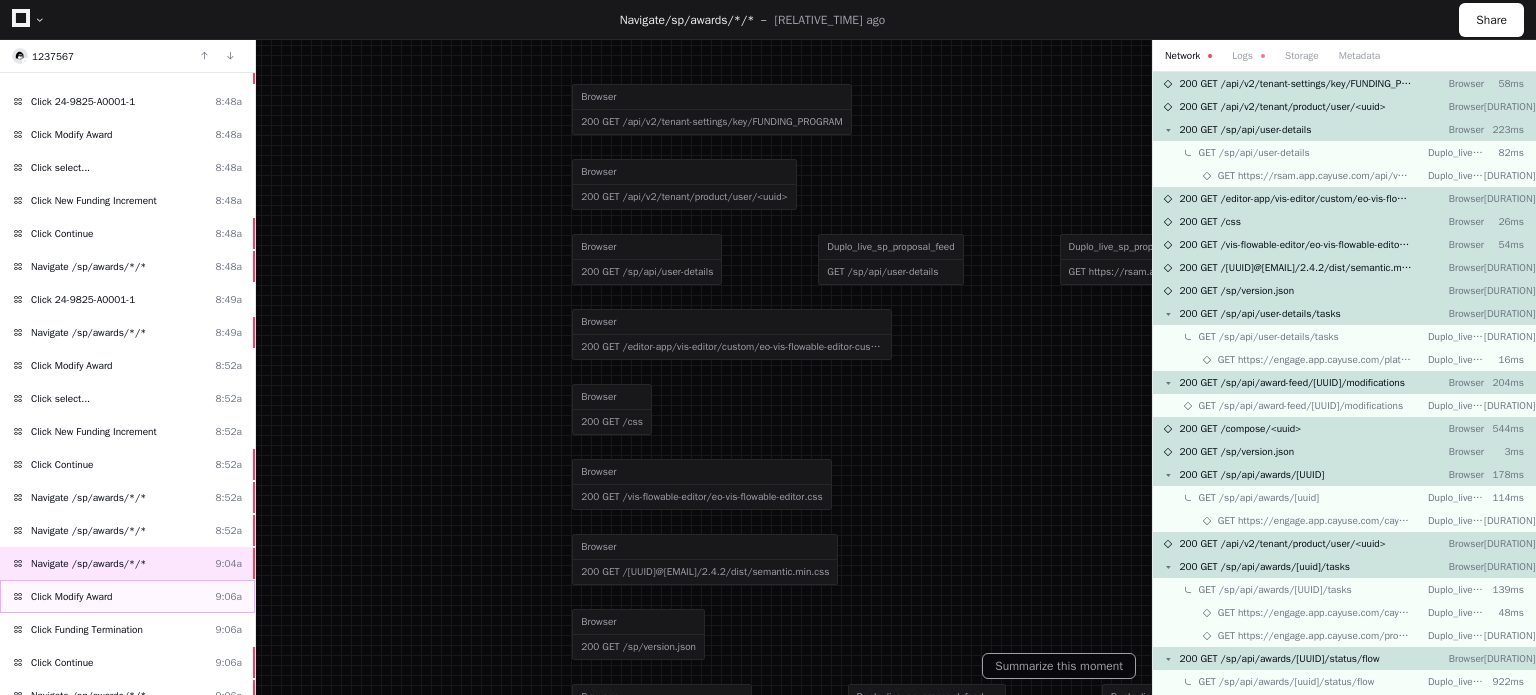 click on "Click Modify Award  9:06a" 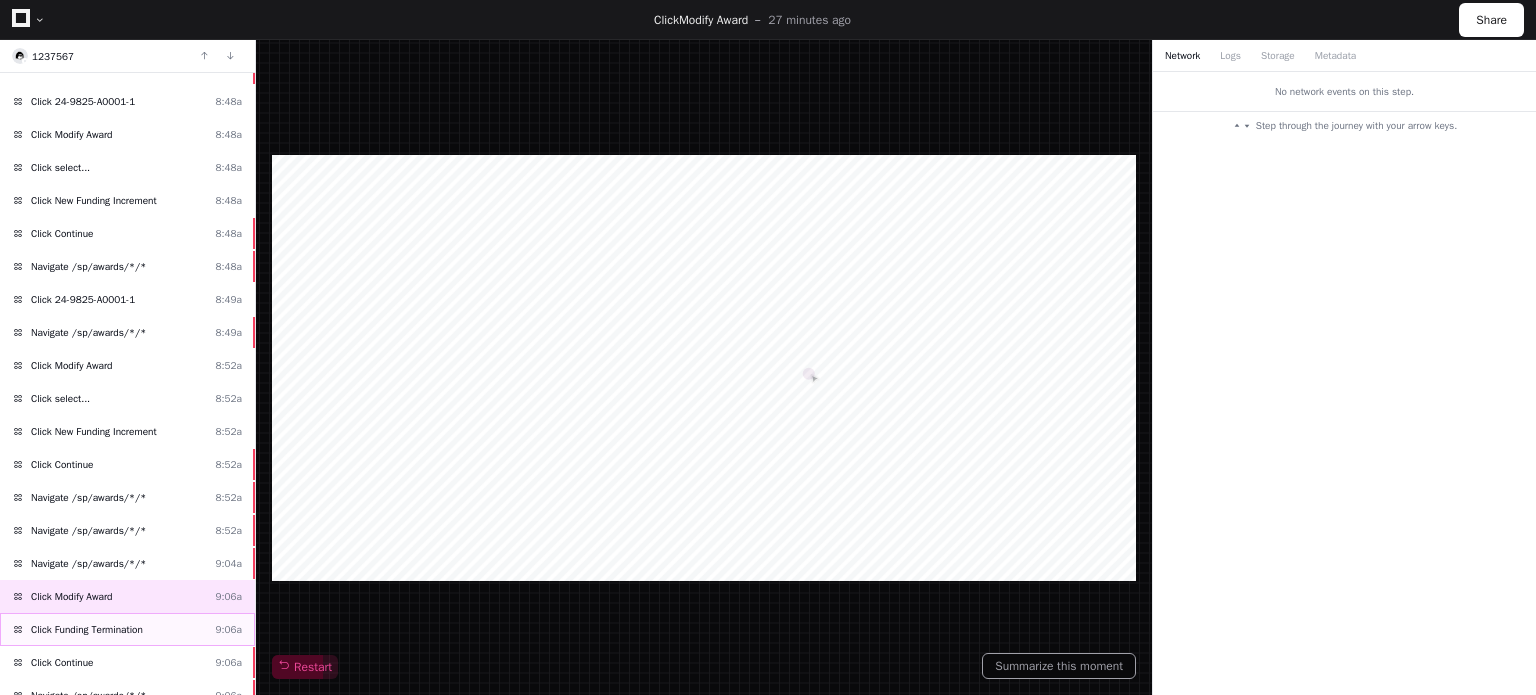 click on "Click Funding Termination  9:06a" 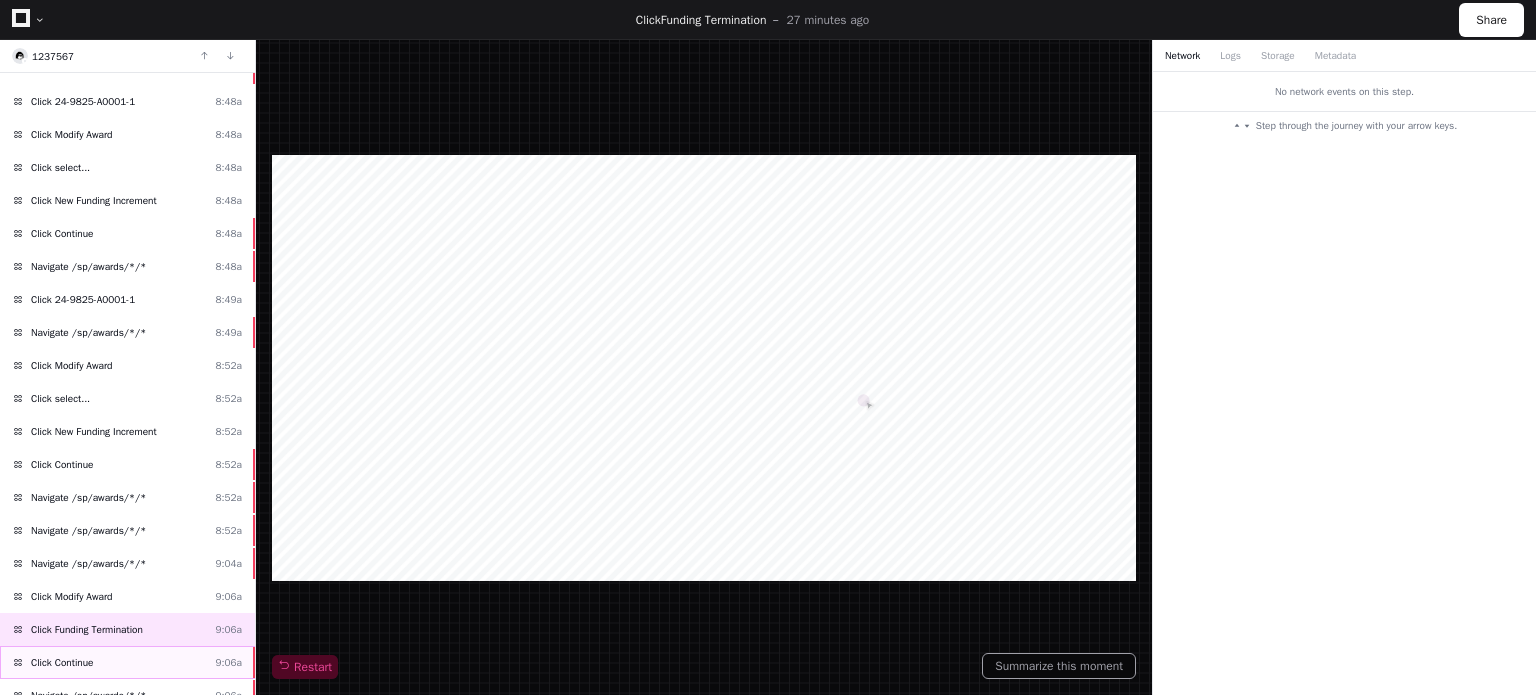 click on "Click Continue  9:06a" 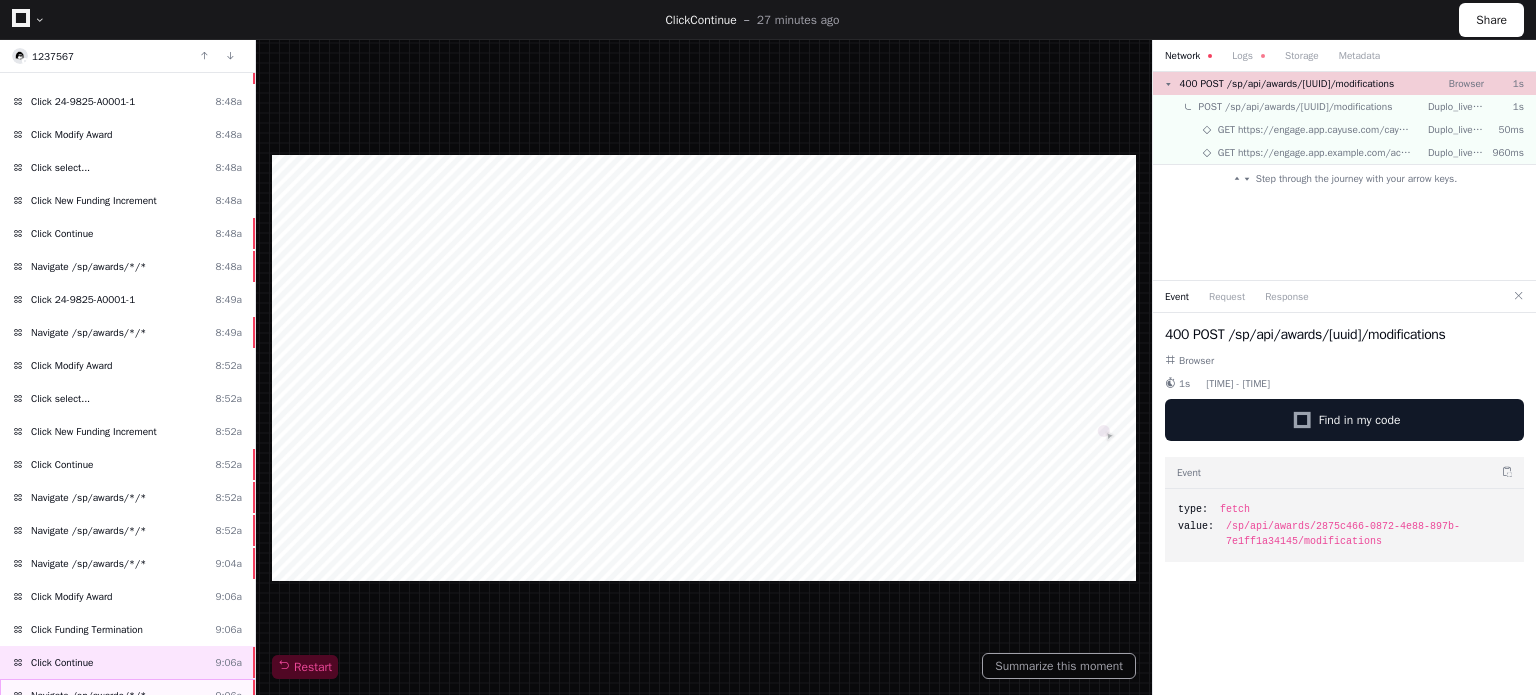 click on "Navigate /sp/awards/*/* [TIME]" 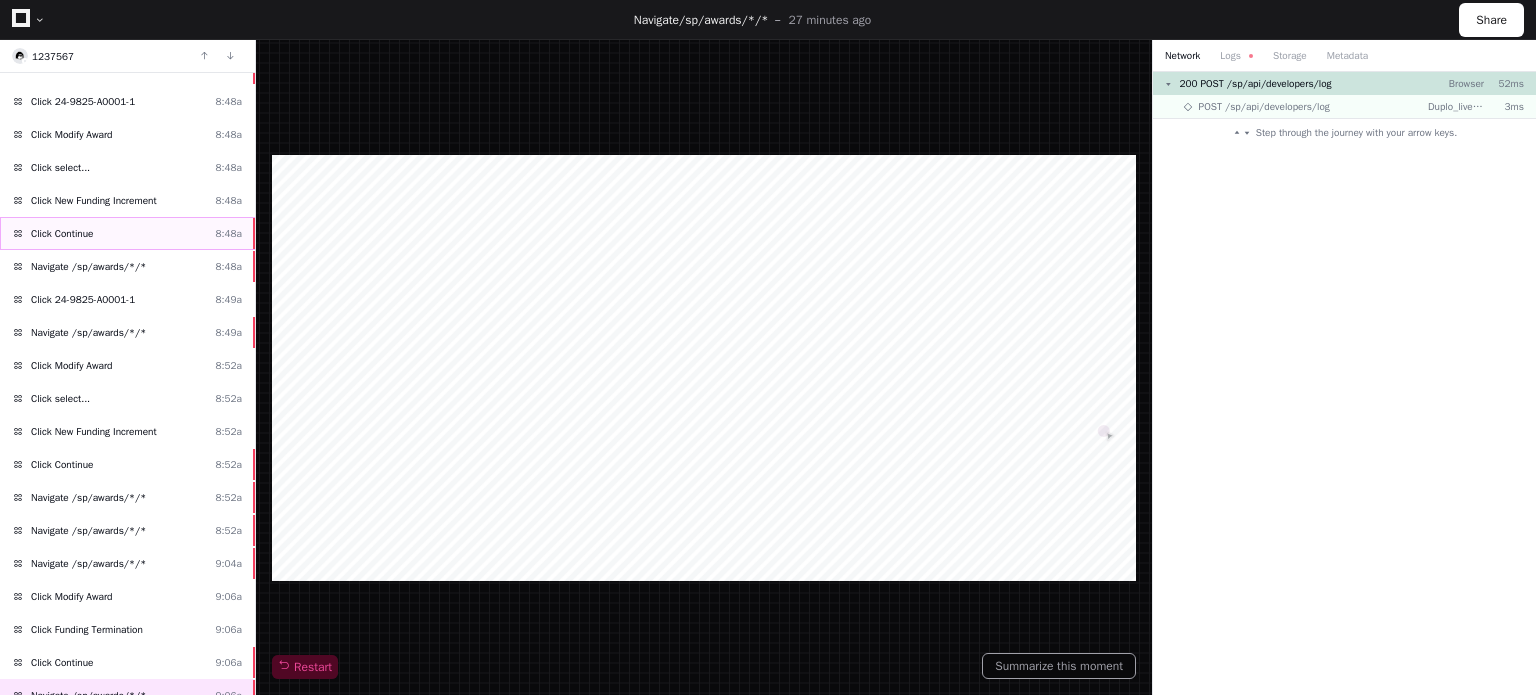 click on "Click Continue  8:48a" 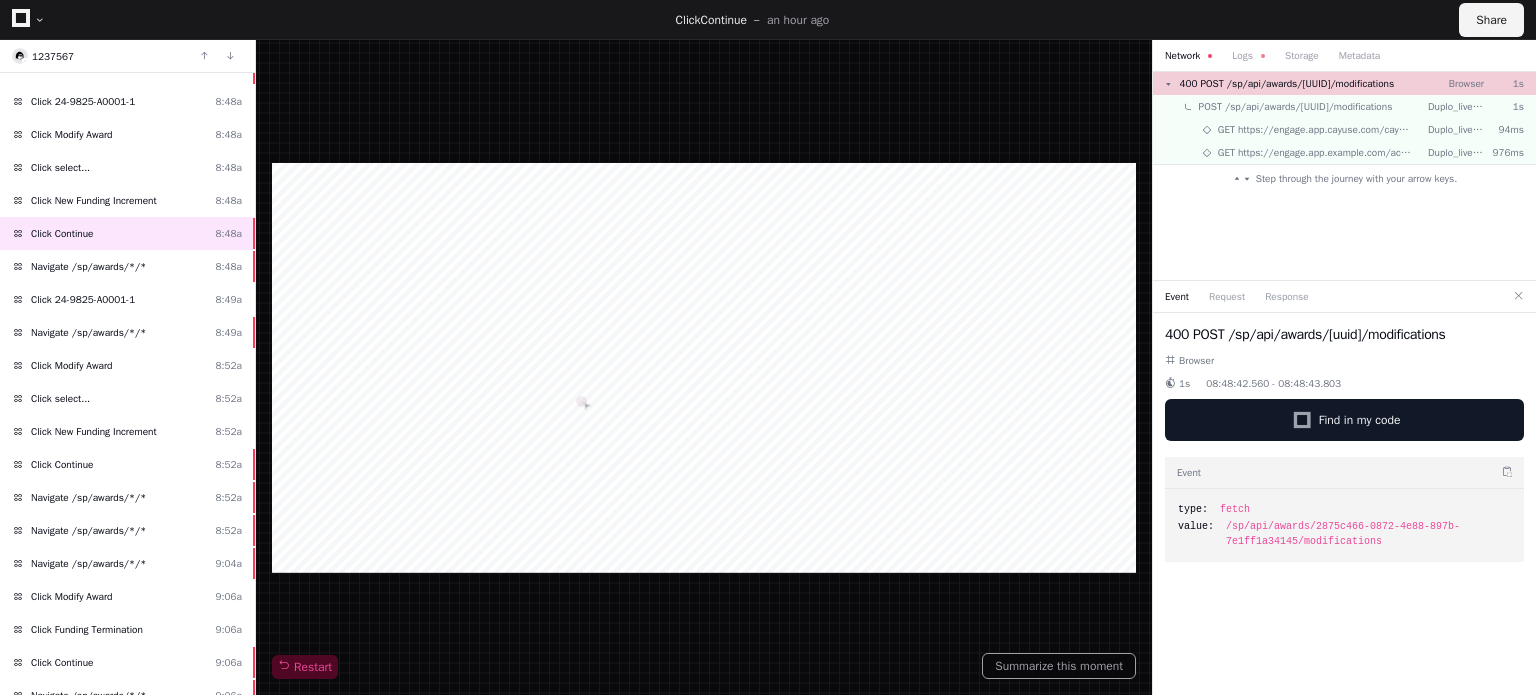 click on "Share" 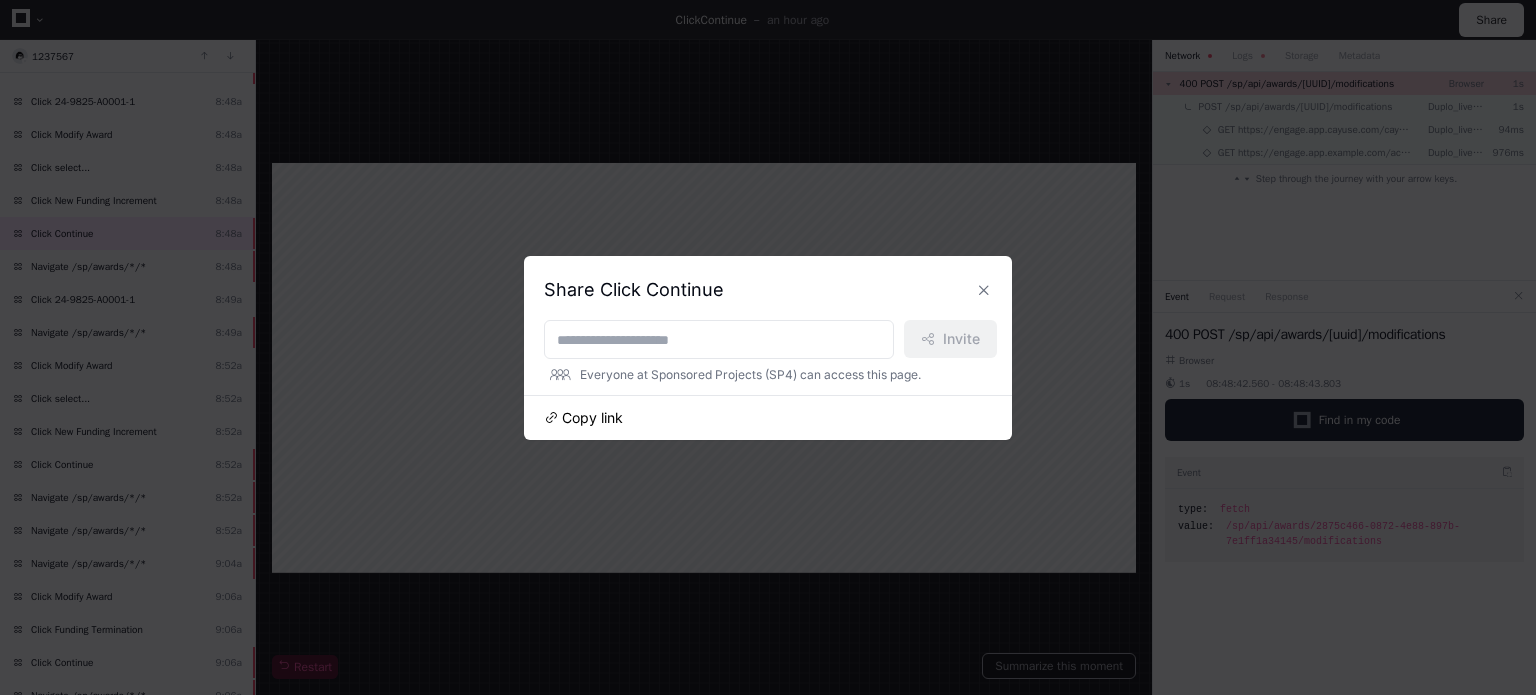 click on "Copy link" at bounding box center (592, 418) 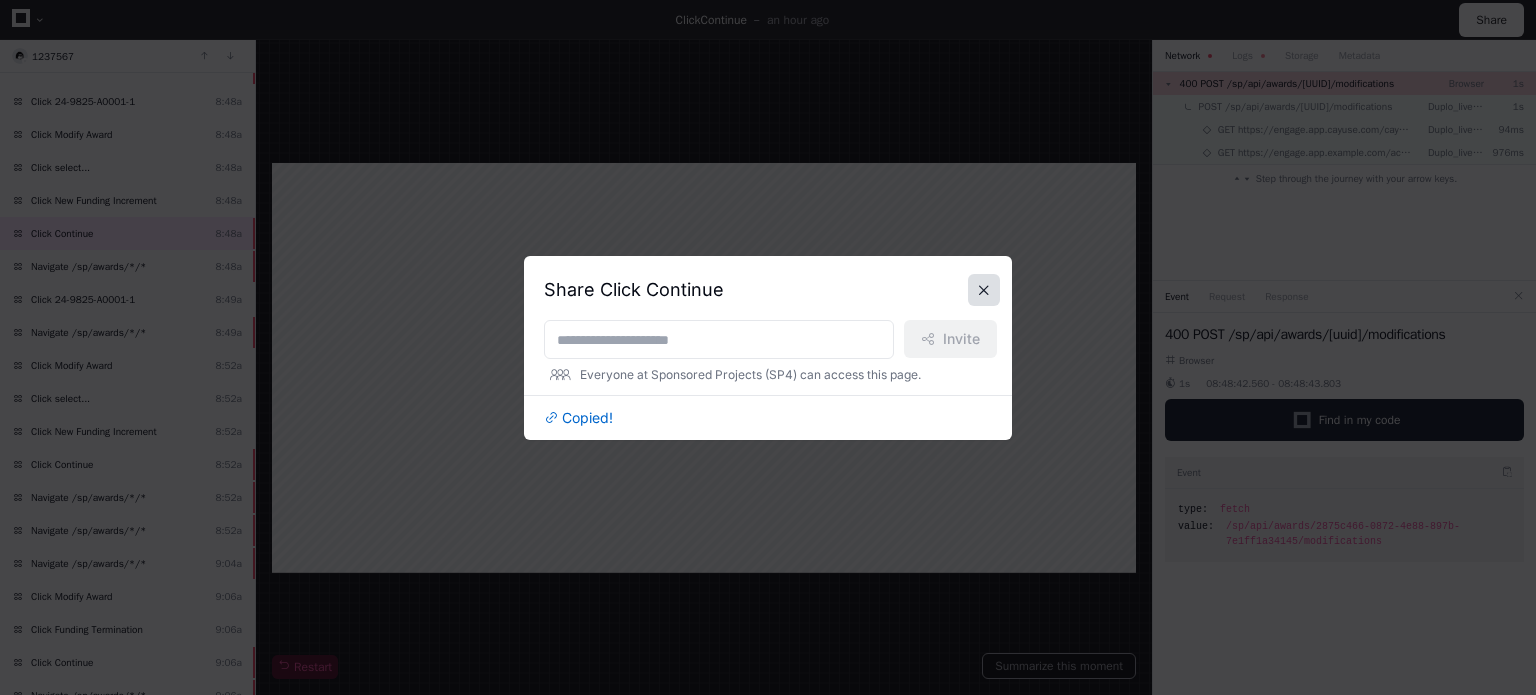 click at bounding box center (984, 290) 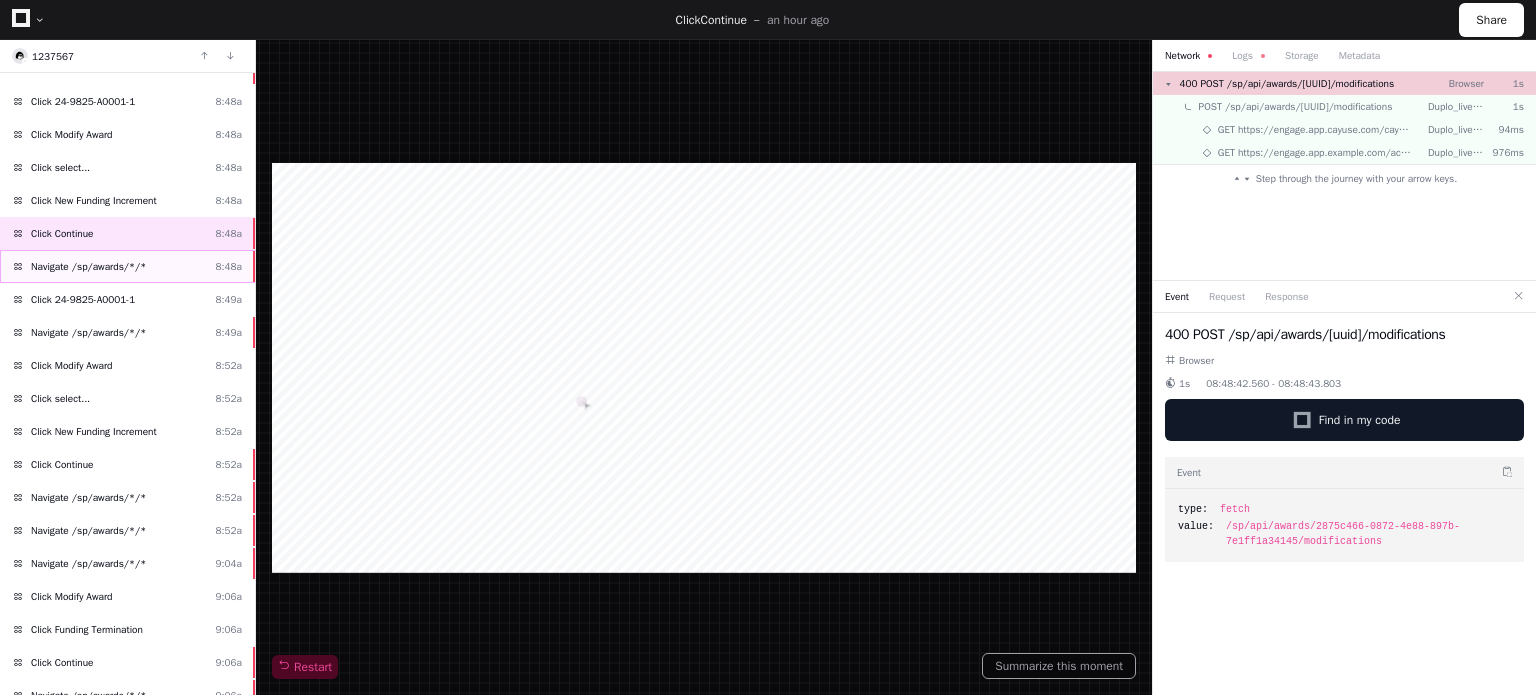 click on "Navigate /sp/awards/*/*  8:48a" 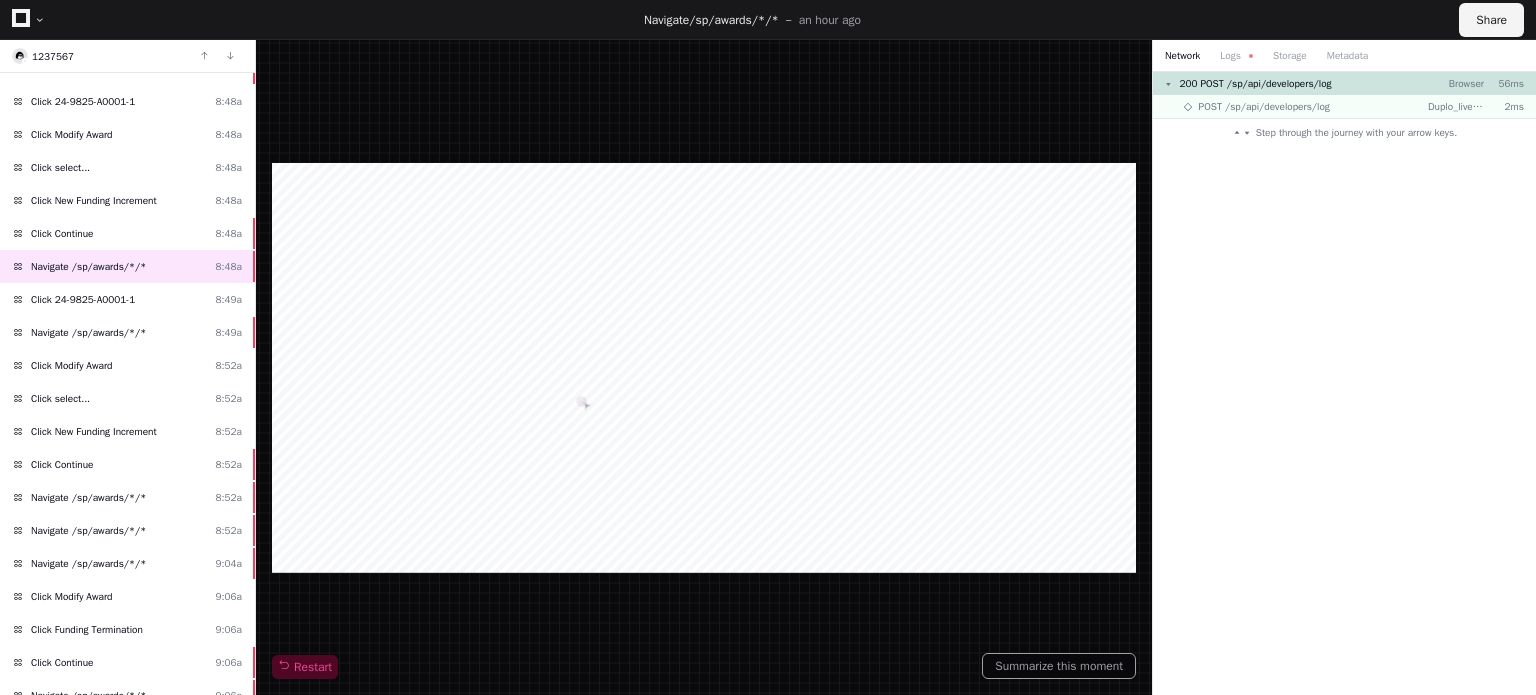 click on "Share" 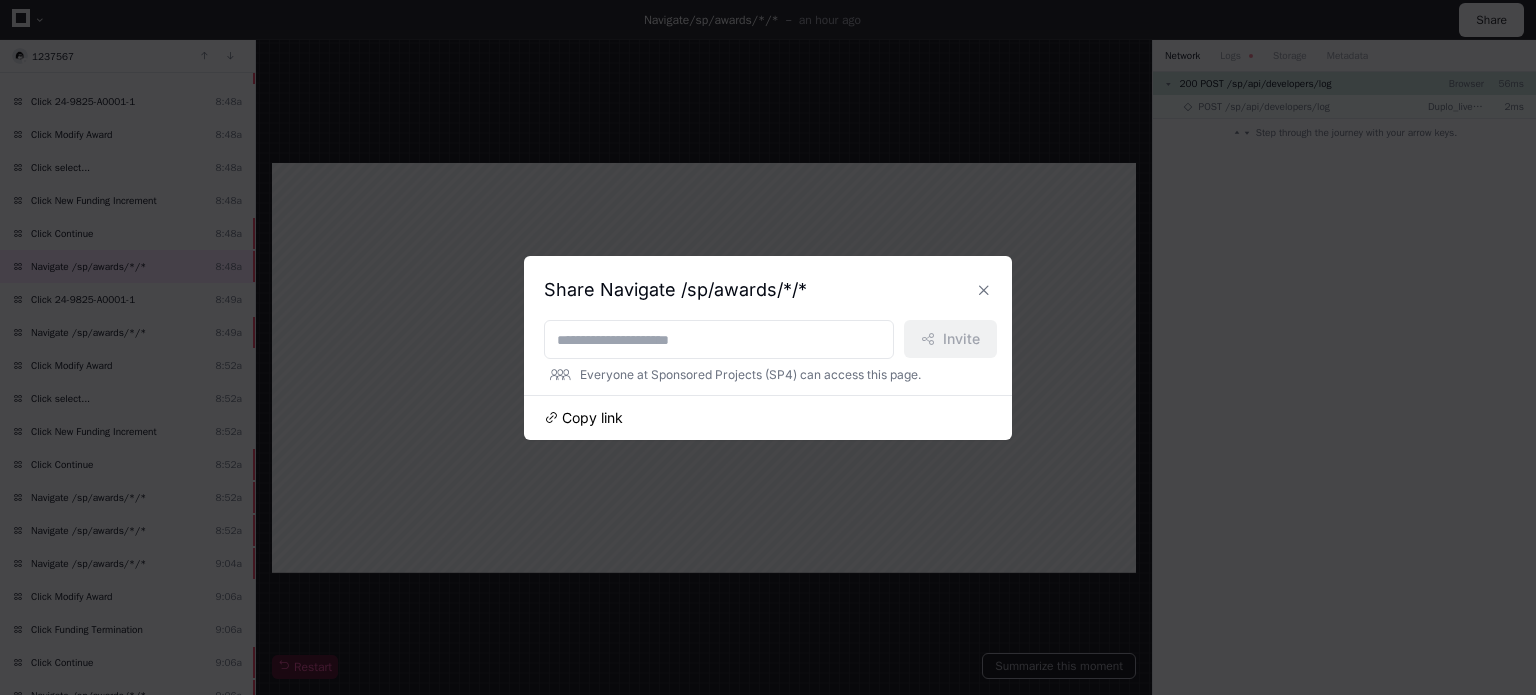 click on "Copy link" at bounding box center (592, 418) 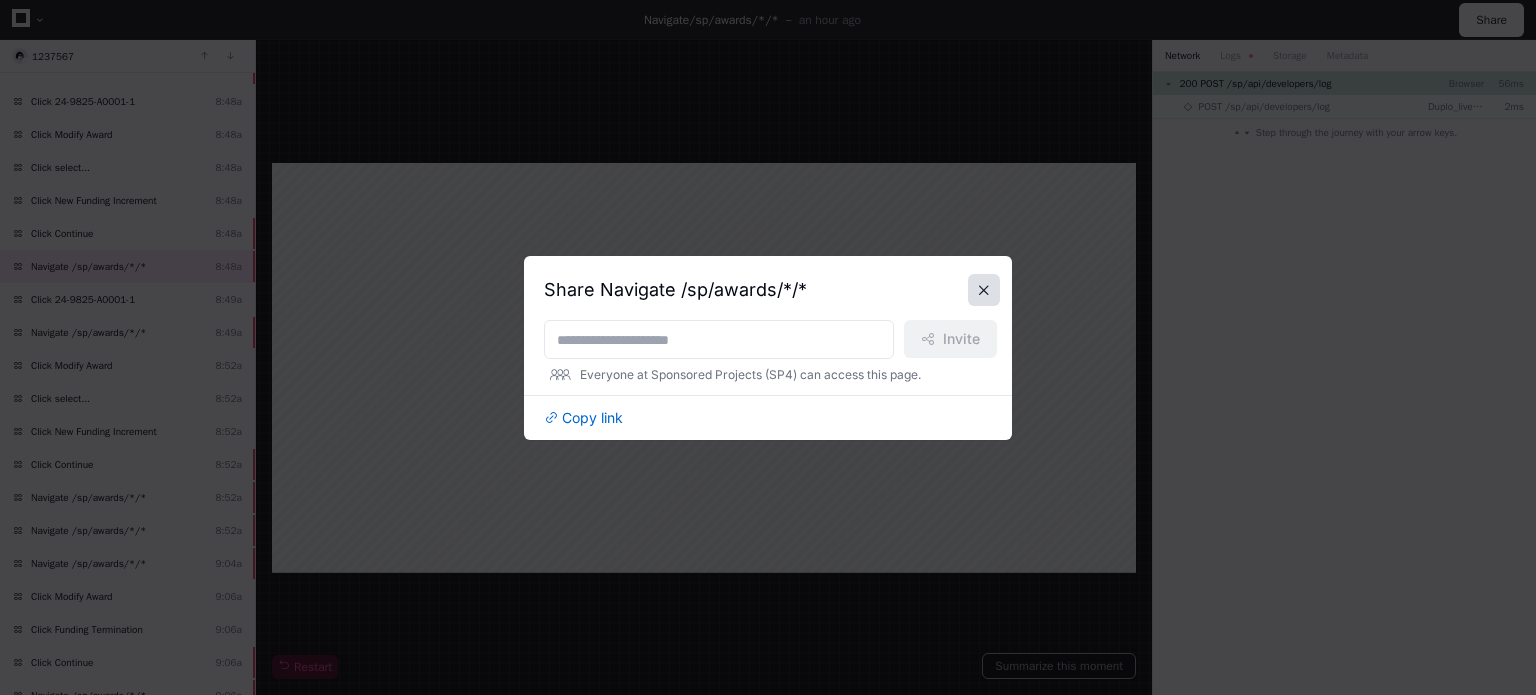 click at bounding box center (984, 290) 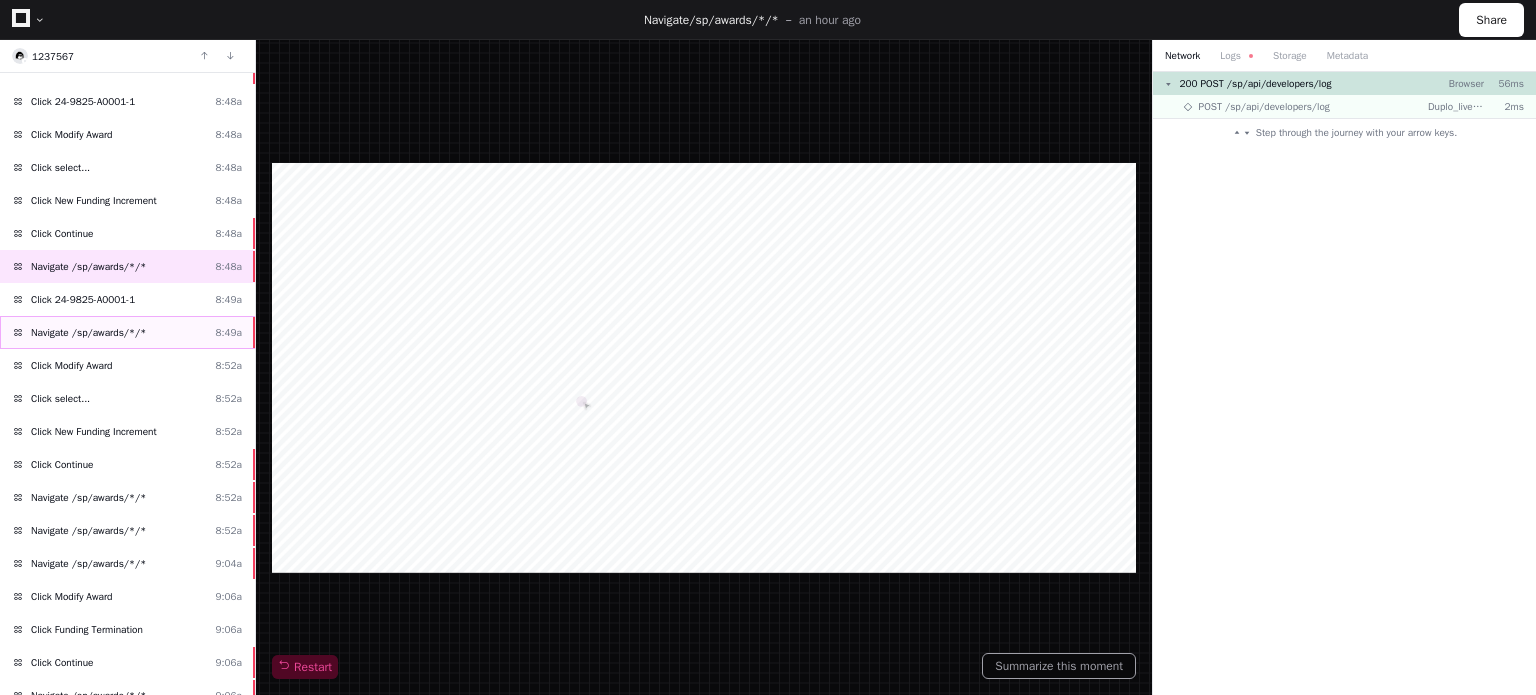 click on "Navigate /sp/awards/*/*  8:49a" 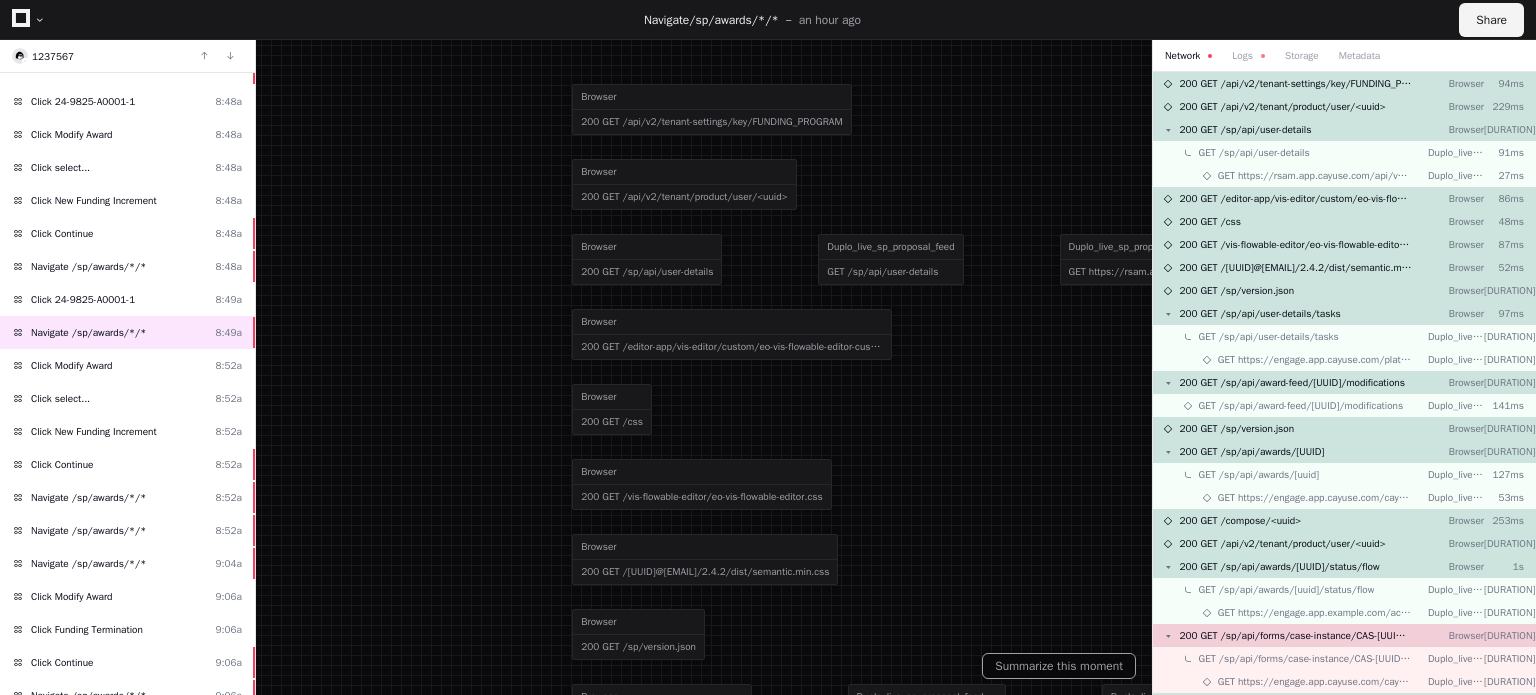 click on "Share" 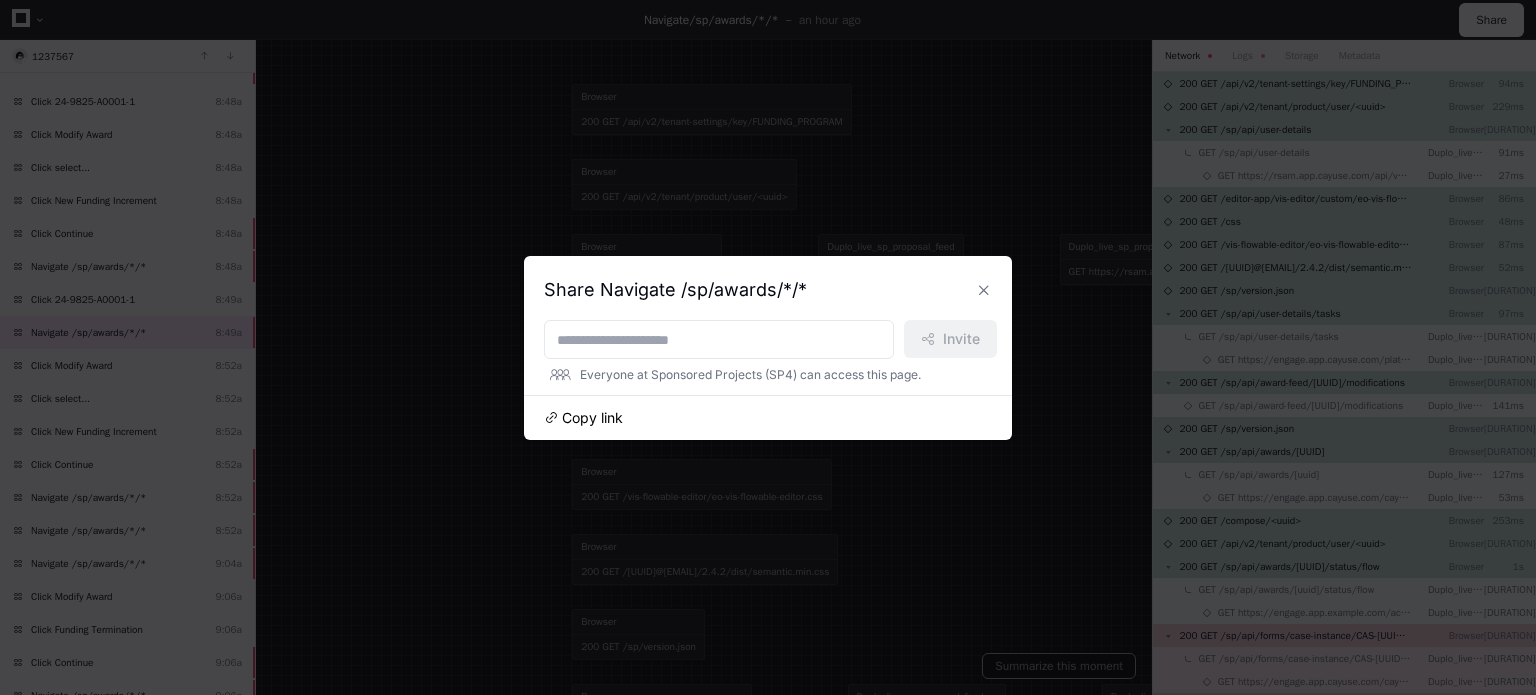 click on "Copy link" at bounding box center [592, 418] 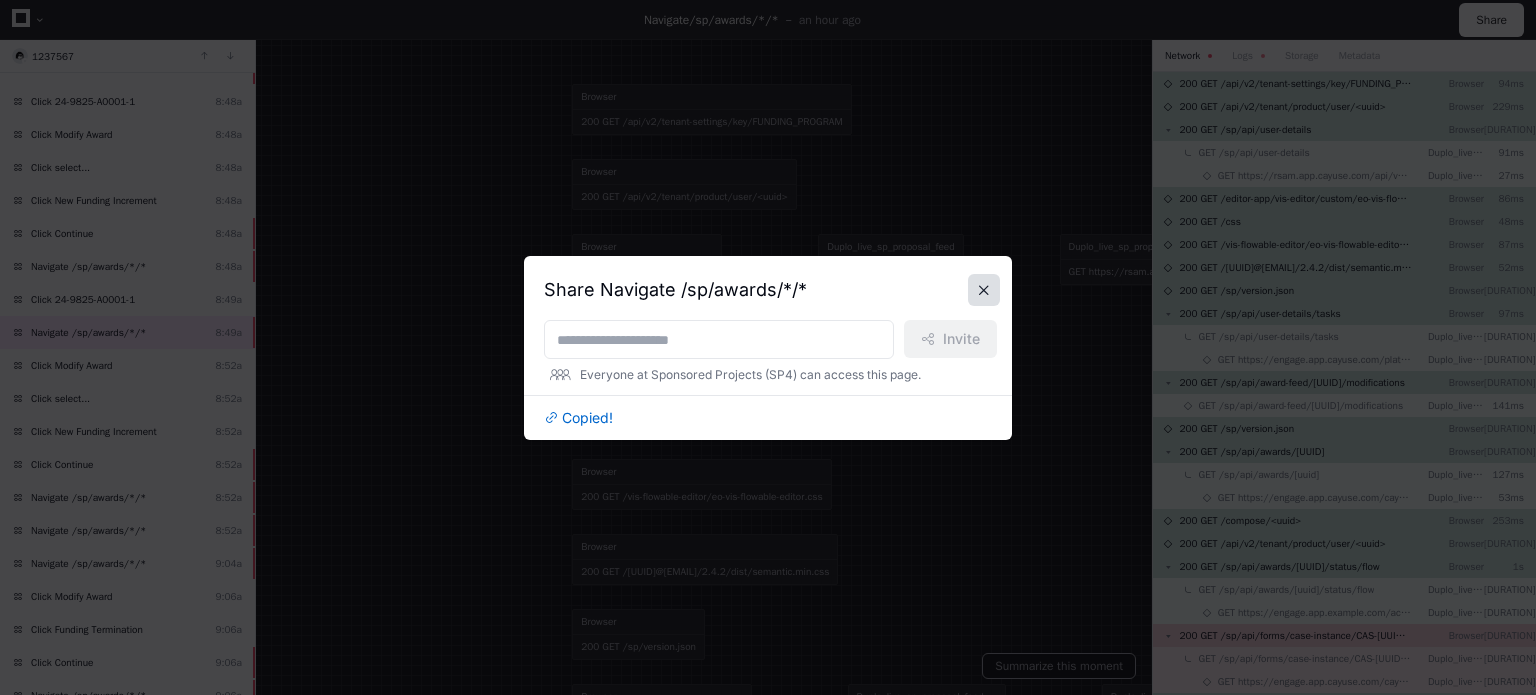 click at bounding box center [984, 290] 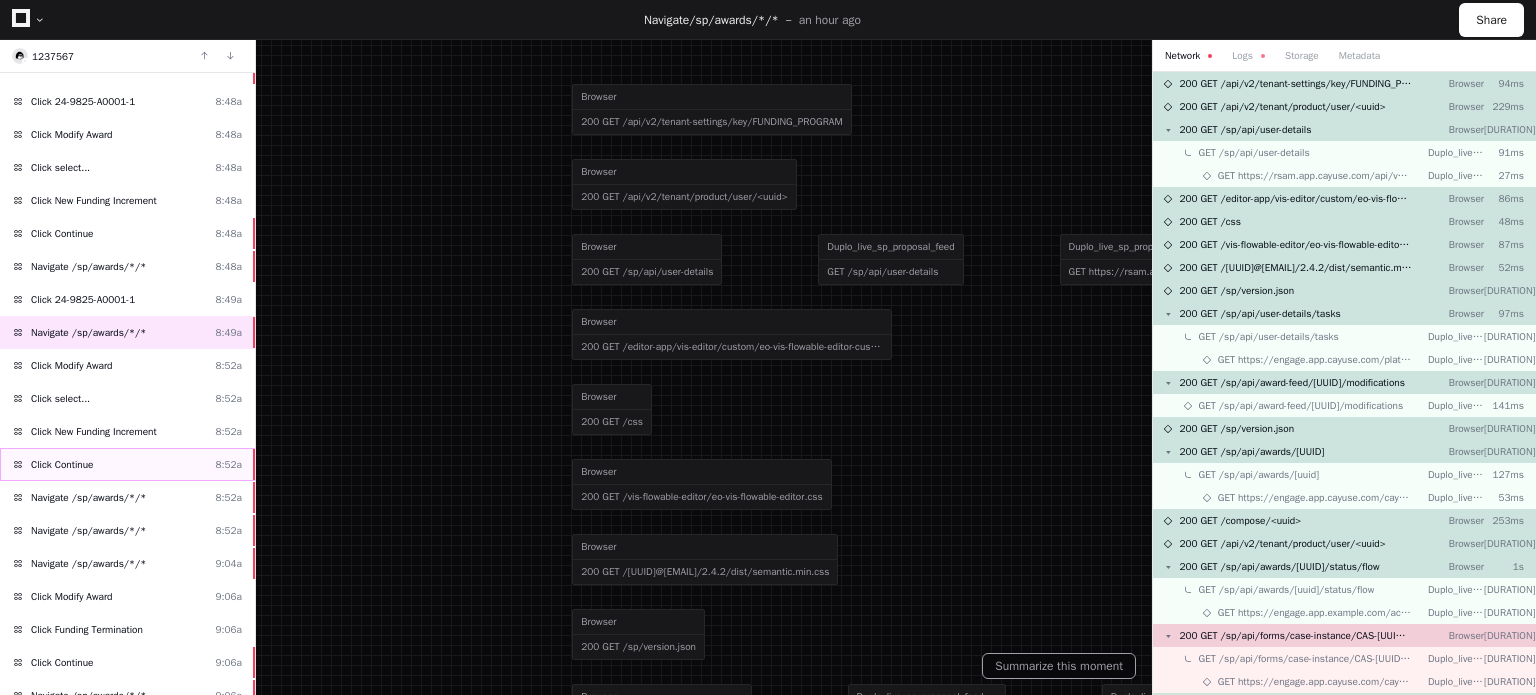 click on "Click Continue  8:52a" 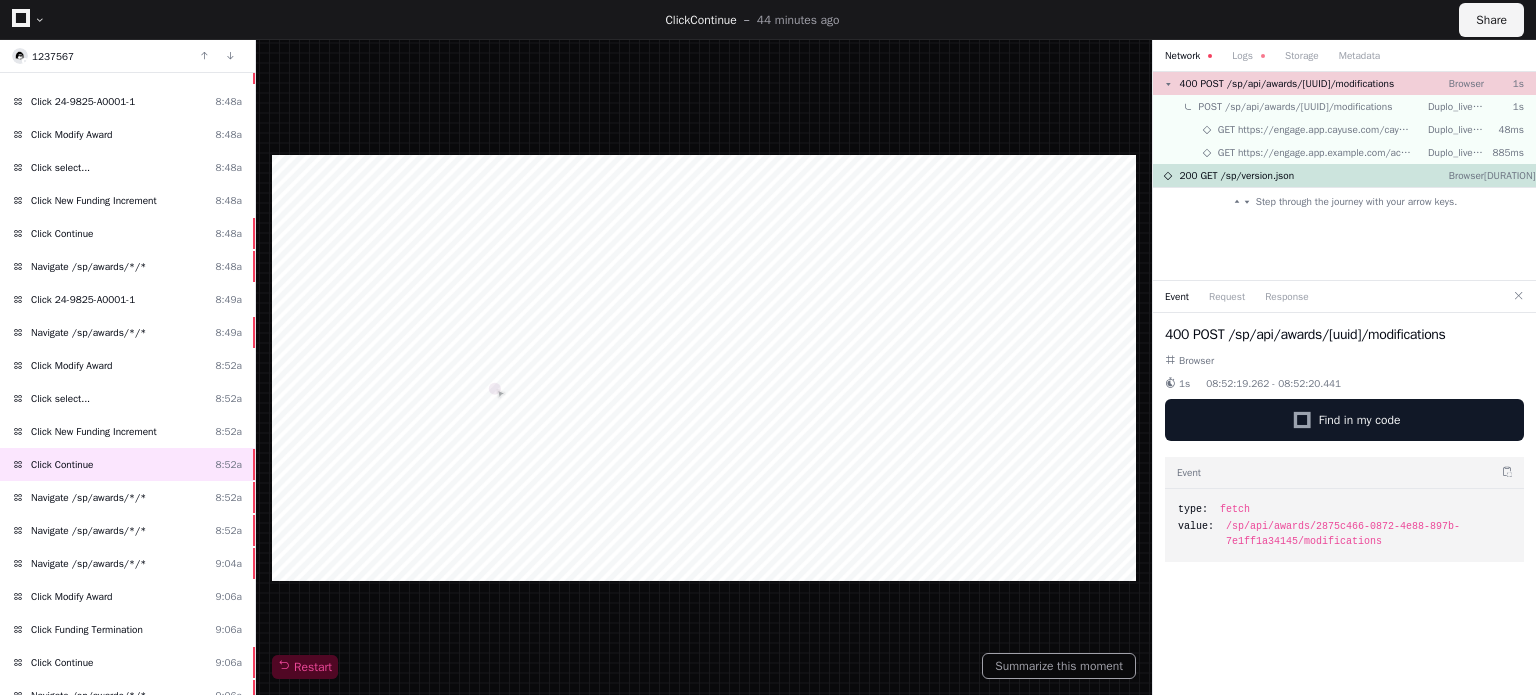 click on "Share" 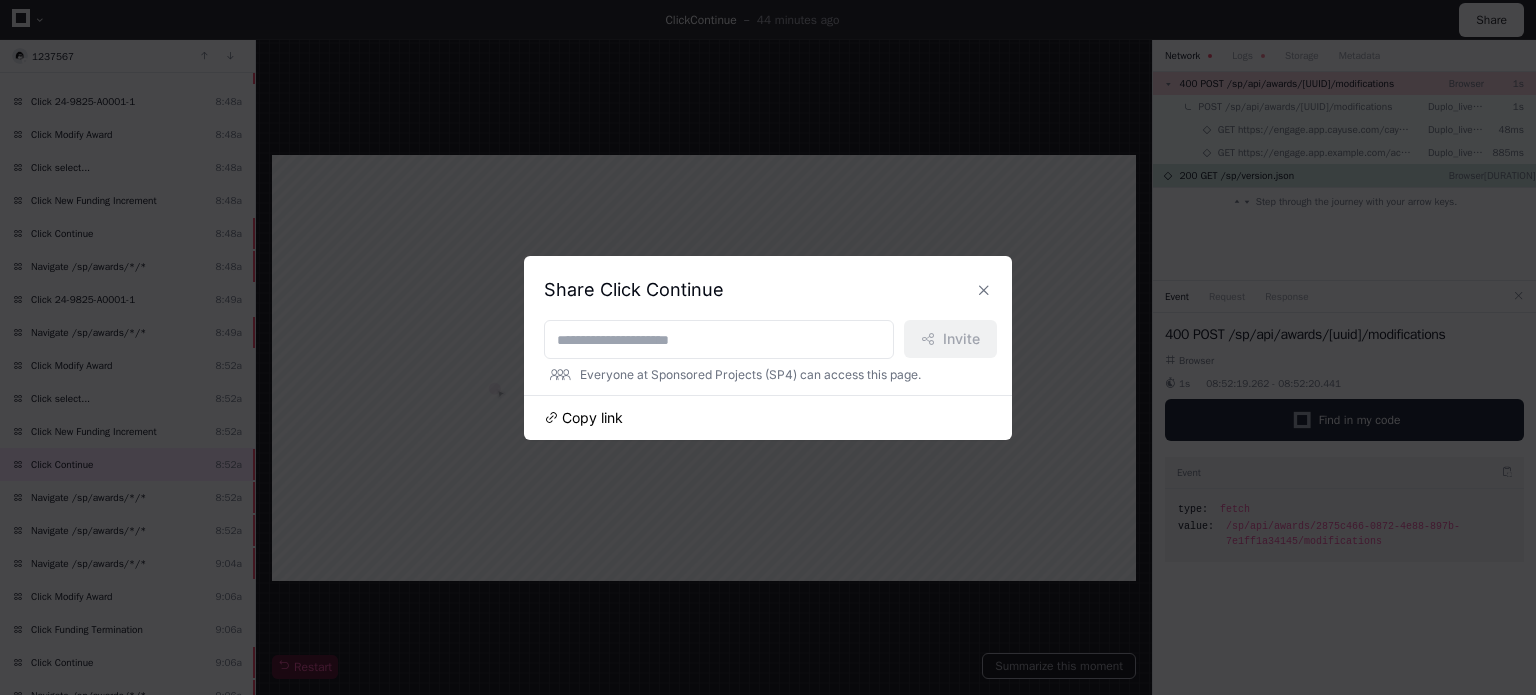 click on "Copy link" at bounding box center (592, 418) 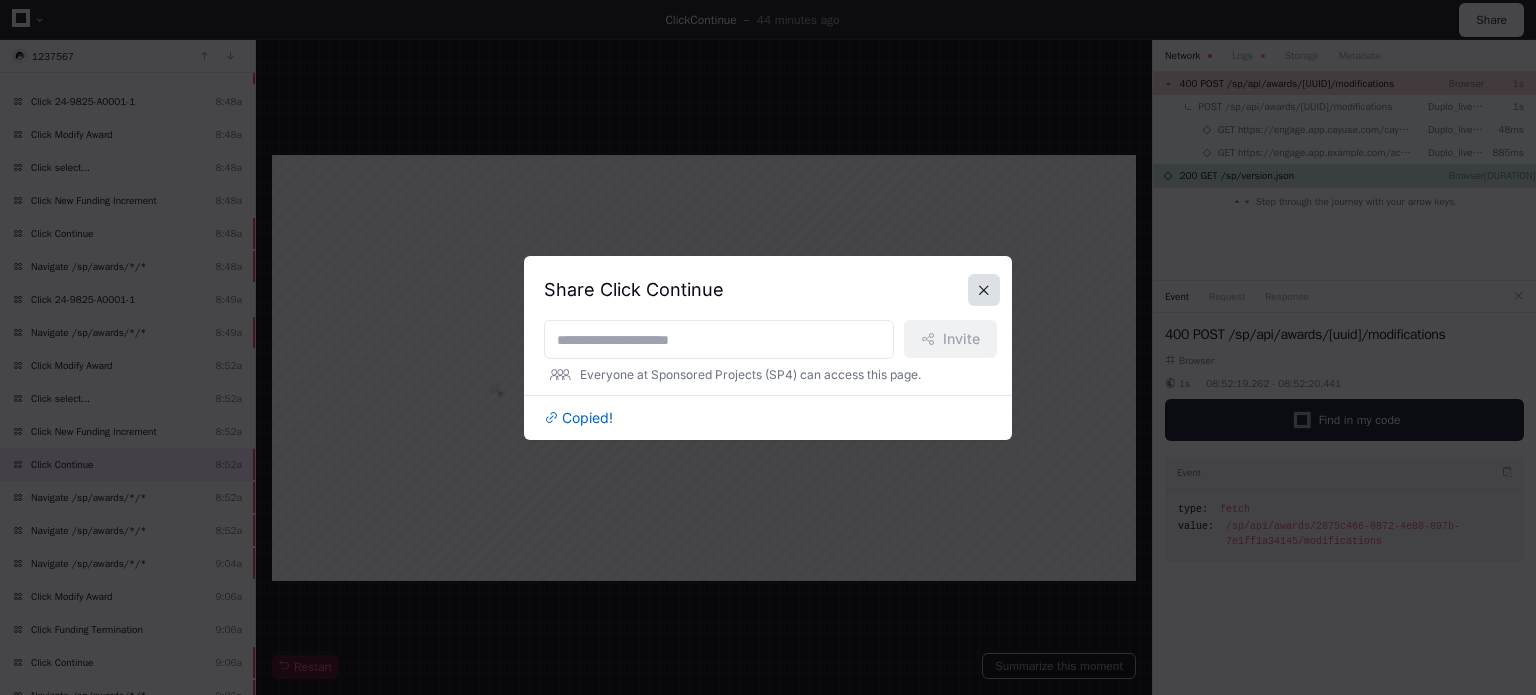 click at bounding box center (984, 290) 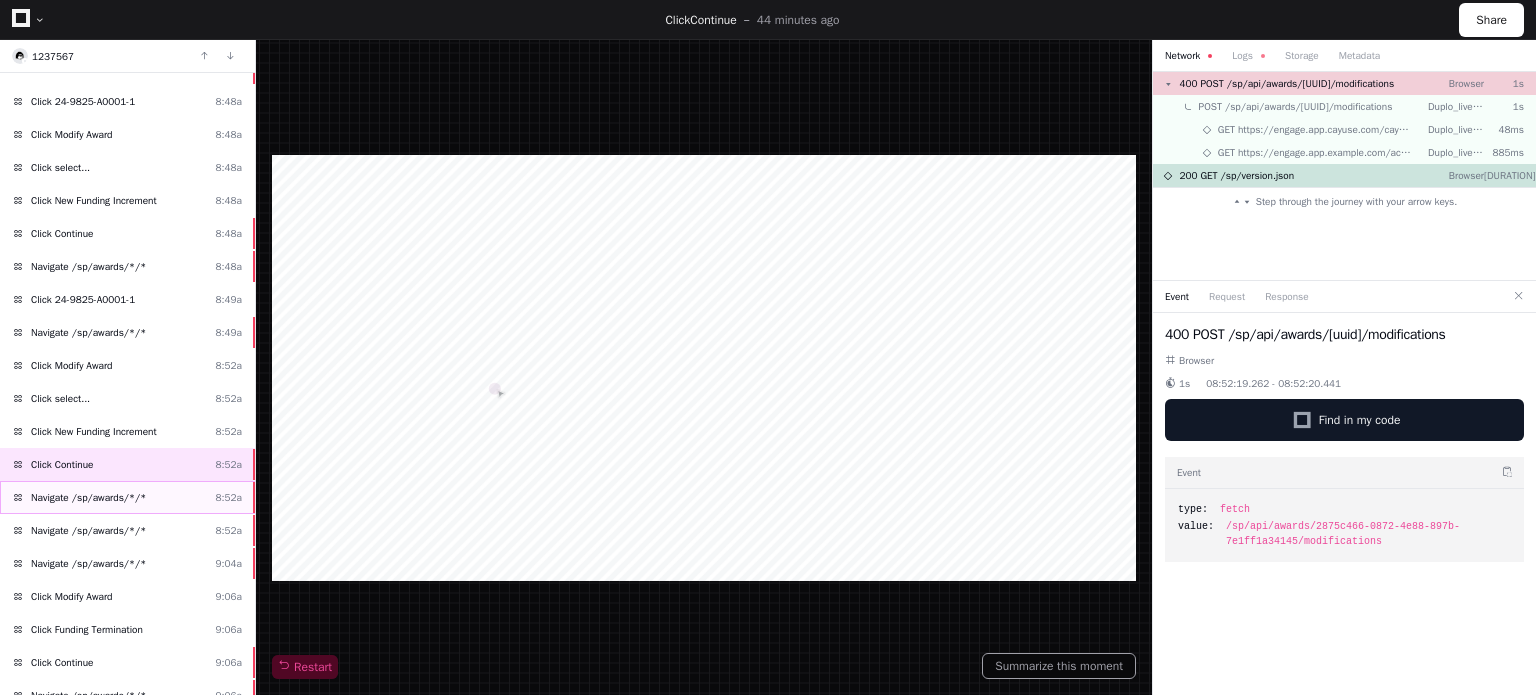 click on "Navigate /sp/awards/*/* [TIME]" 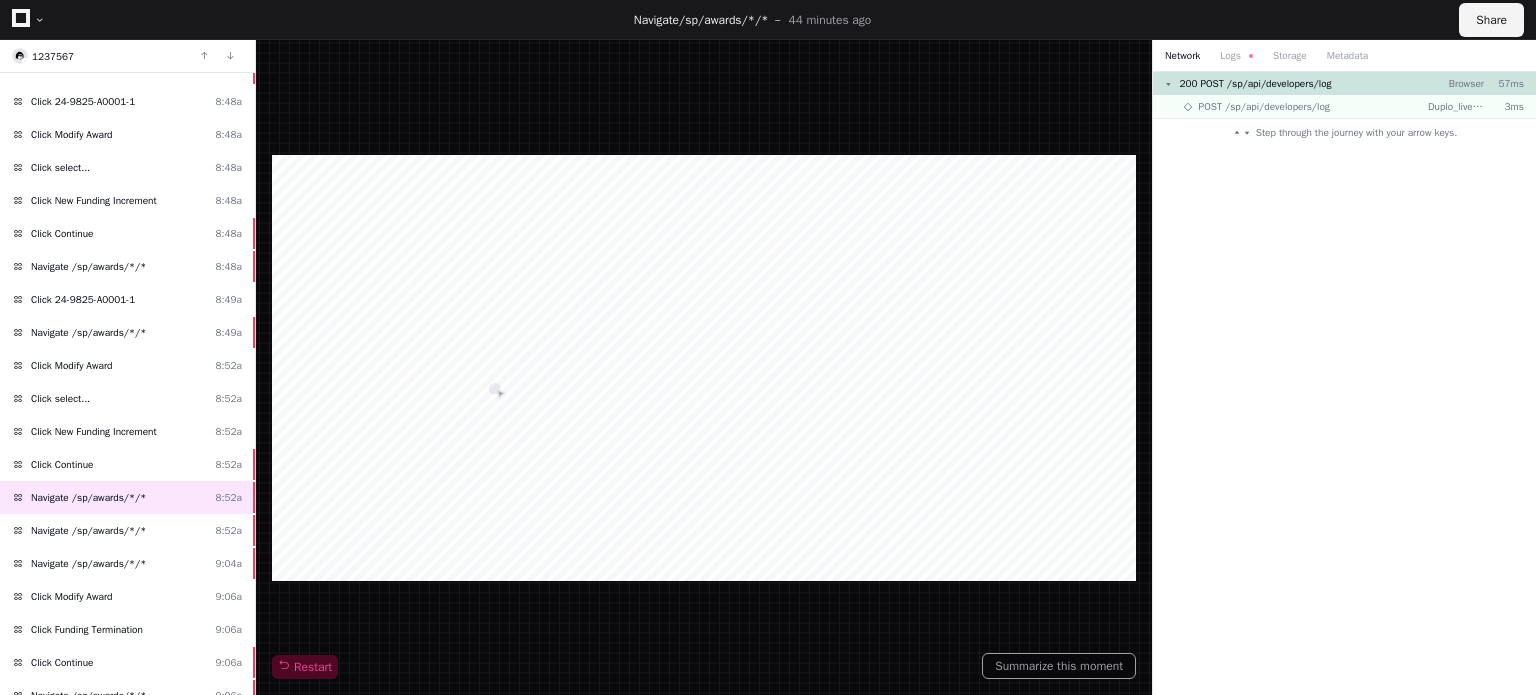 click on "Share" 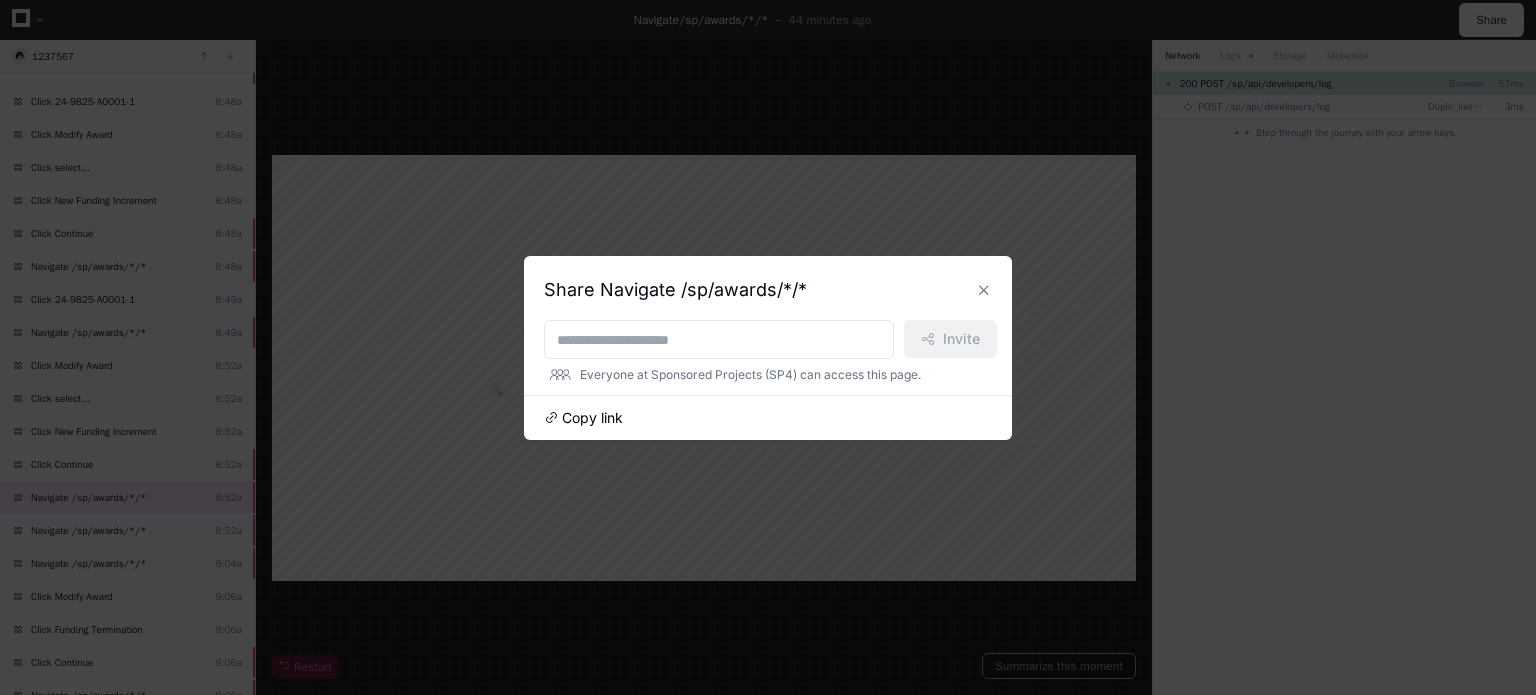 click on "Copy link" at bounding box center (592, 418) 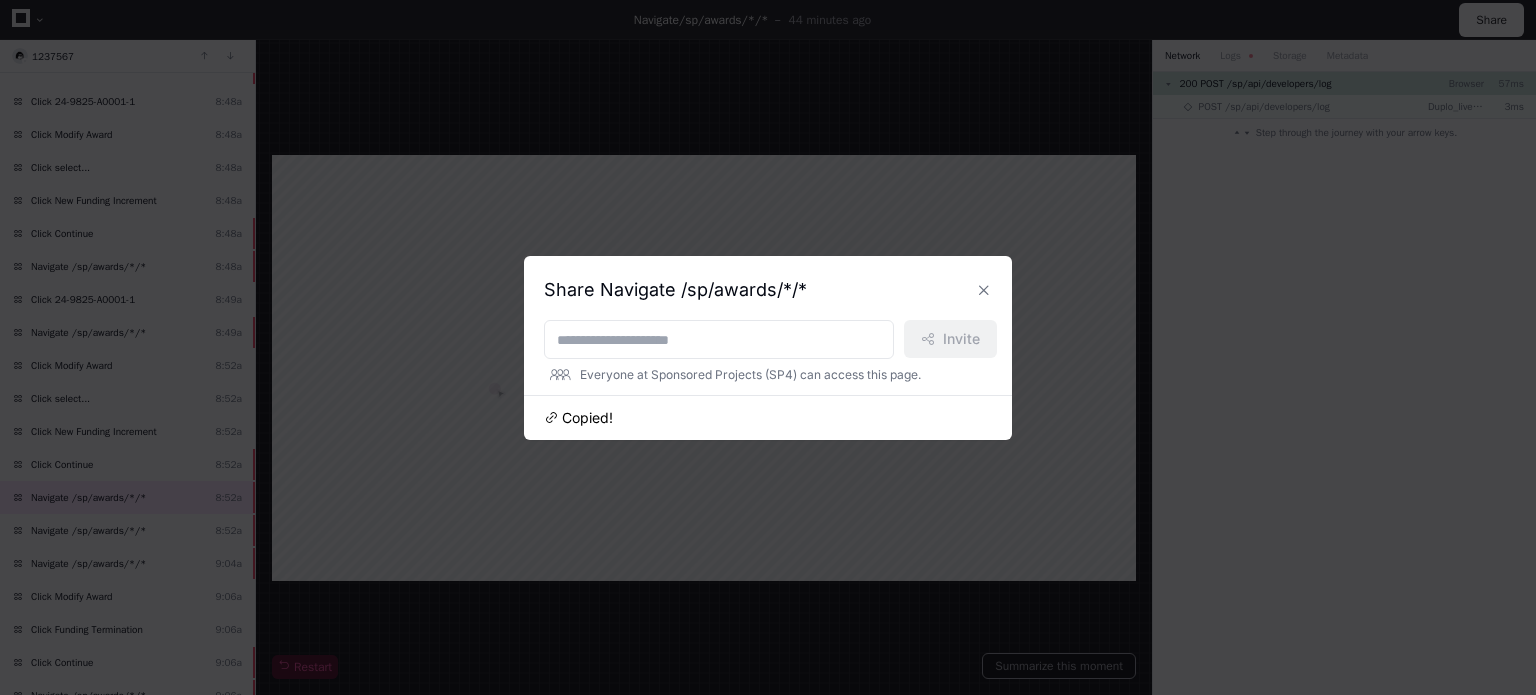 type 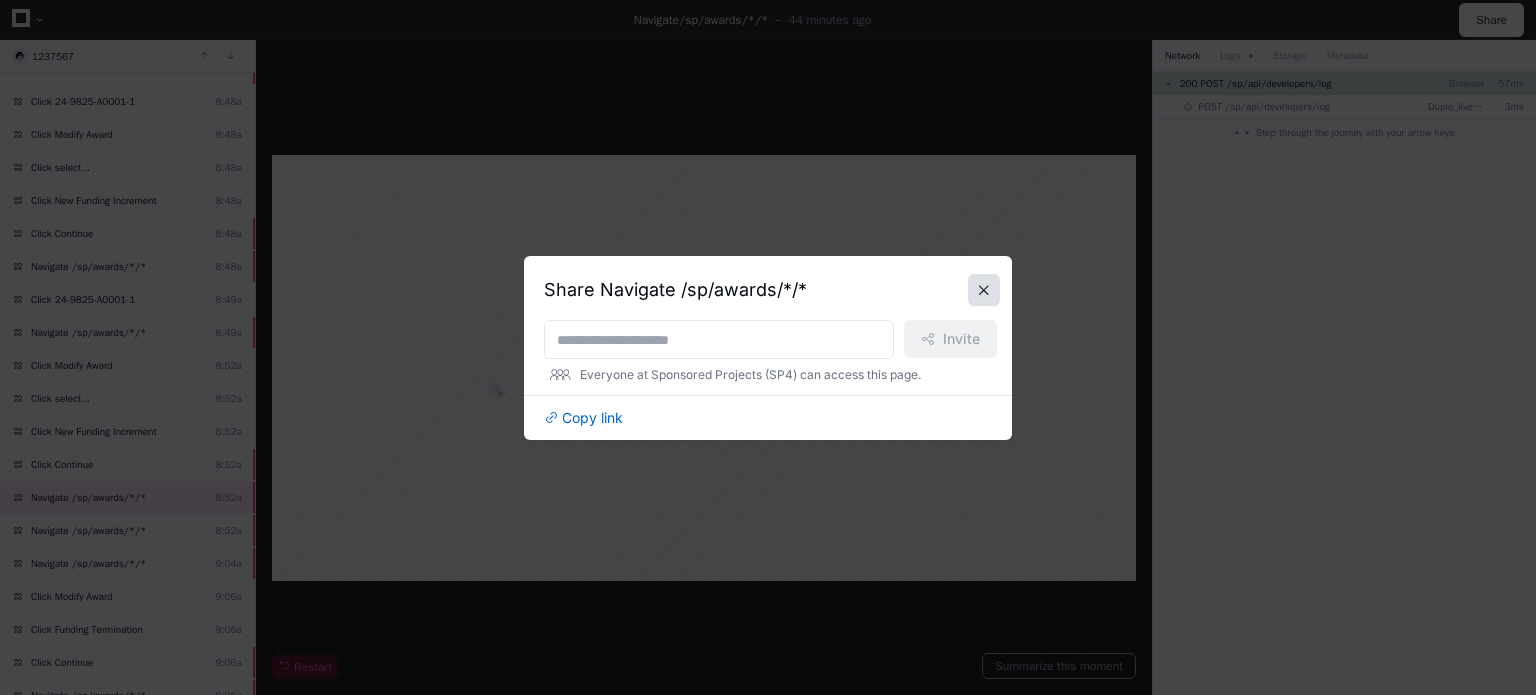 click at bounding box center (984, 290) 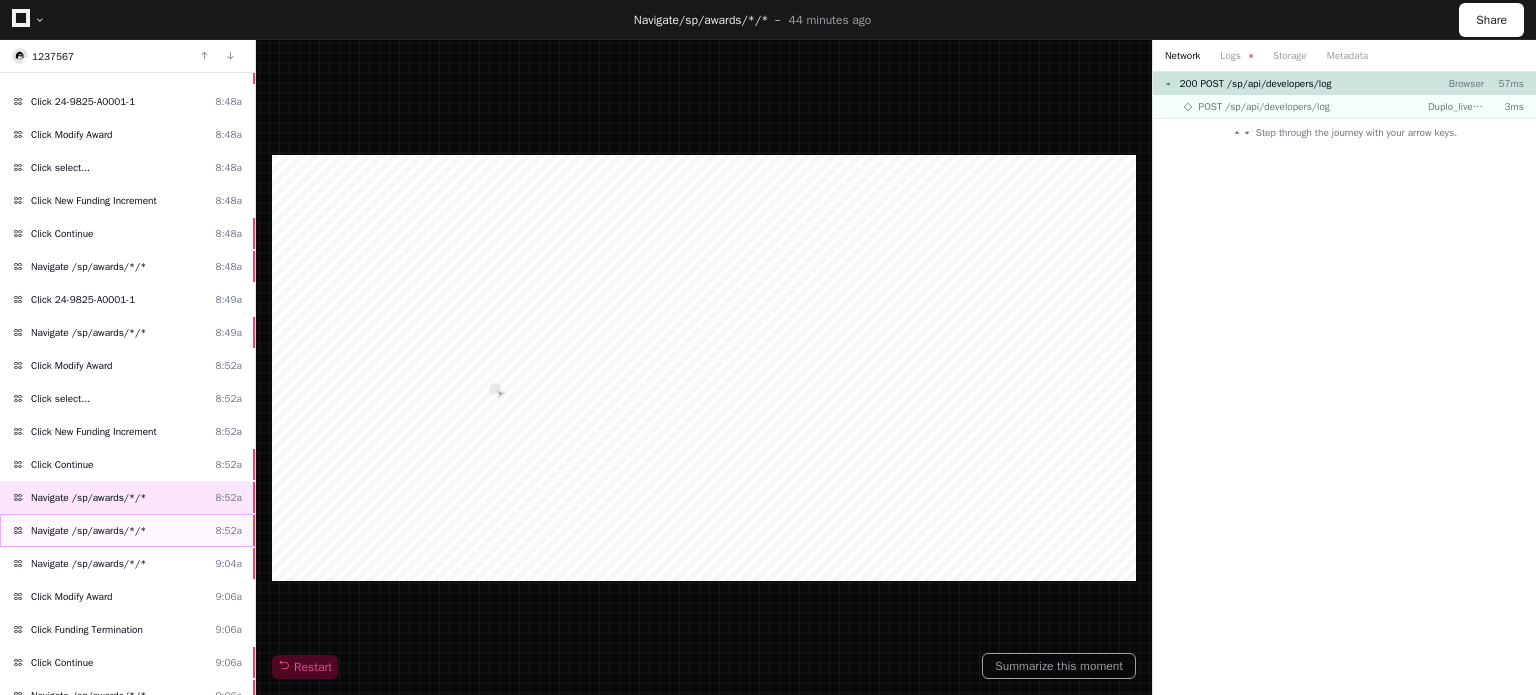 click on "Navigate /sp/awards/*/* [TIME]" 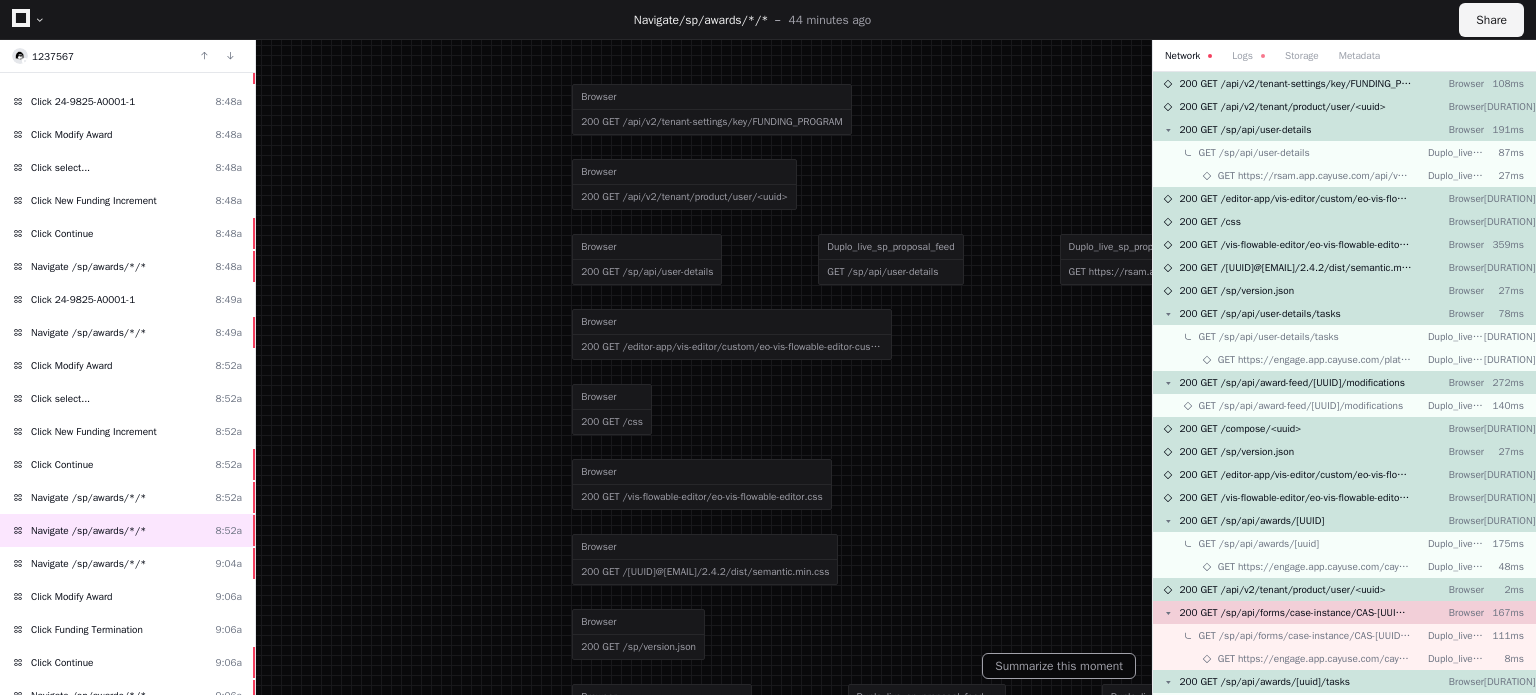 click on "Share" 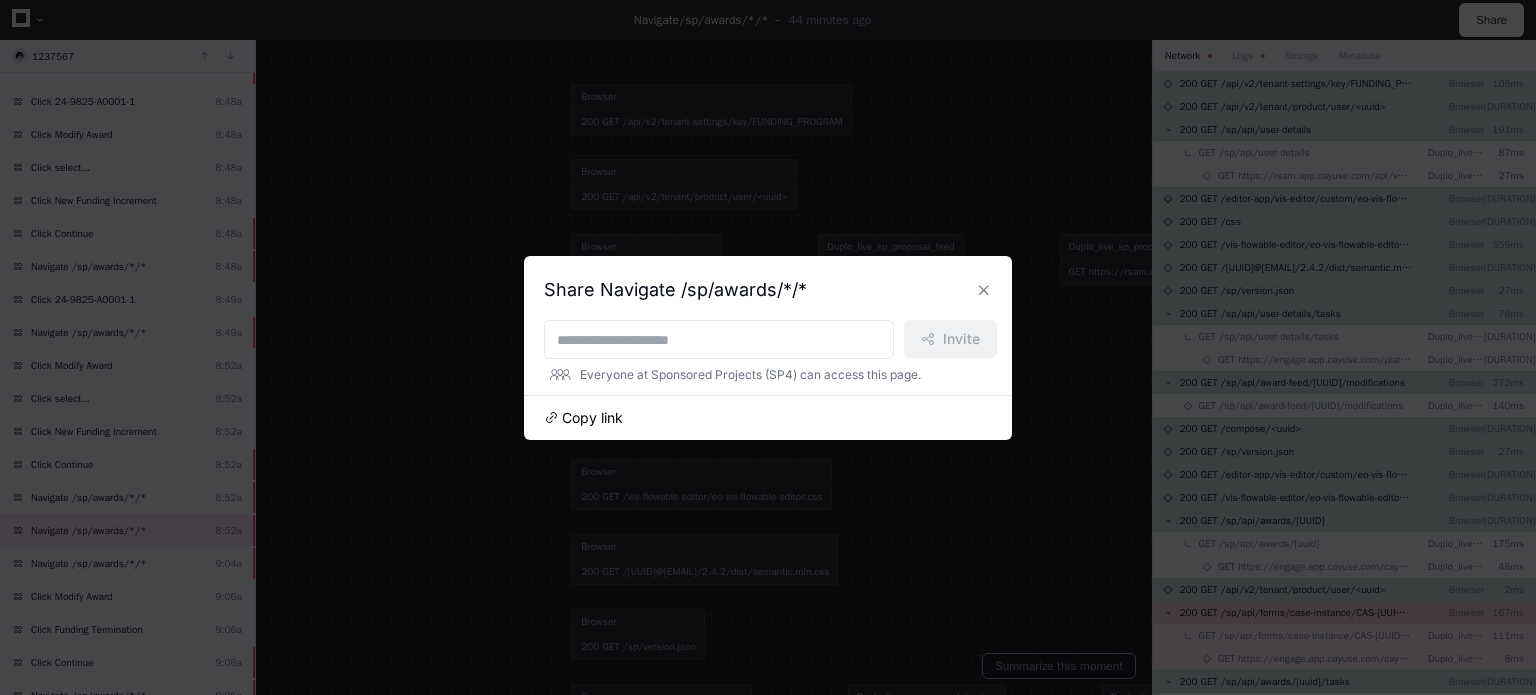 click on "Copy link" at bounding box center [592, 418] 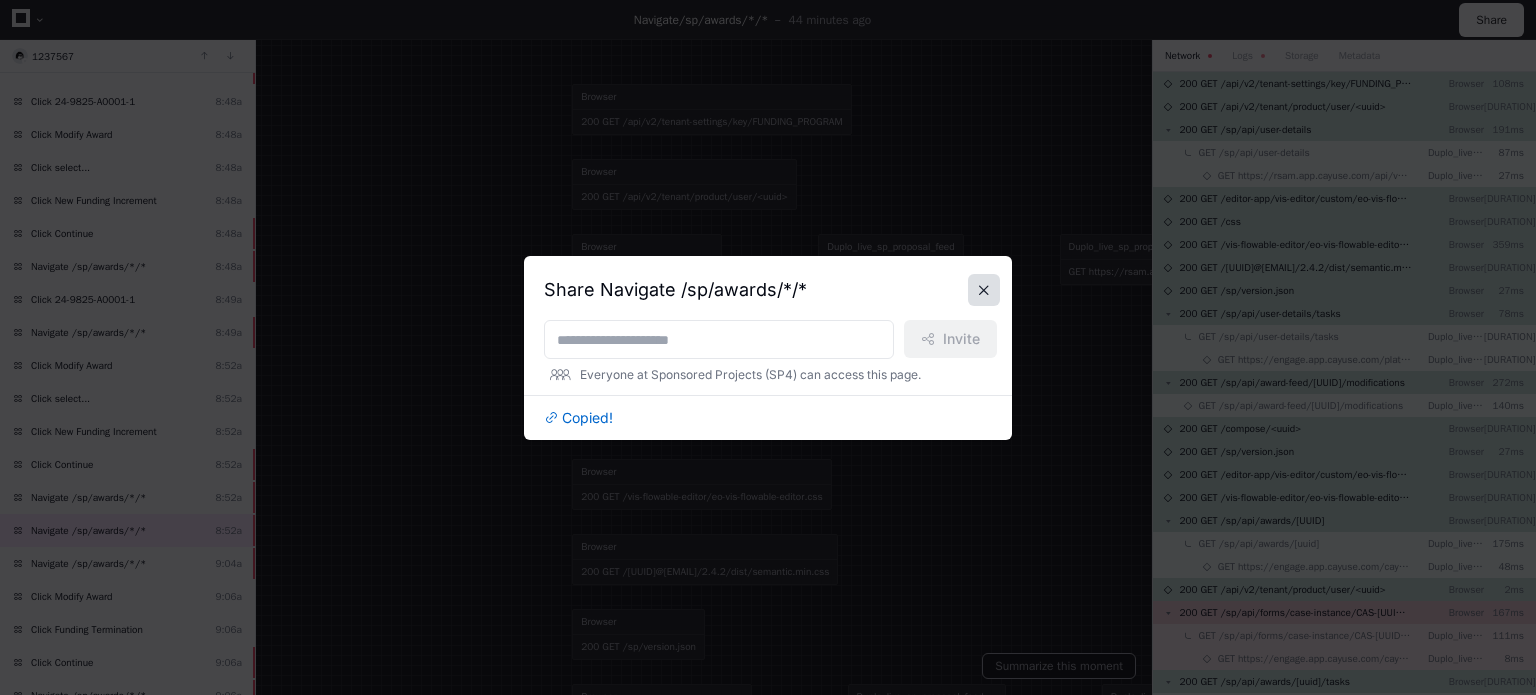 click at bounding box center [984, 290] 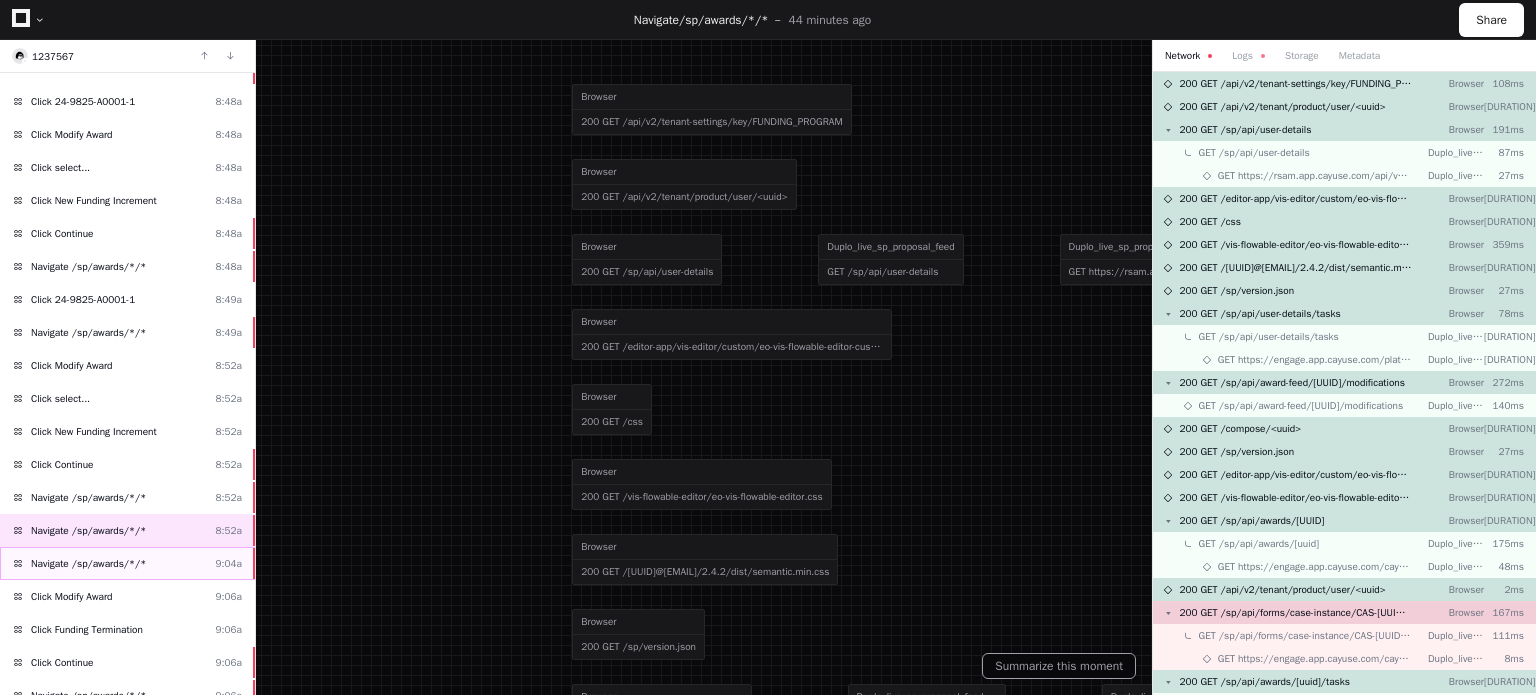 click on "Navigate /sp/awards/*/* [TIME]" 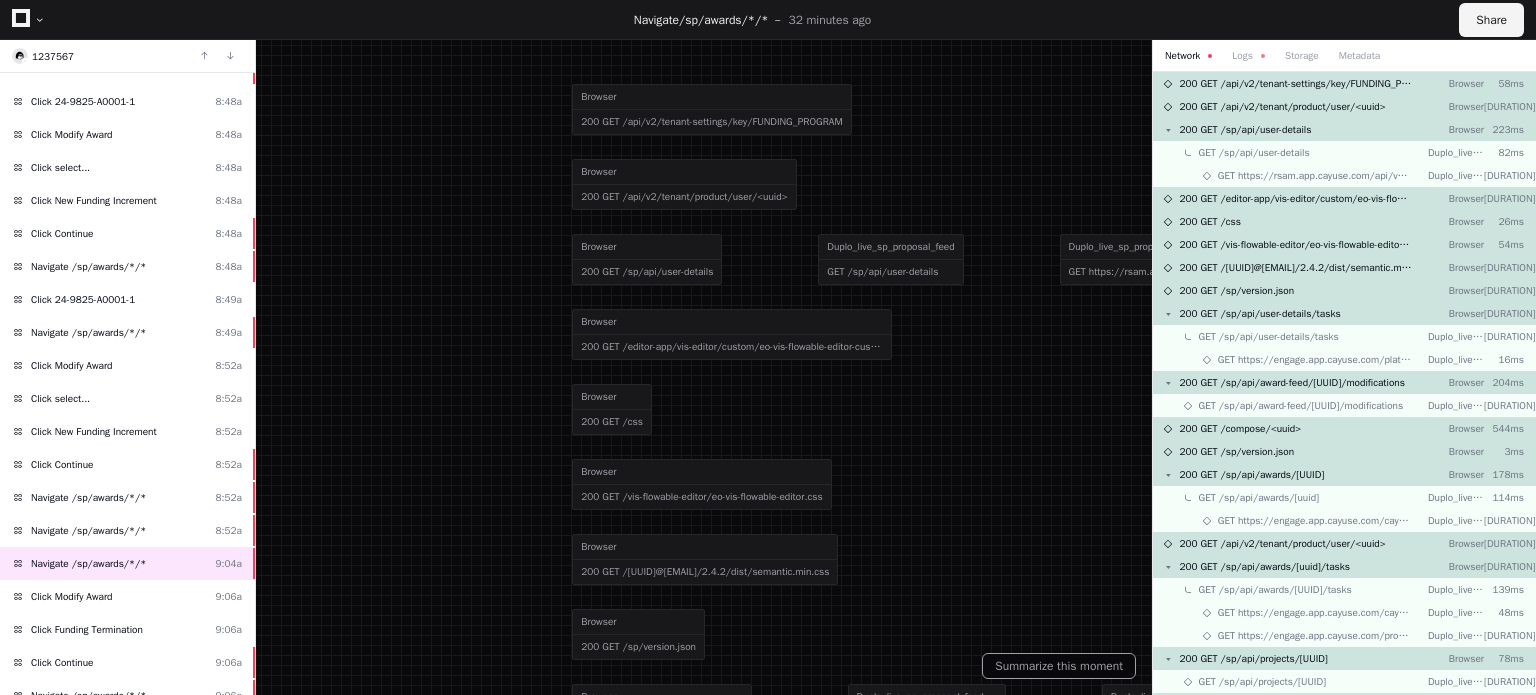 click on "Share" 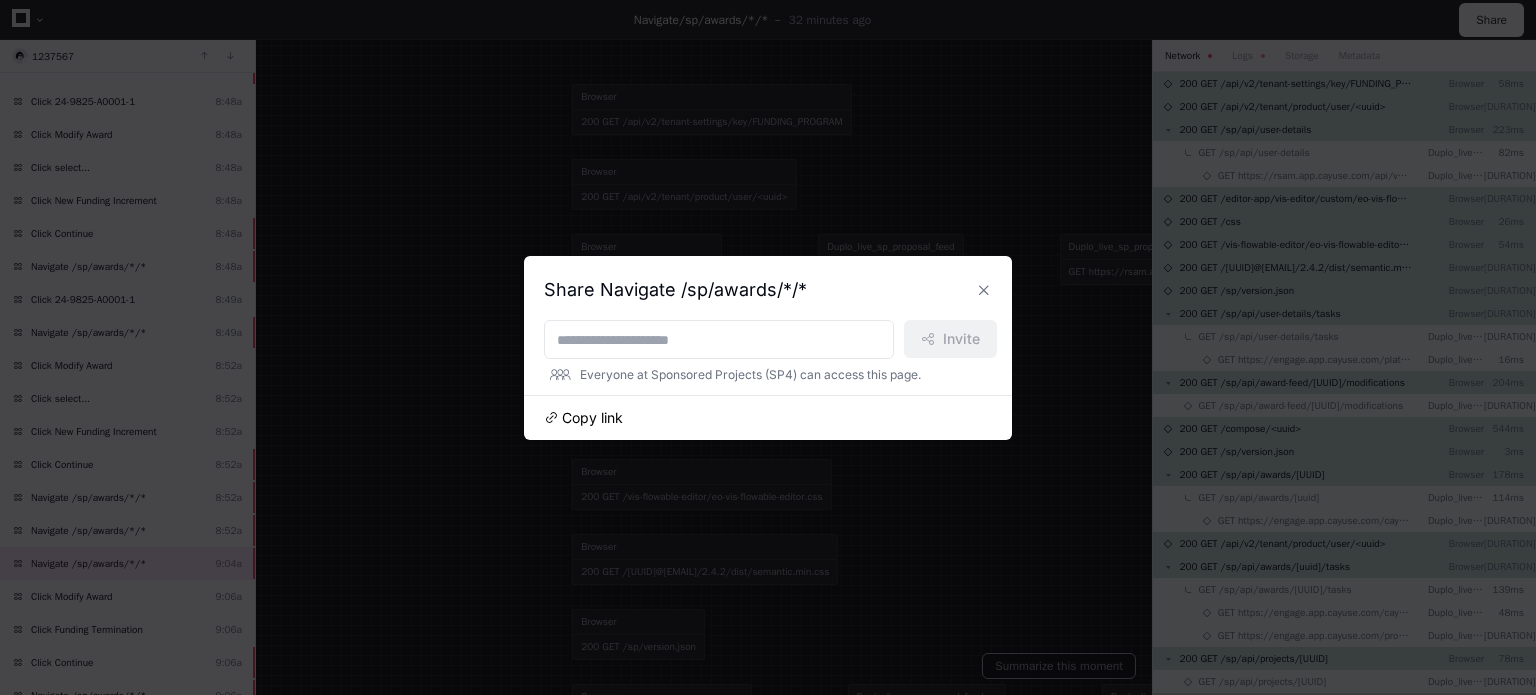 click on "Copy link" at bounding box center (592, 418) 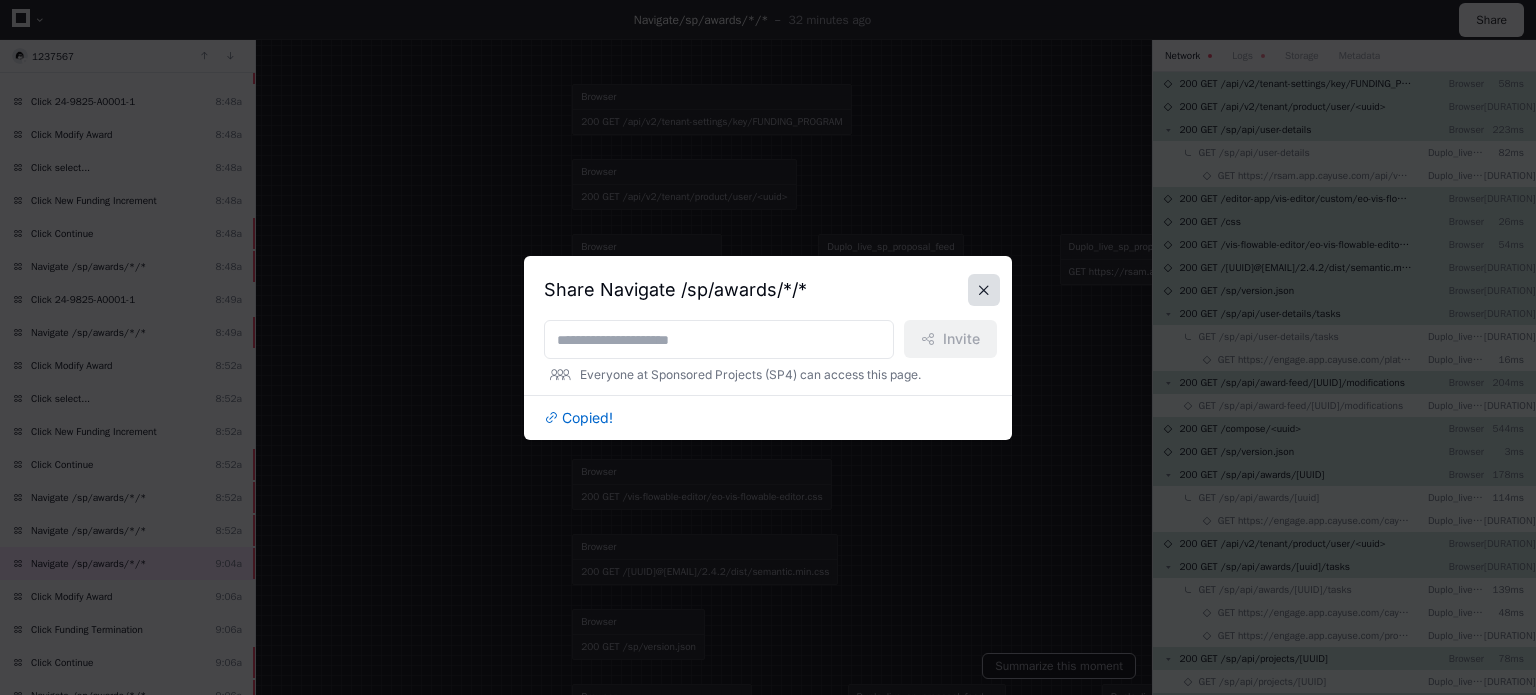click at bounding box center [984, 290] 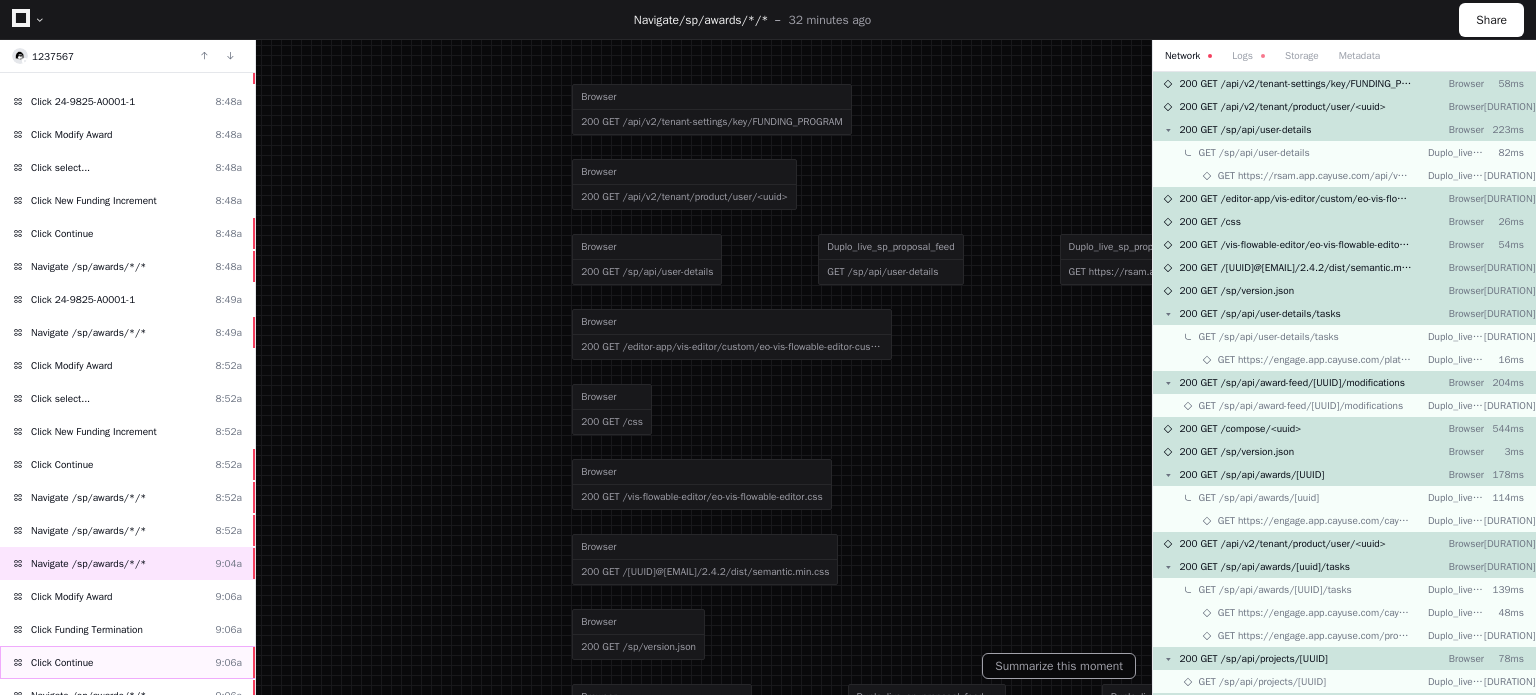 click on "Click Continue  9:06a" 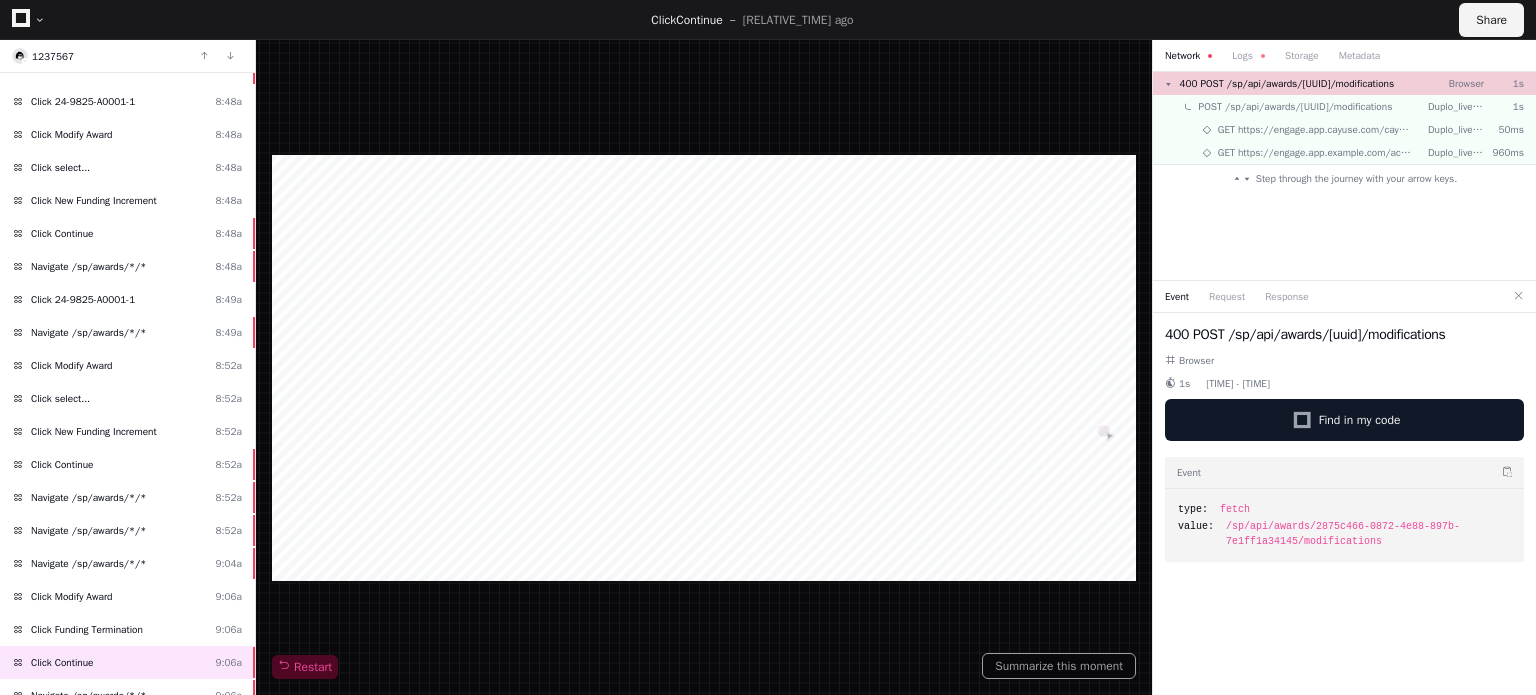 click on "Share" 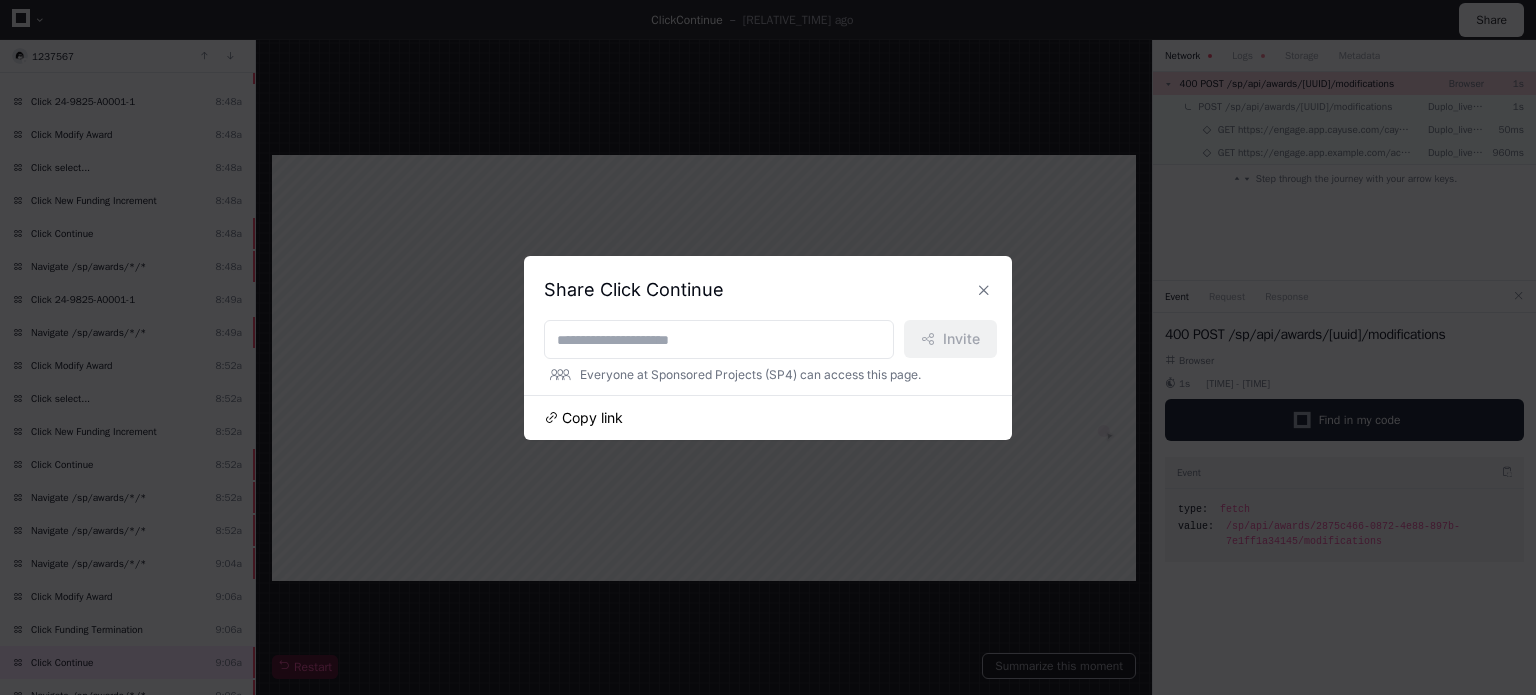 click on "Copy link" at bounding box center (592, 418) 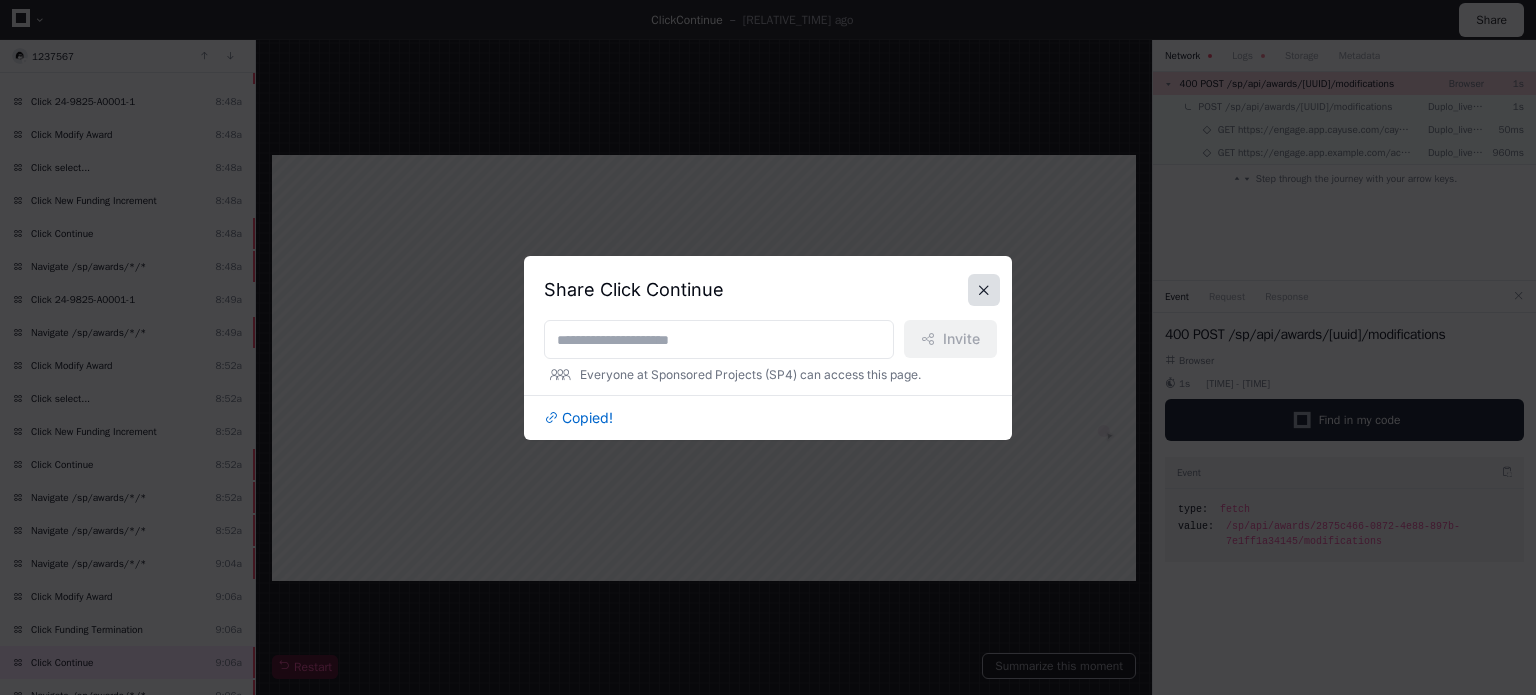 click at bounding box center (984, 290) 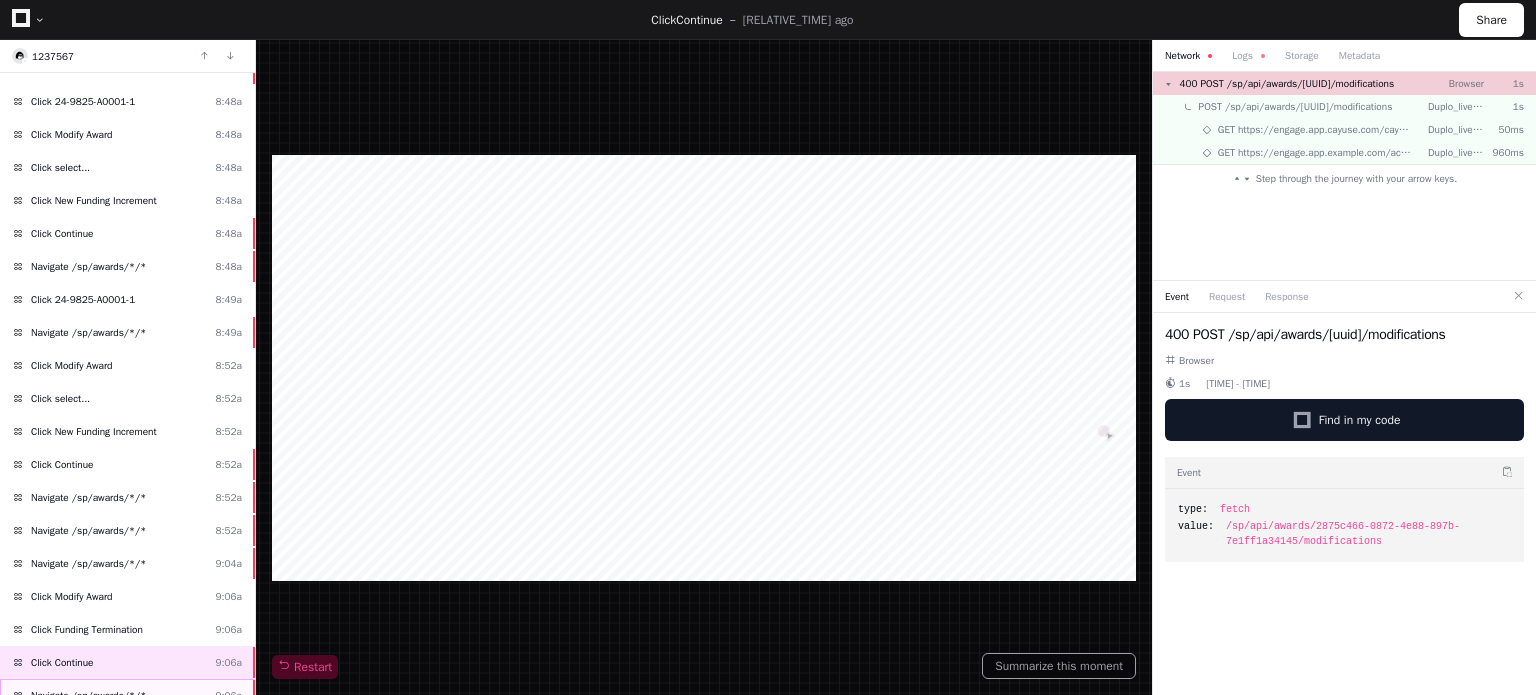 click on "Navigate /sp/awards/*/* [TIME]" 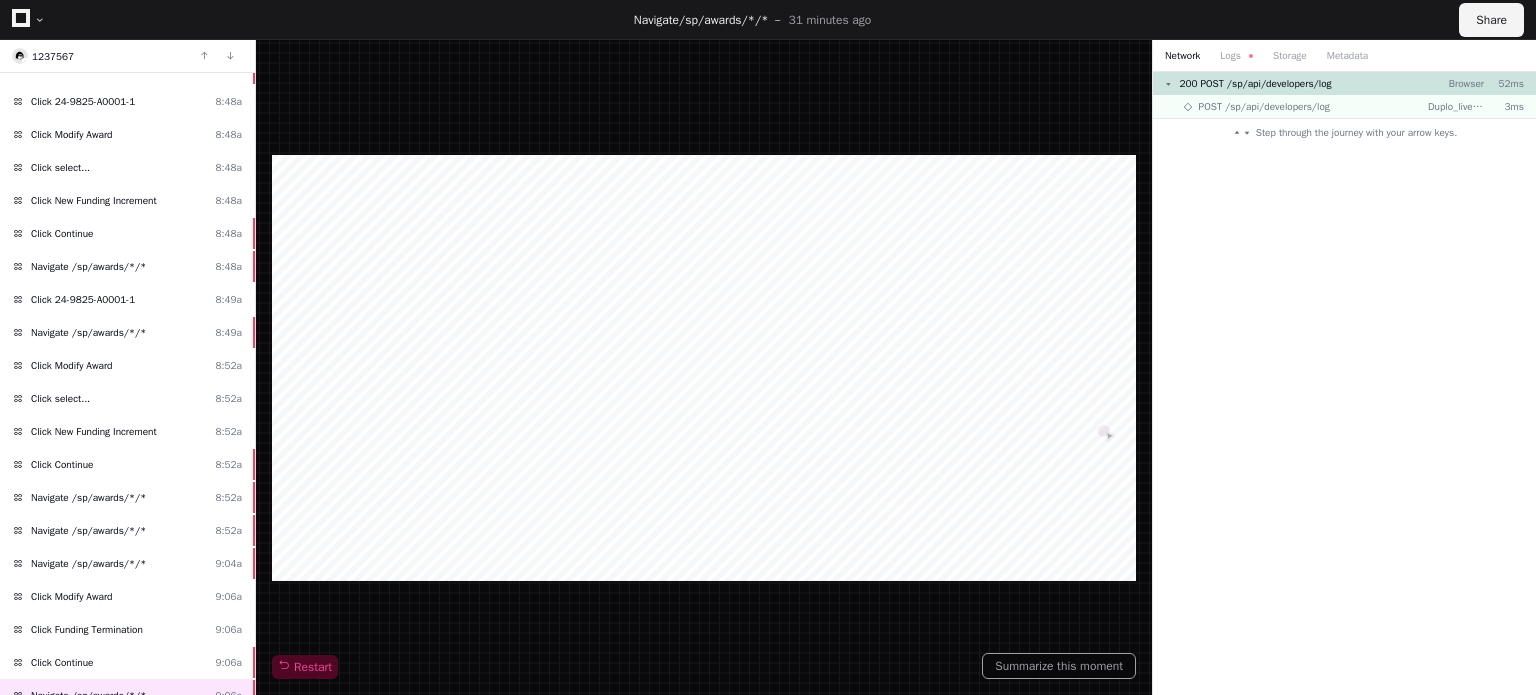 click on "Share" 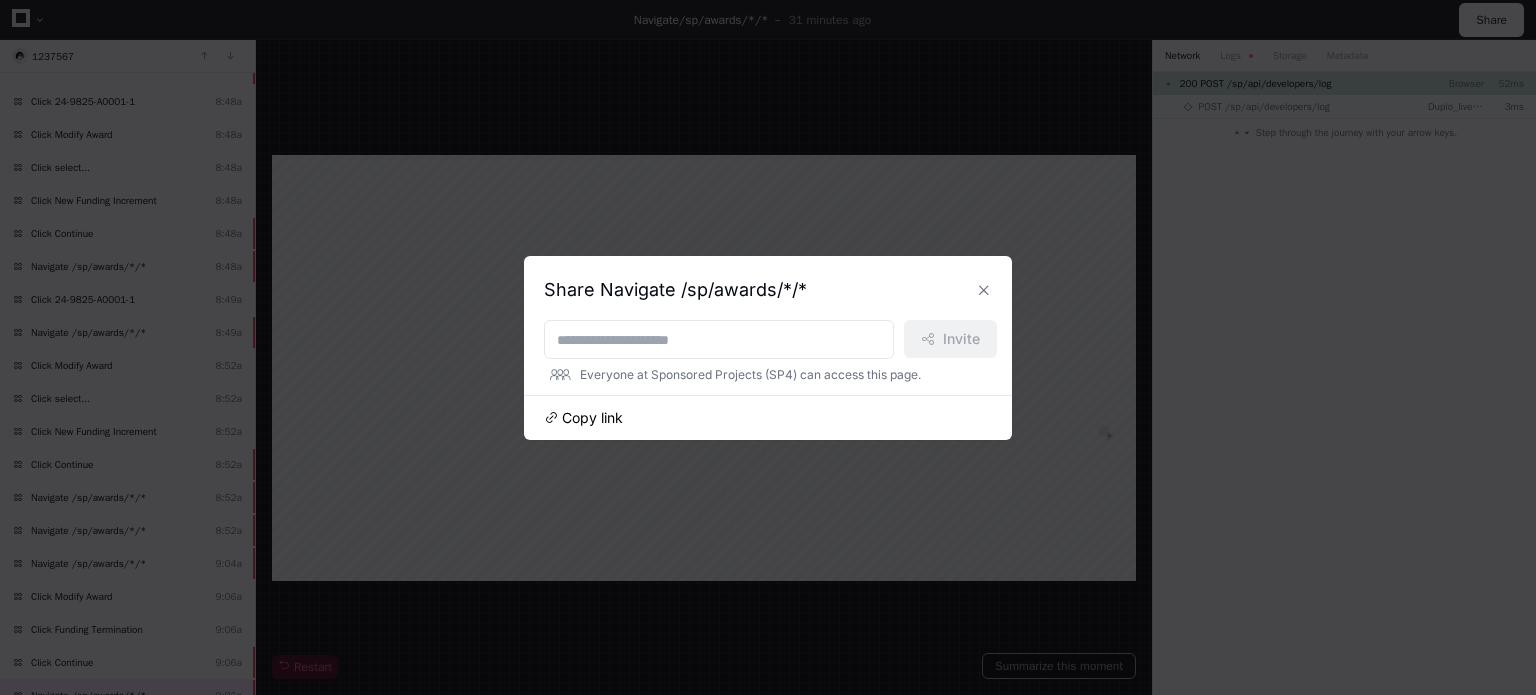 click on "Copy link" at bounding box center [592, 418] 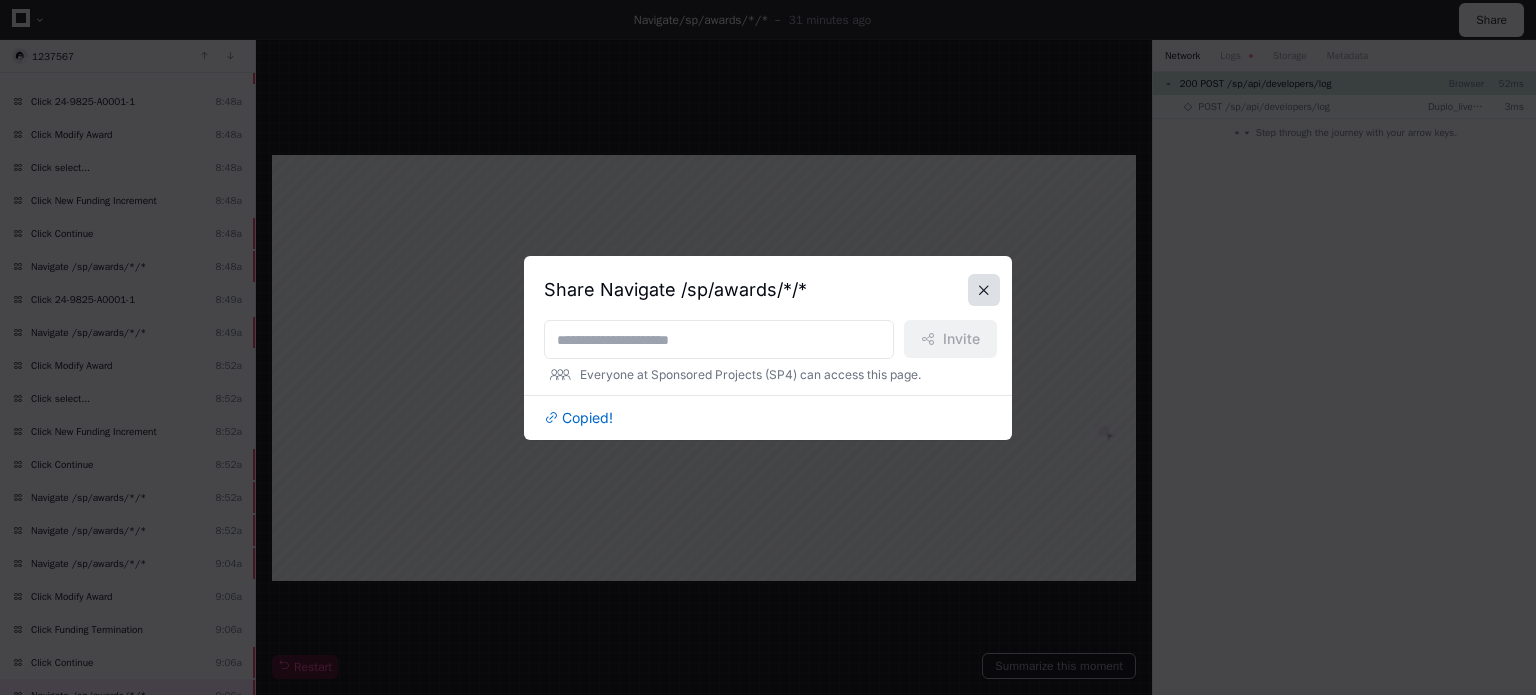 click at bounding box center [984, 290] 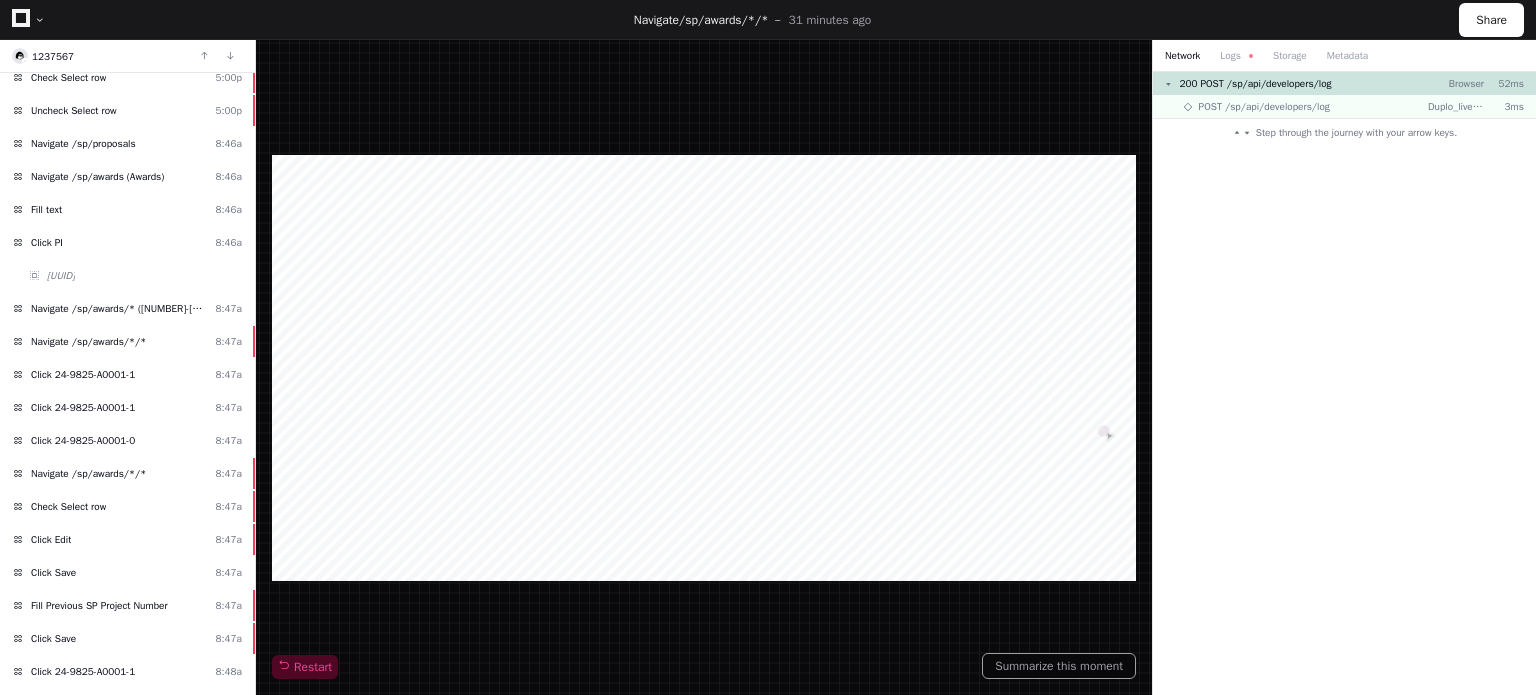 scroll, scrollTop: 3994, scrollLeft: 0, axis: vertical 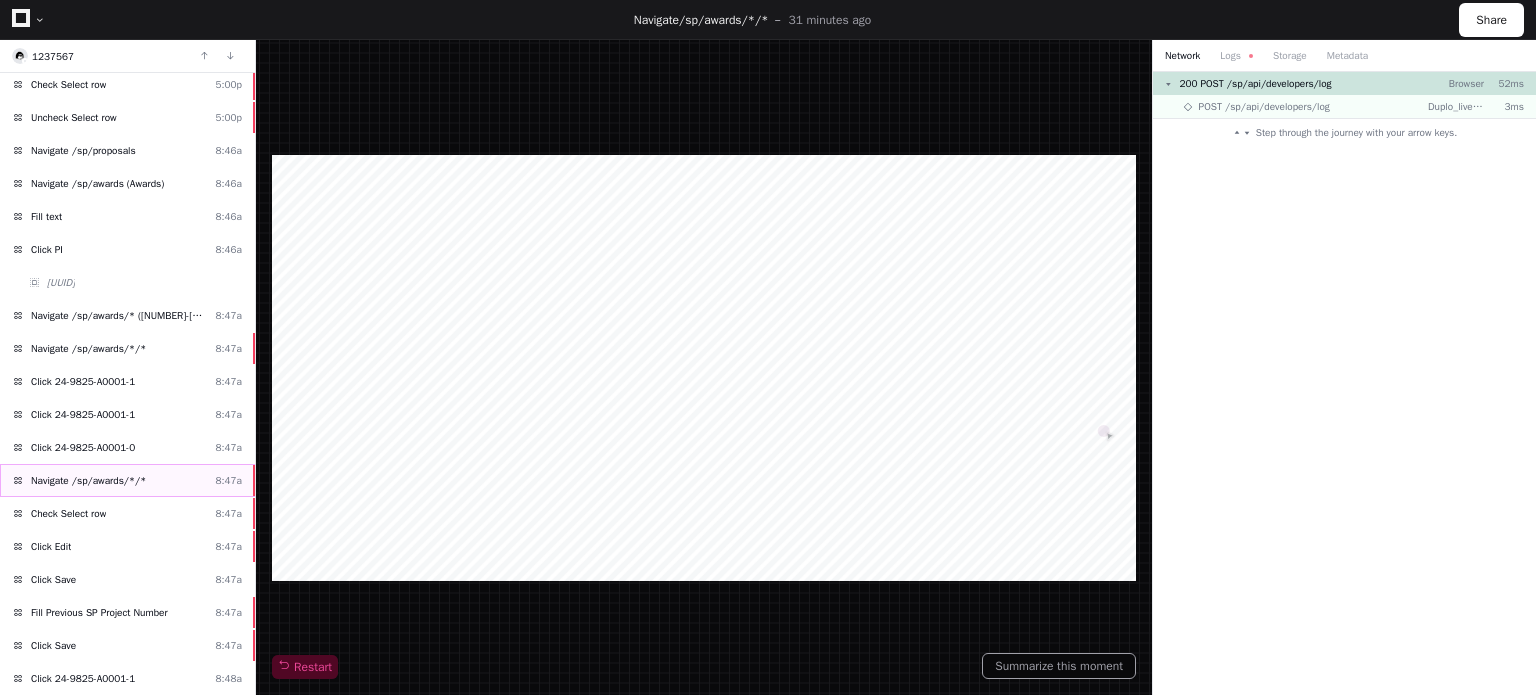 click on "Navigate /sp/awards/*/*  8:47a" 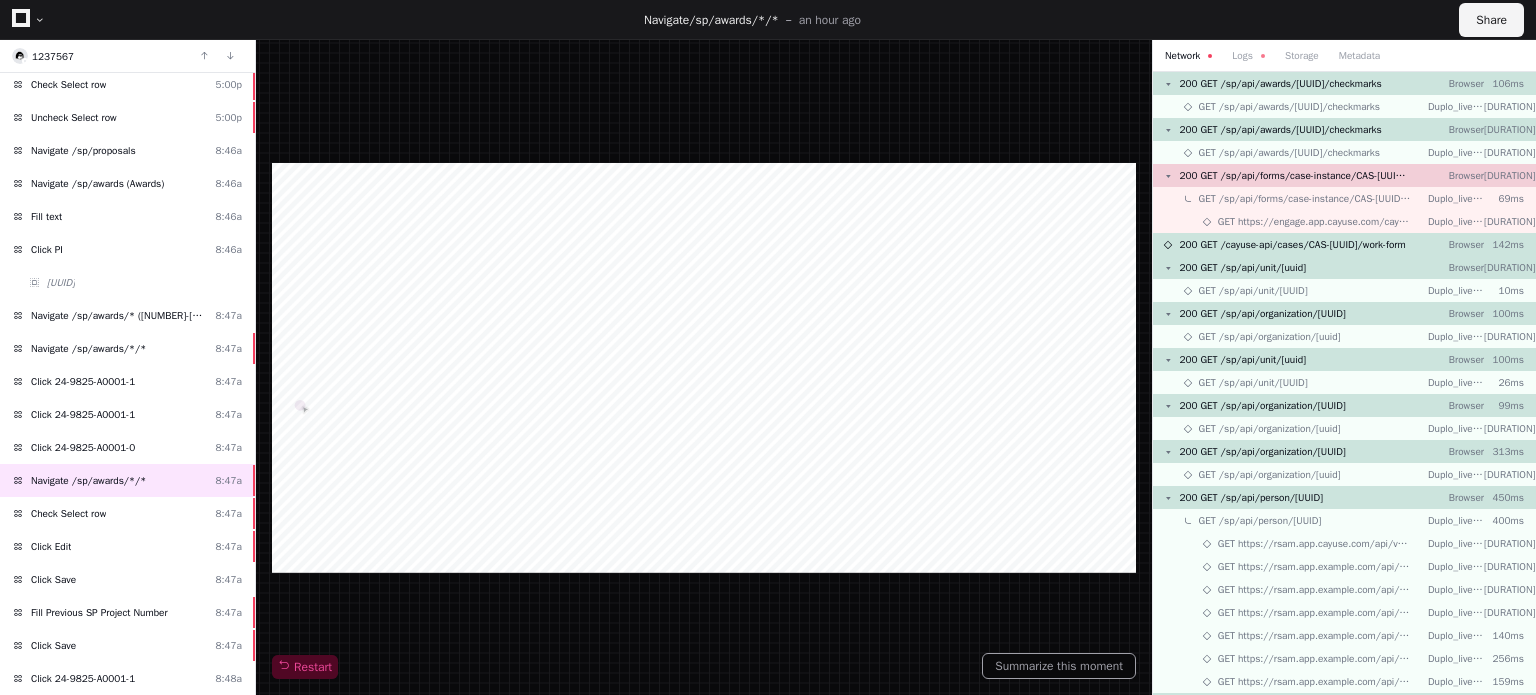 click on "Share" 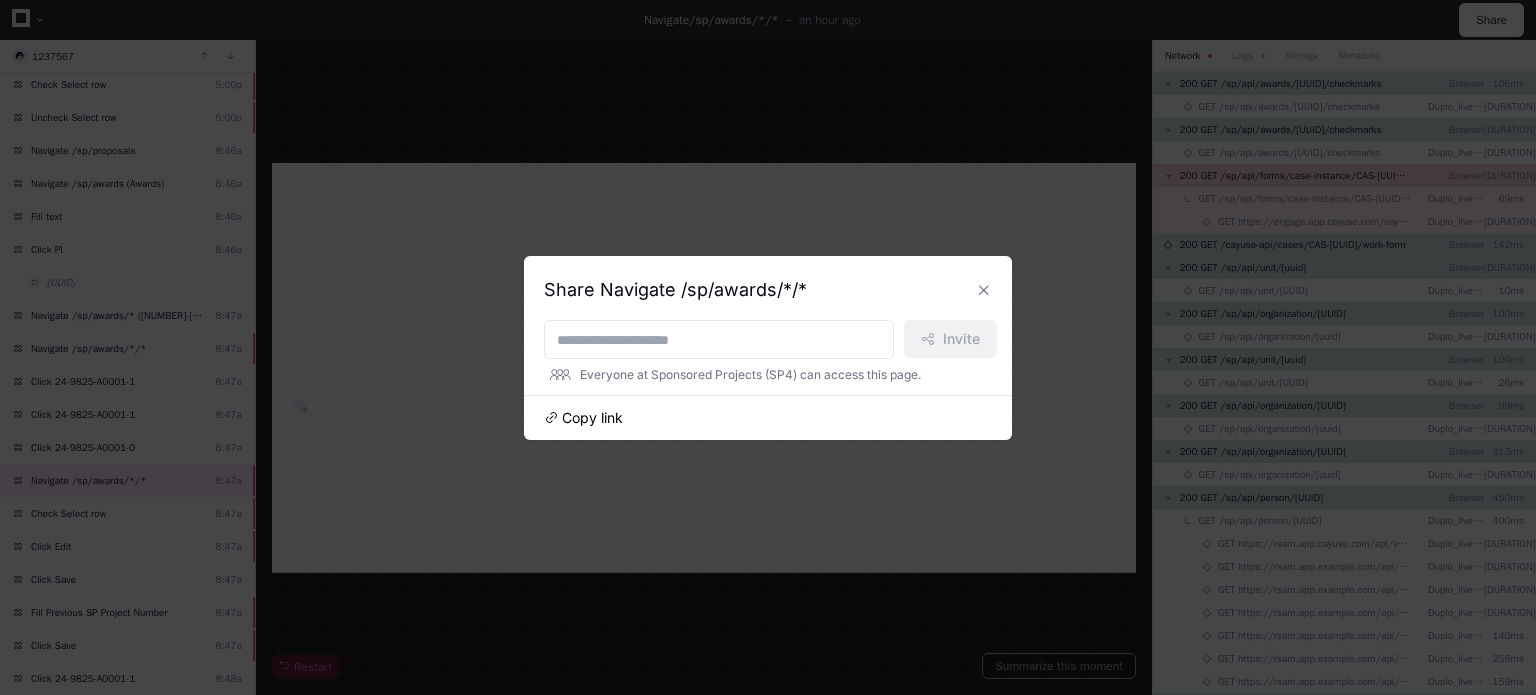 click on "Copy link" at bounding box center (592, 418) 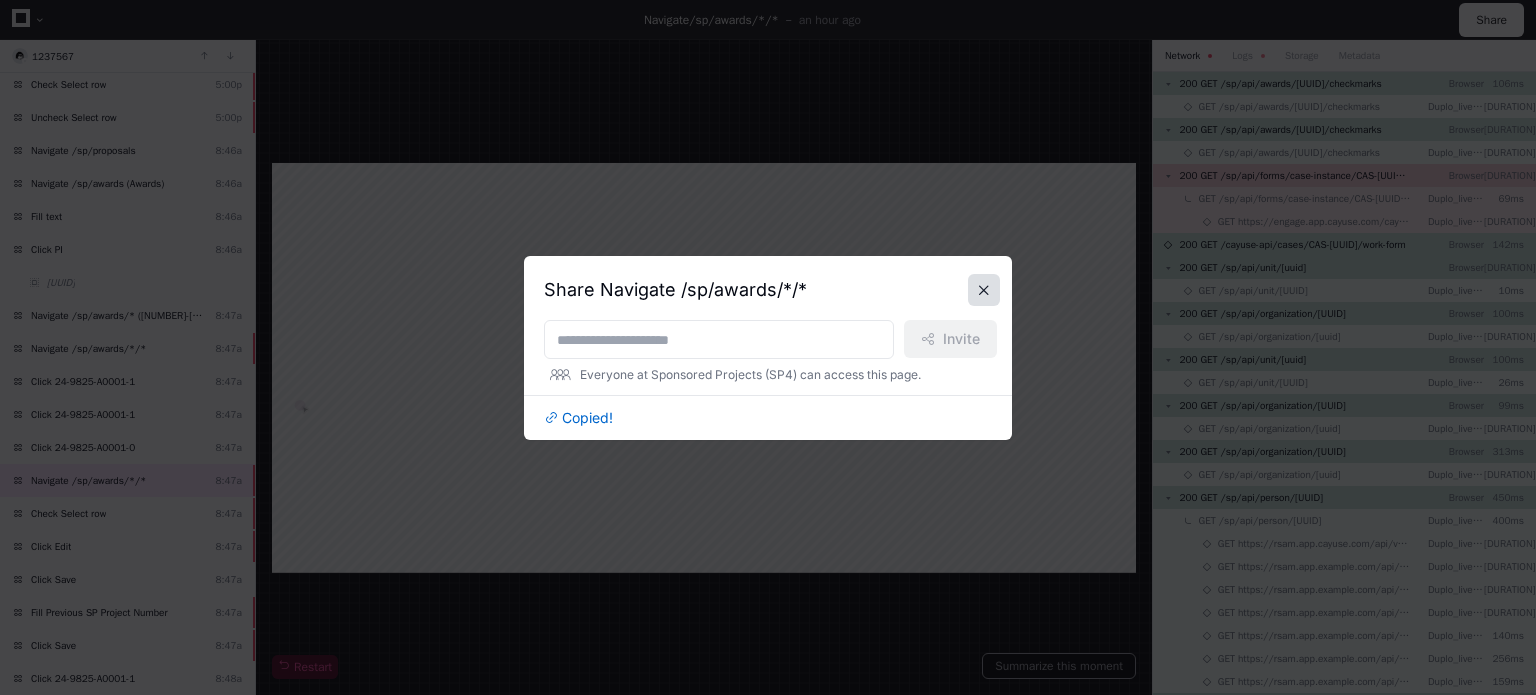 click at bounding box center (984, 290) 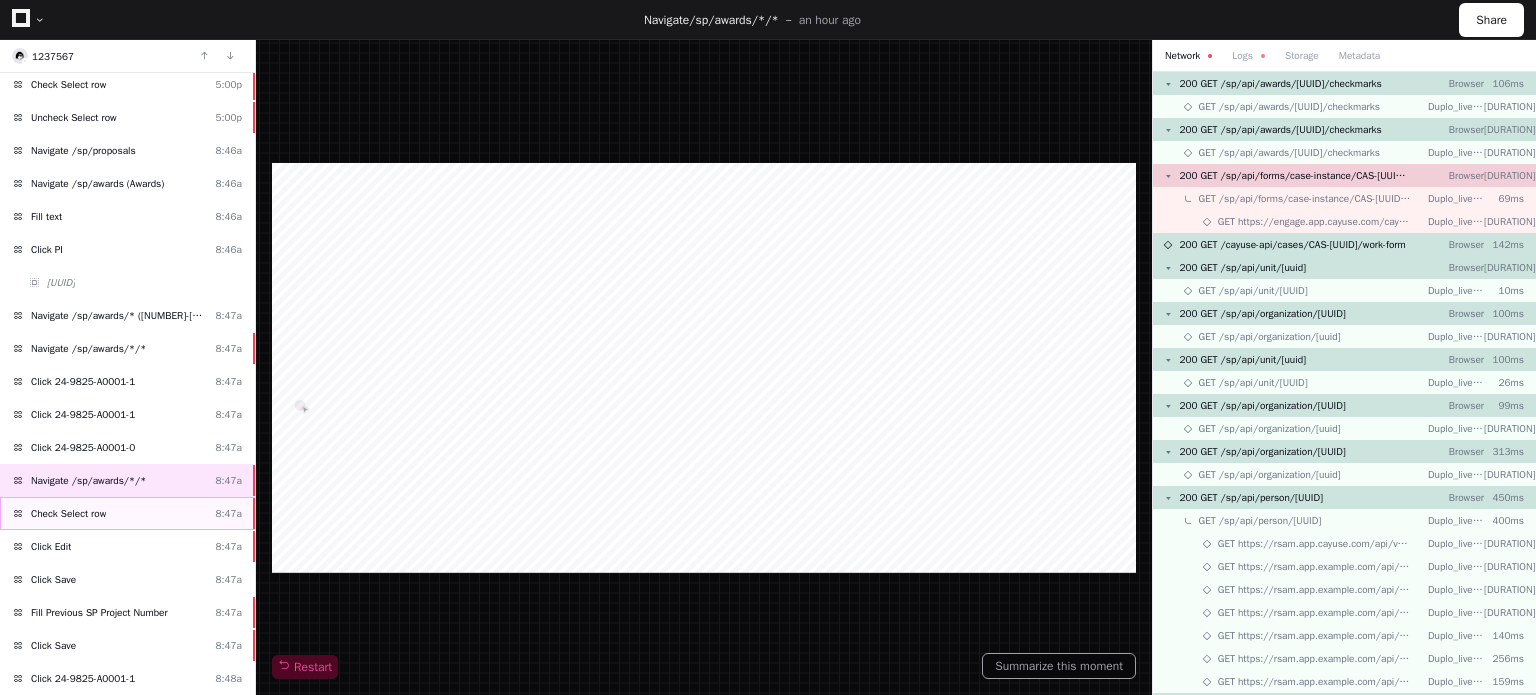 click on "Check Select row  8:47a" 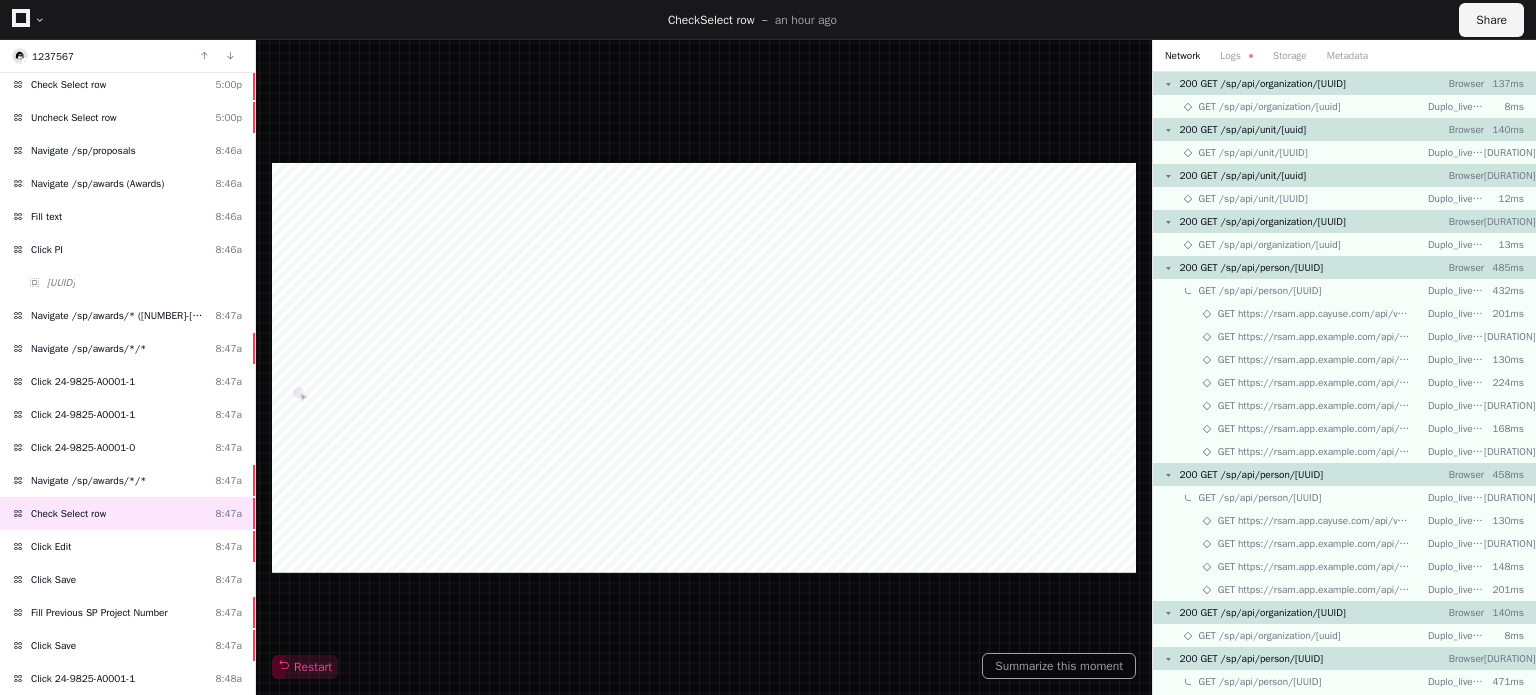 click on "Share" 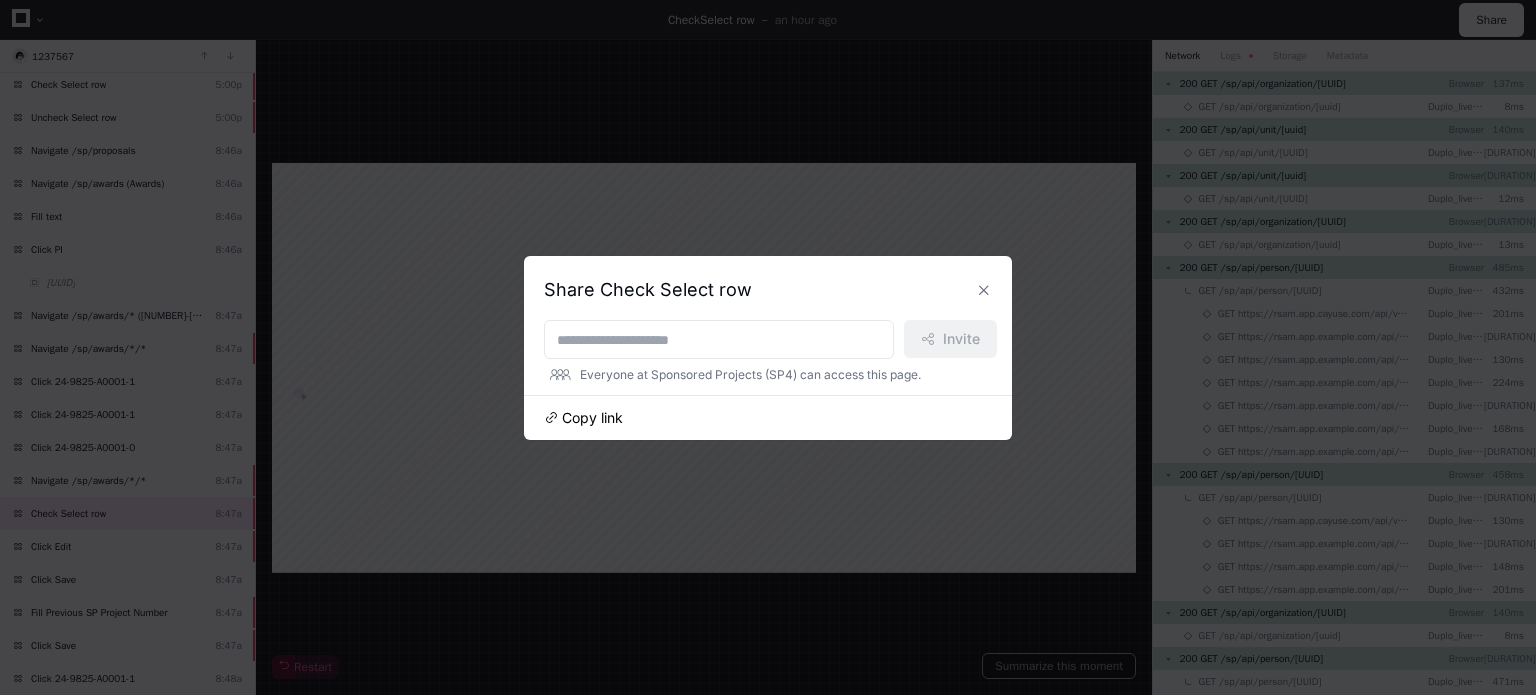 click on "Copy link" at bounding box center [592, 418] 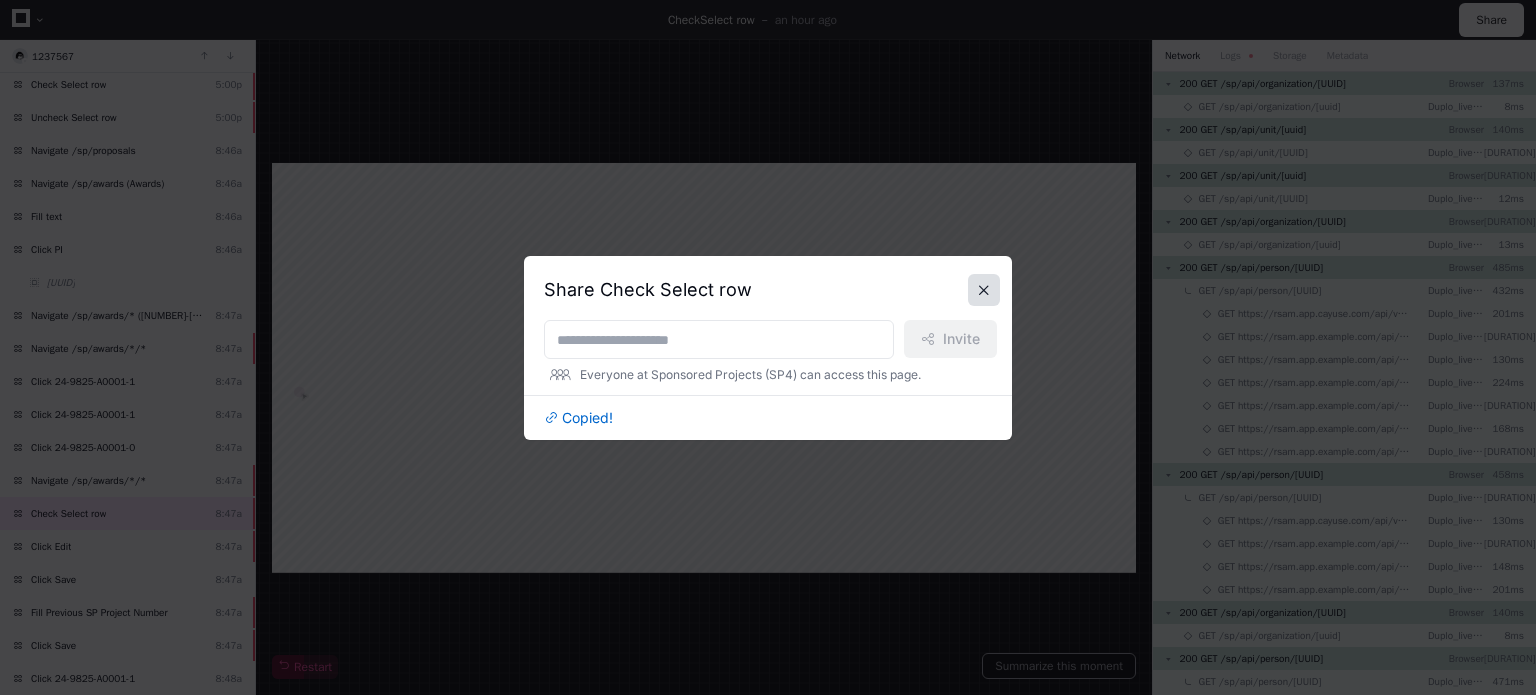 click at bounding box center [984, 290] 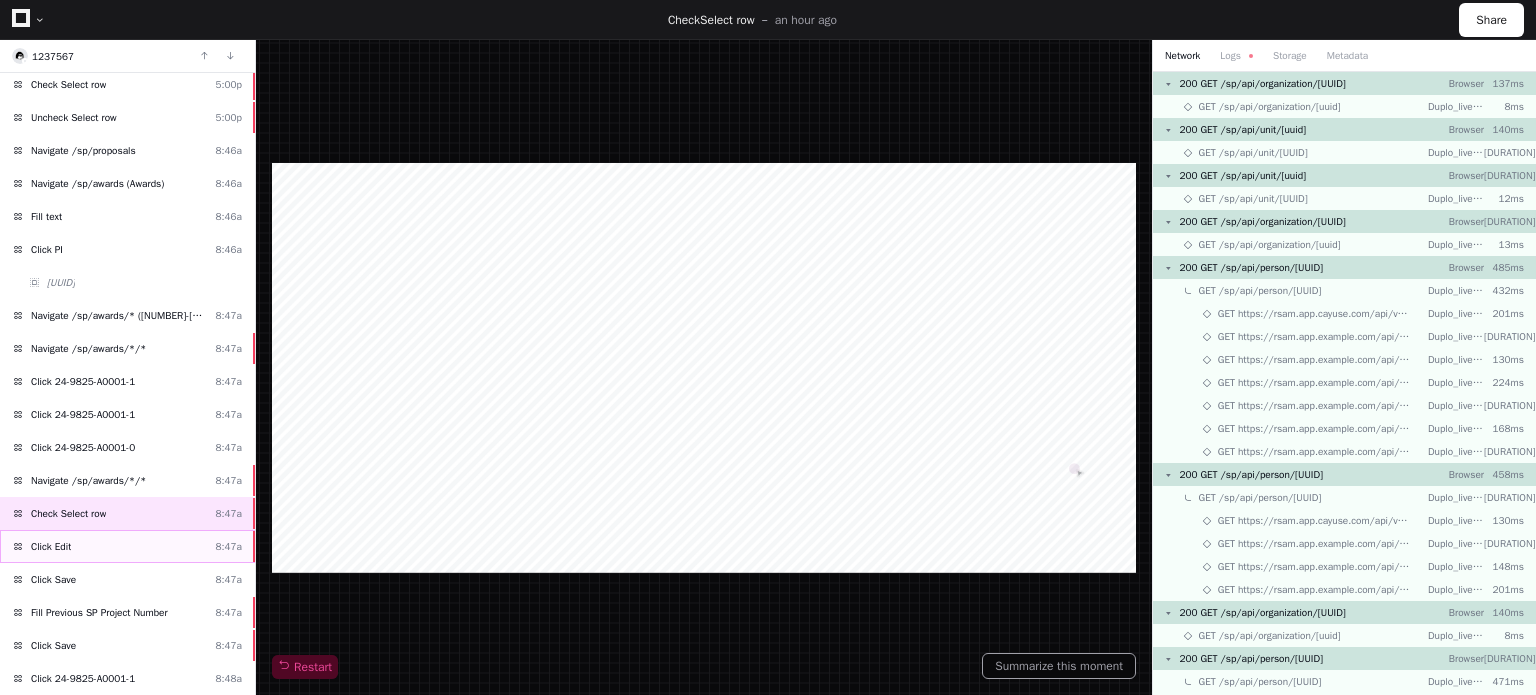 click on "Click Edit  8:47a" 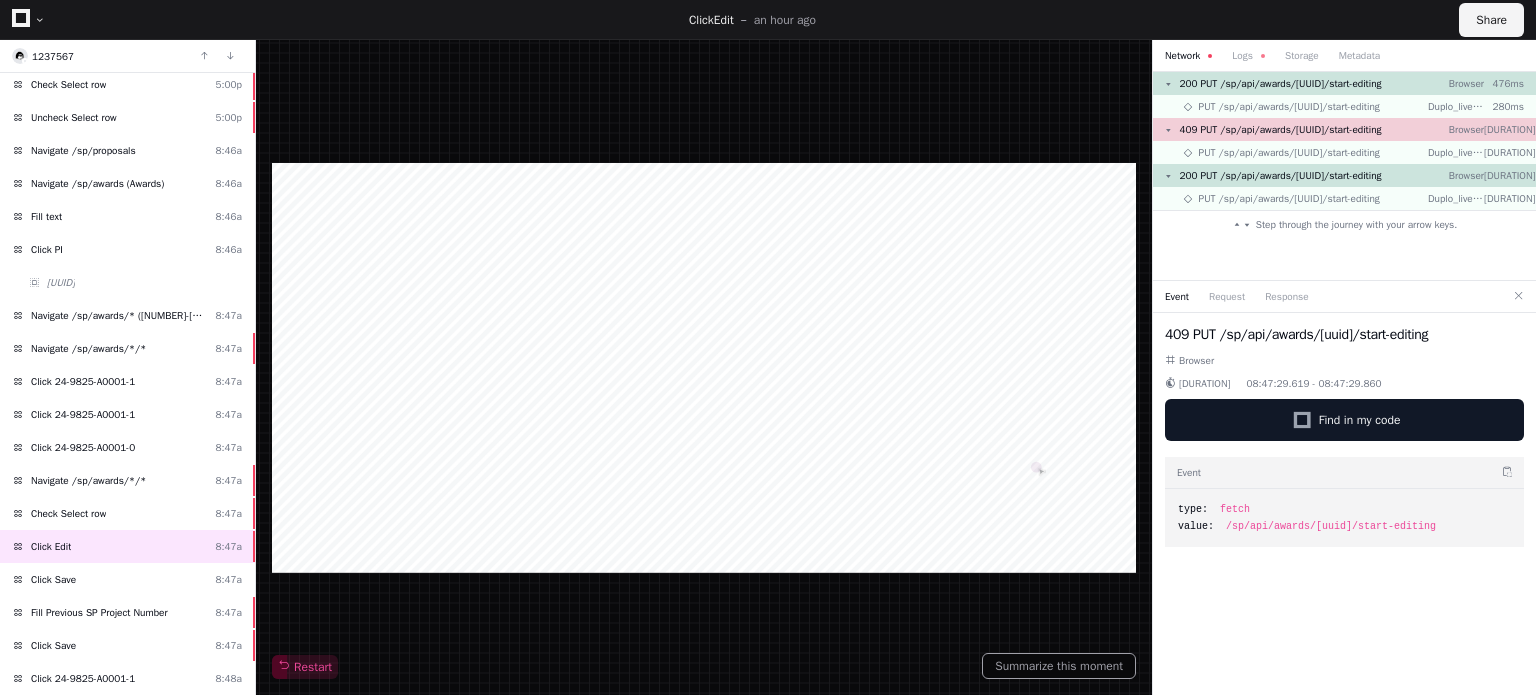 click on "Share" 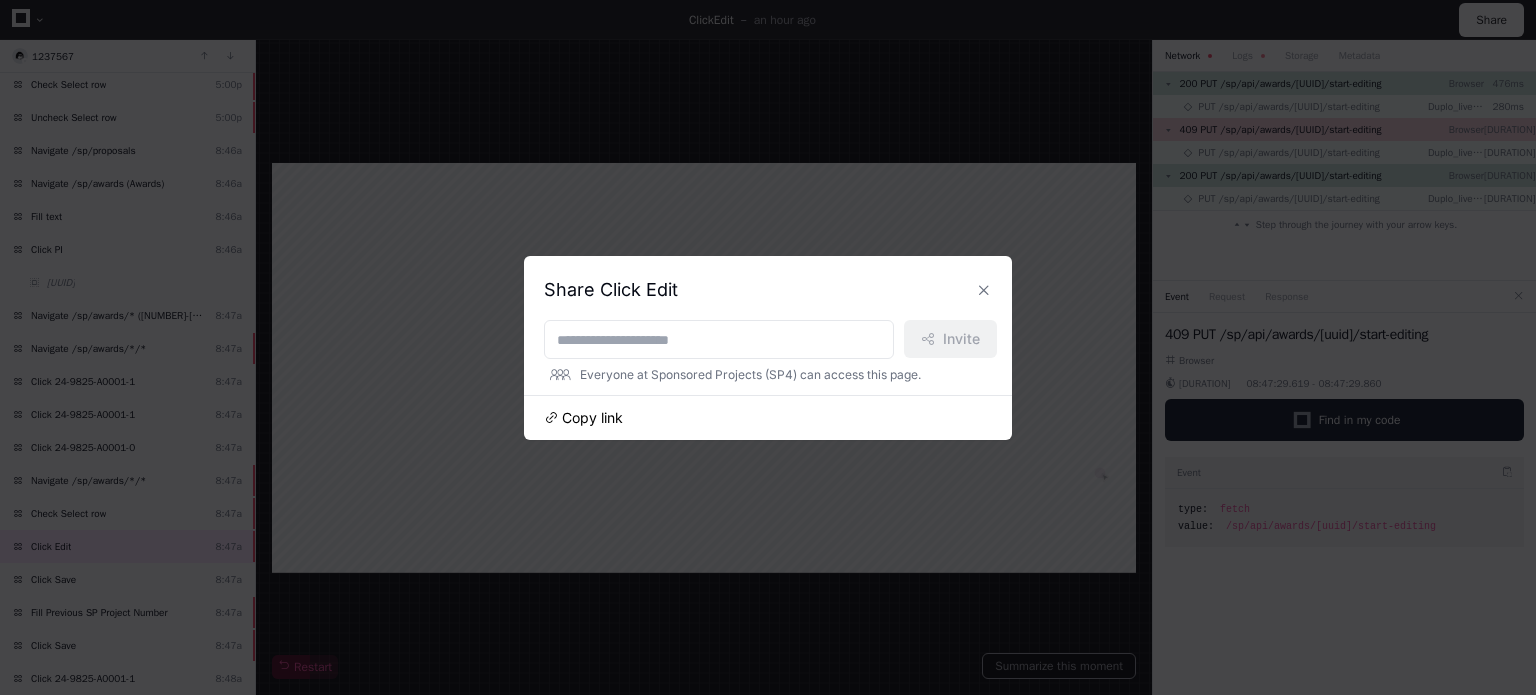 click on "Copy link" at bounding box center [592, 418] 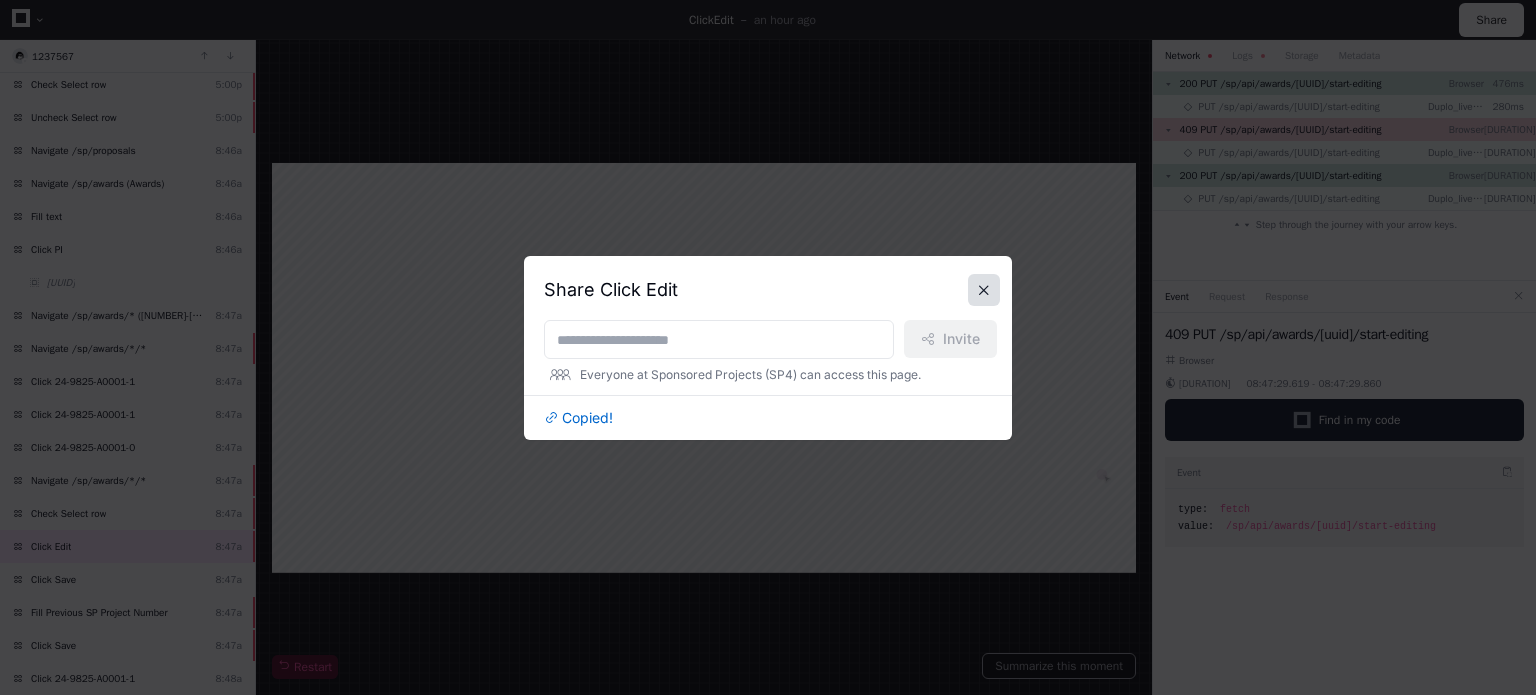click at bounding box center (984, 290) 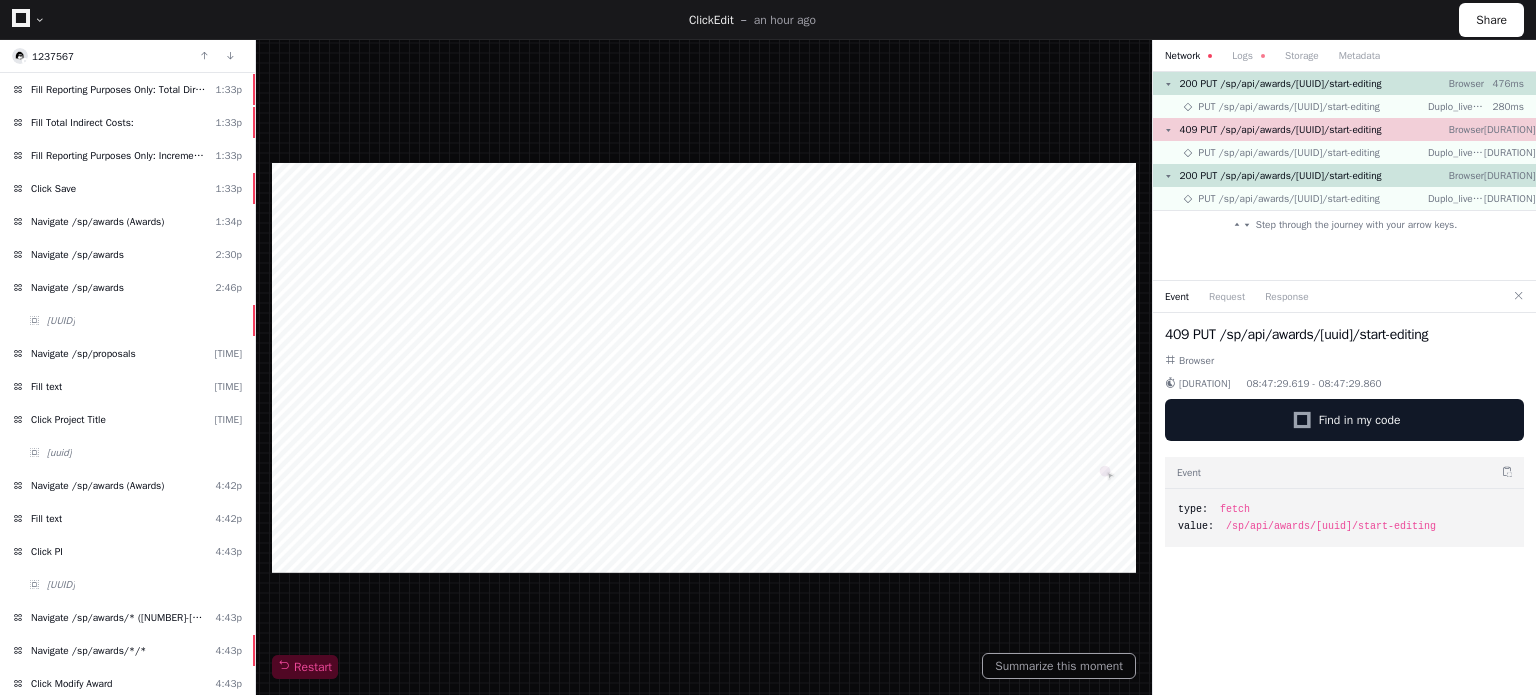 scroll, scrollTop: 612, scrollLeft: 0, axis: vertical 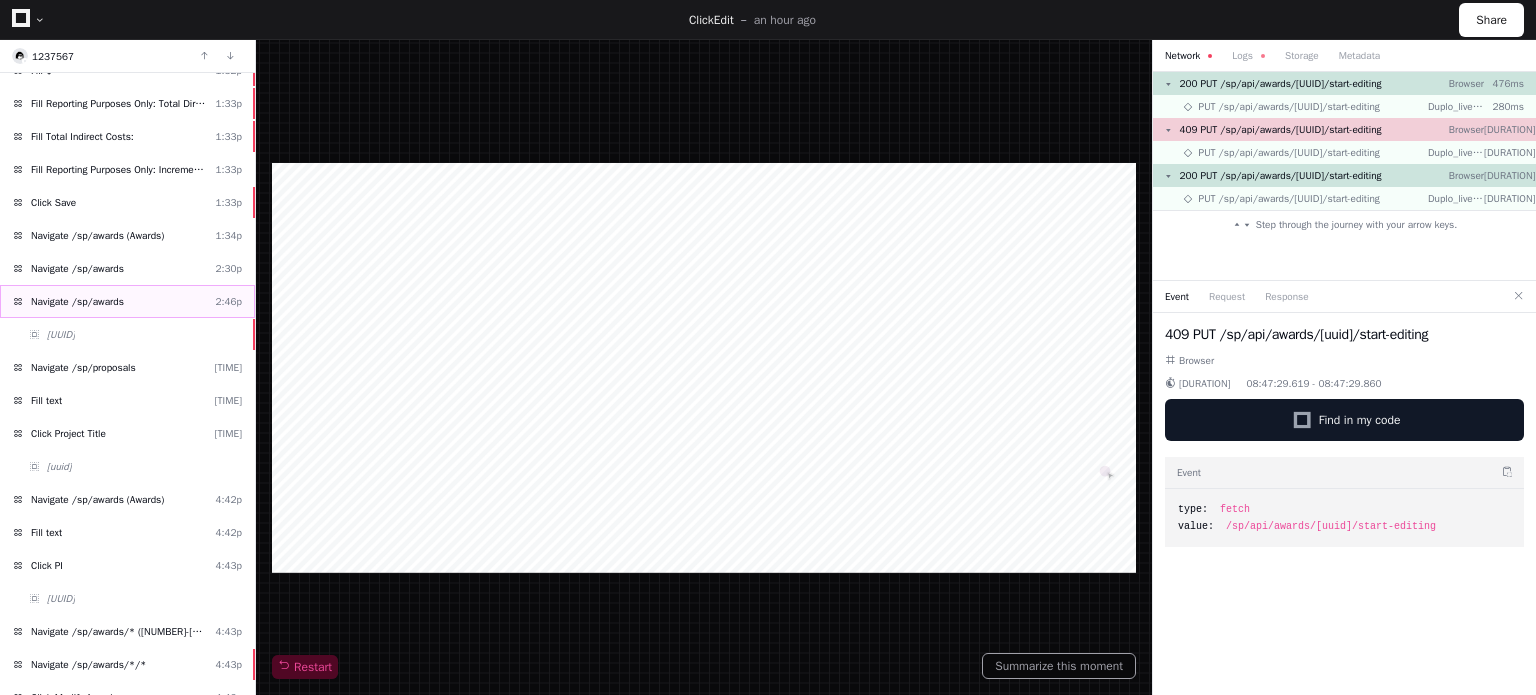 click on "Navigate /sp/awards  2:46p" 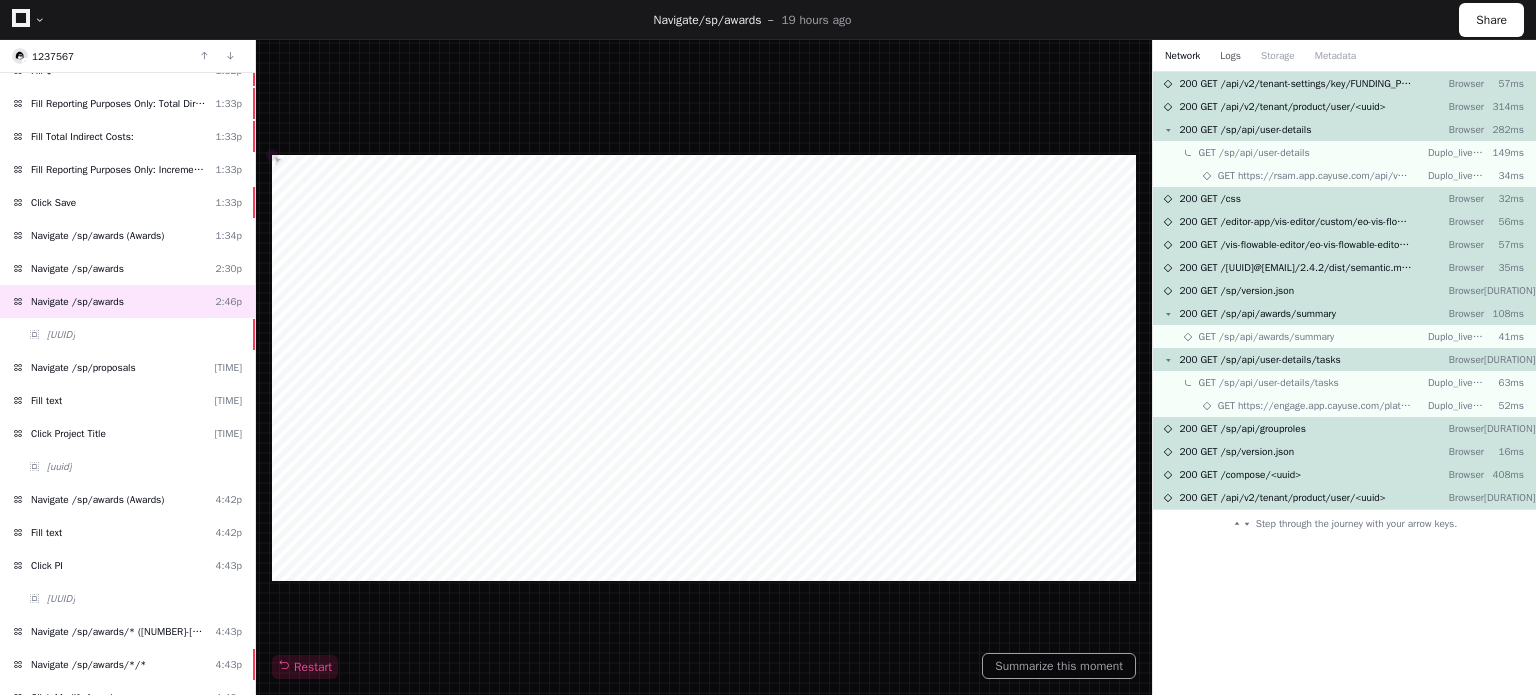 click on "Logs" 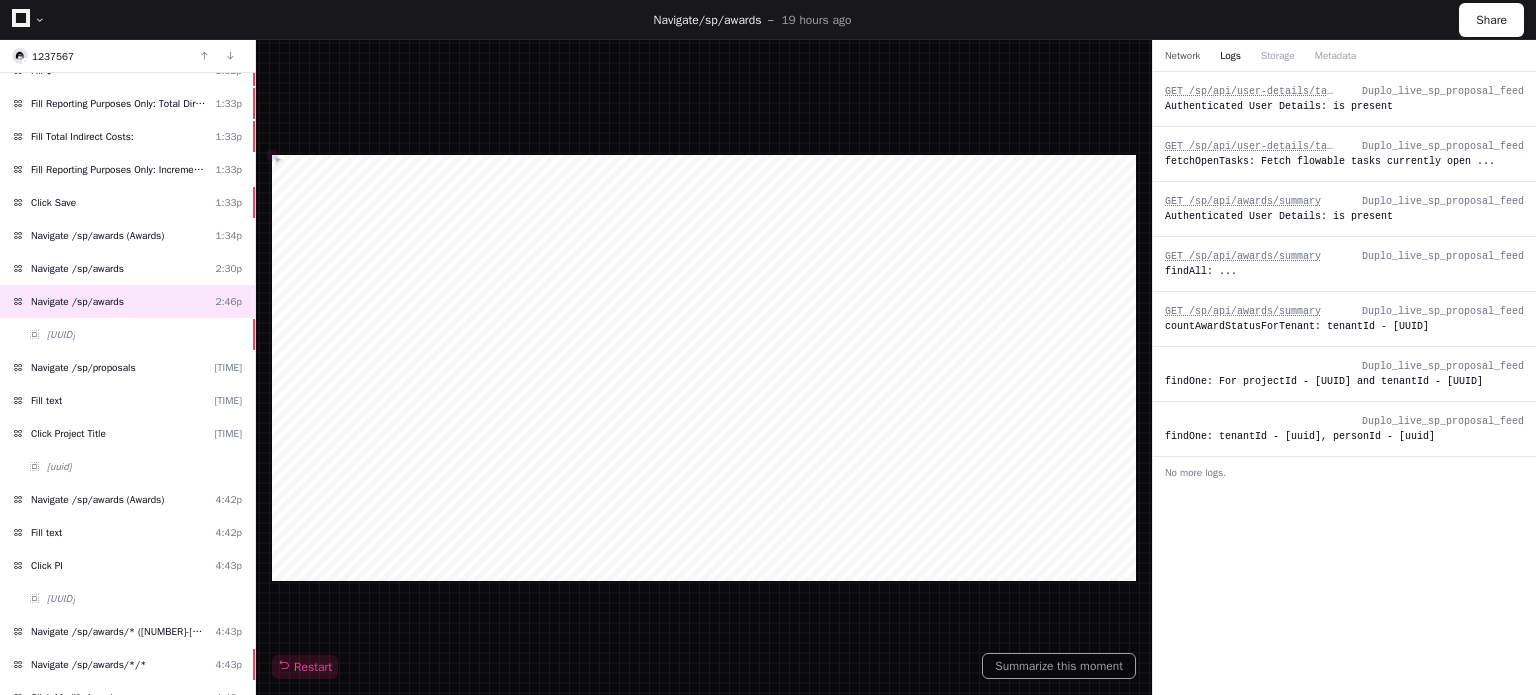 click on "Network" 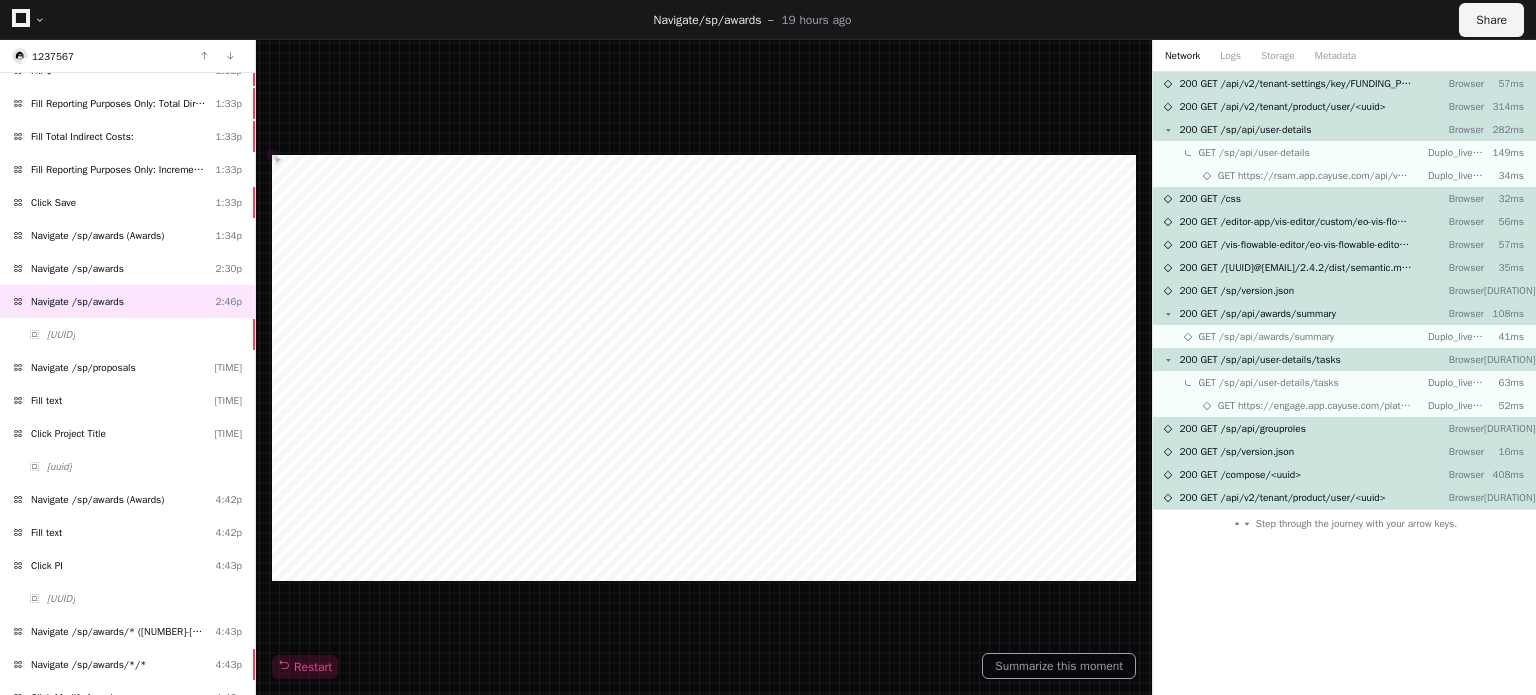 click on "Share" 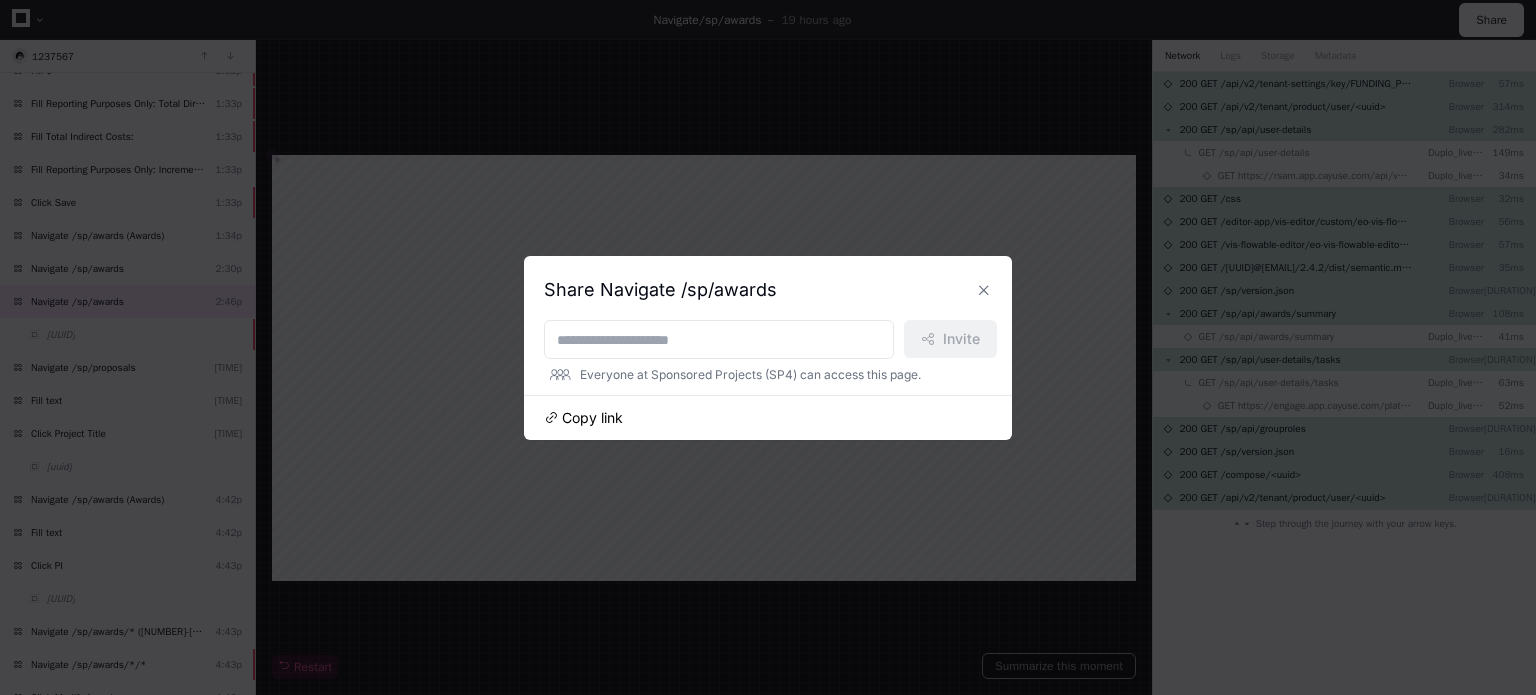click on "Copy link" at bounding box center (592, 418) 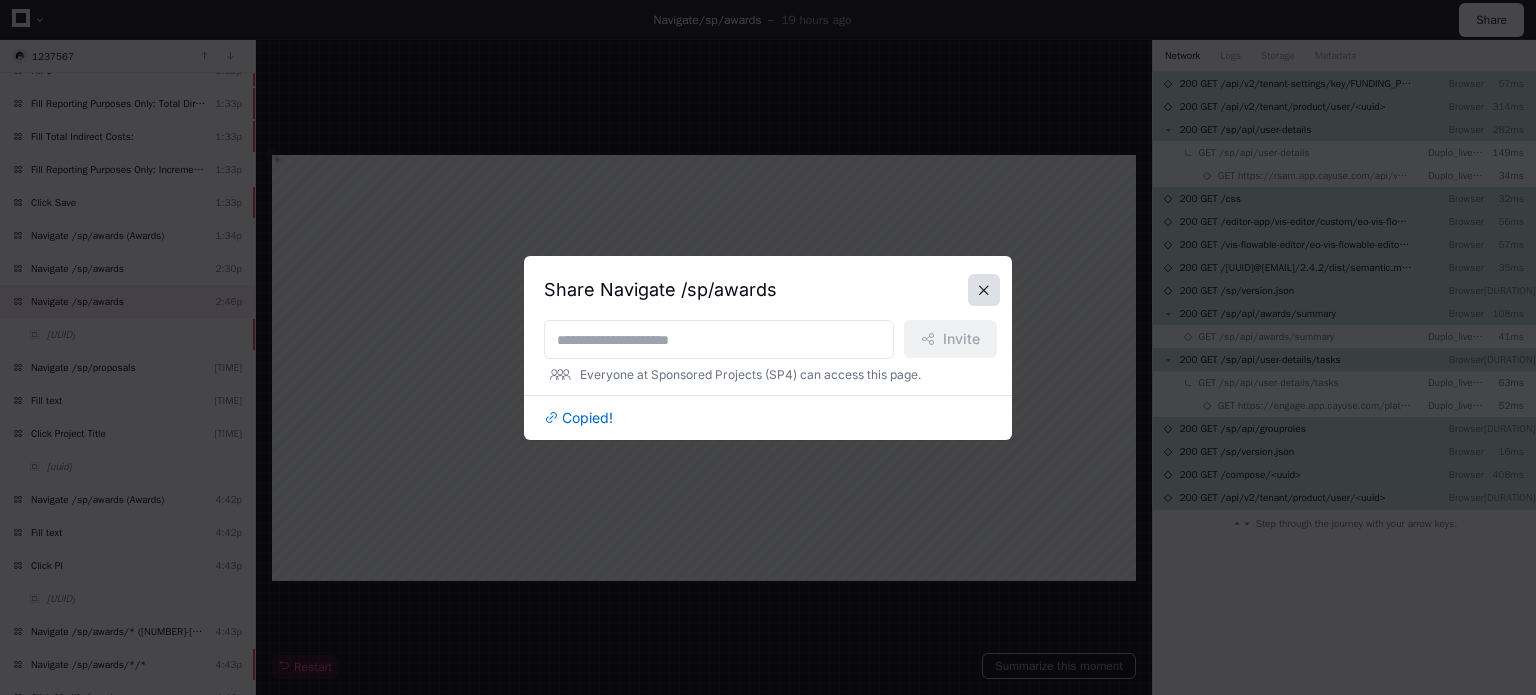 click at bounding box center (984, 290) 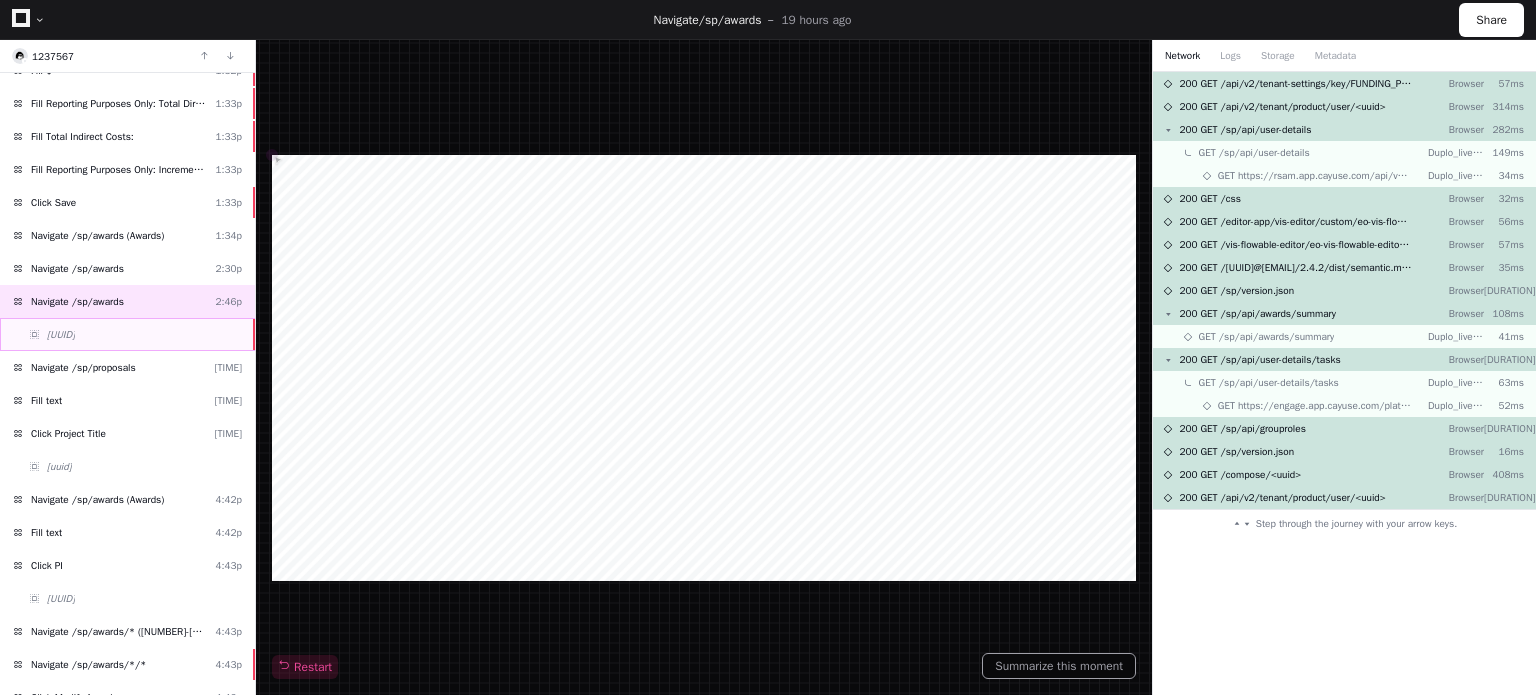click on "[UUID]" 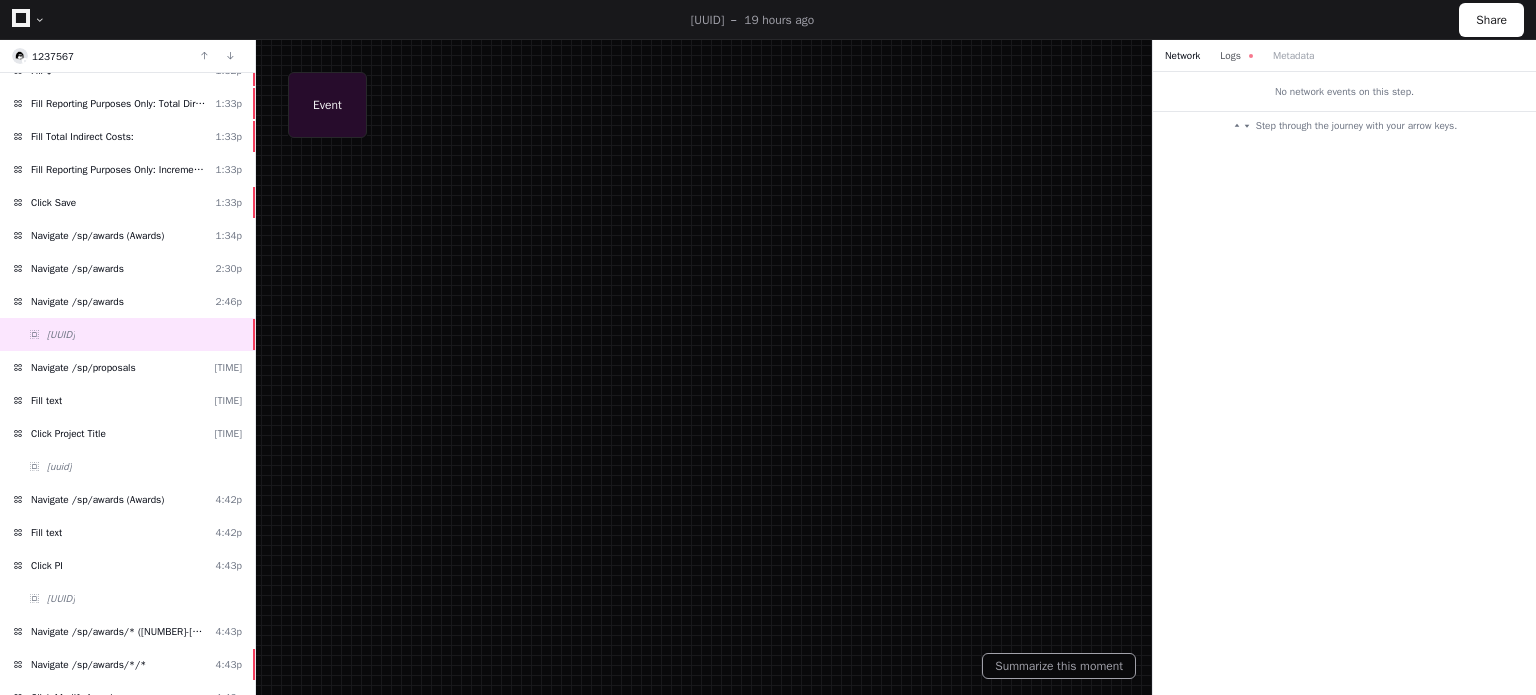 click on "Logs" 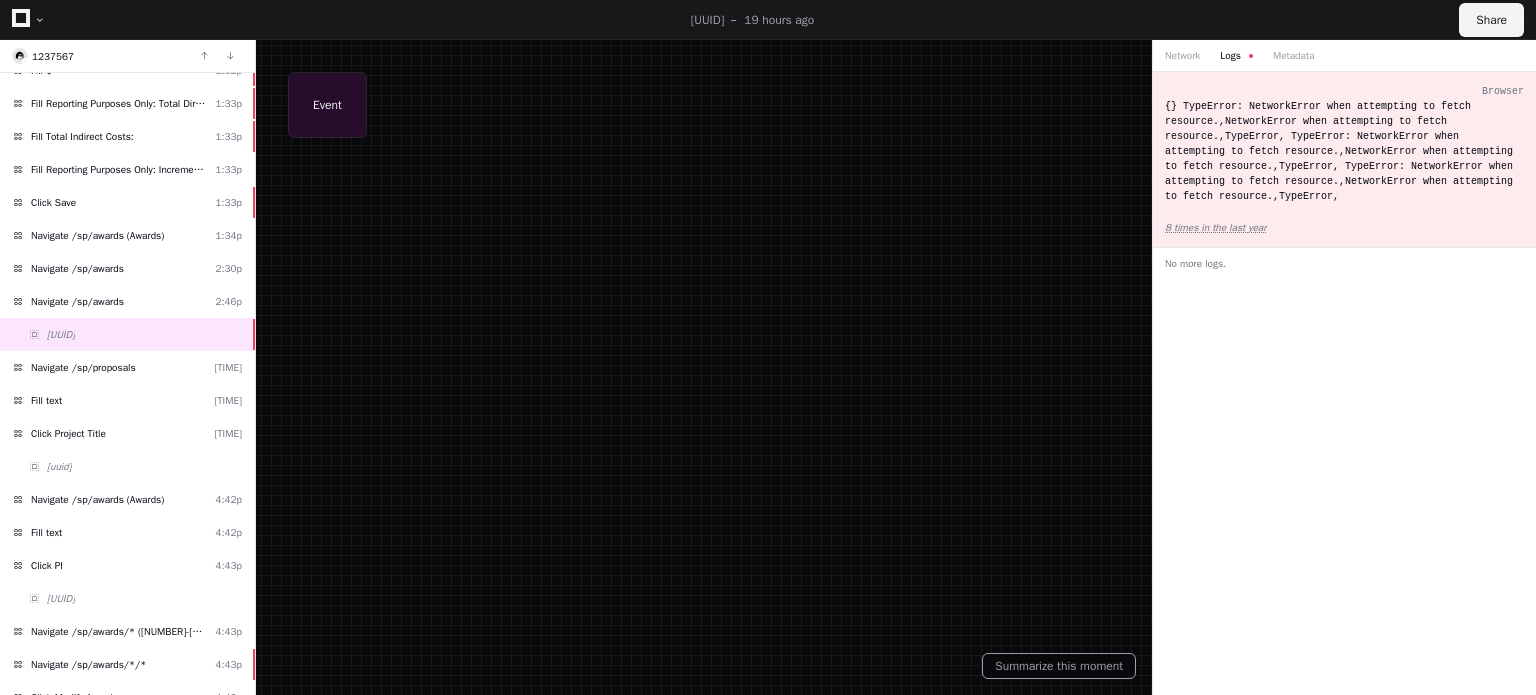 click on "Share" 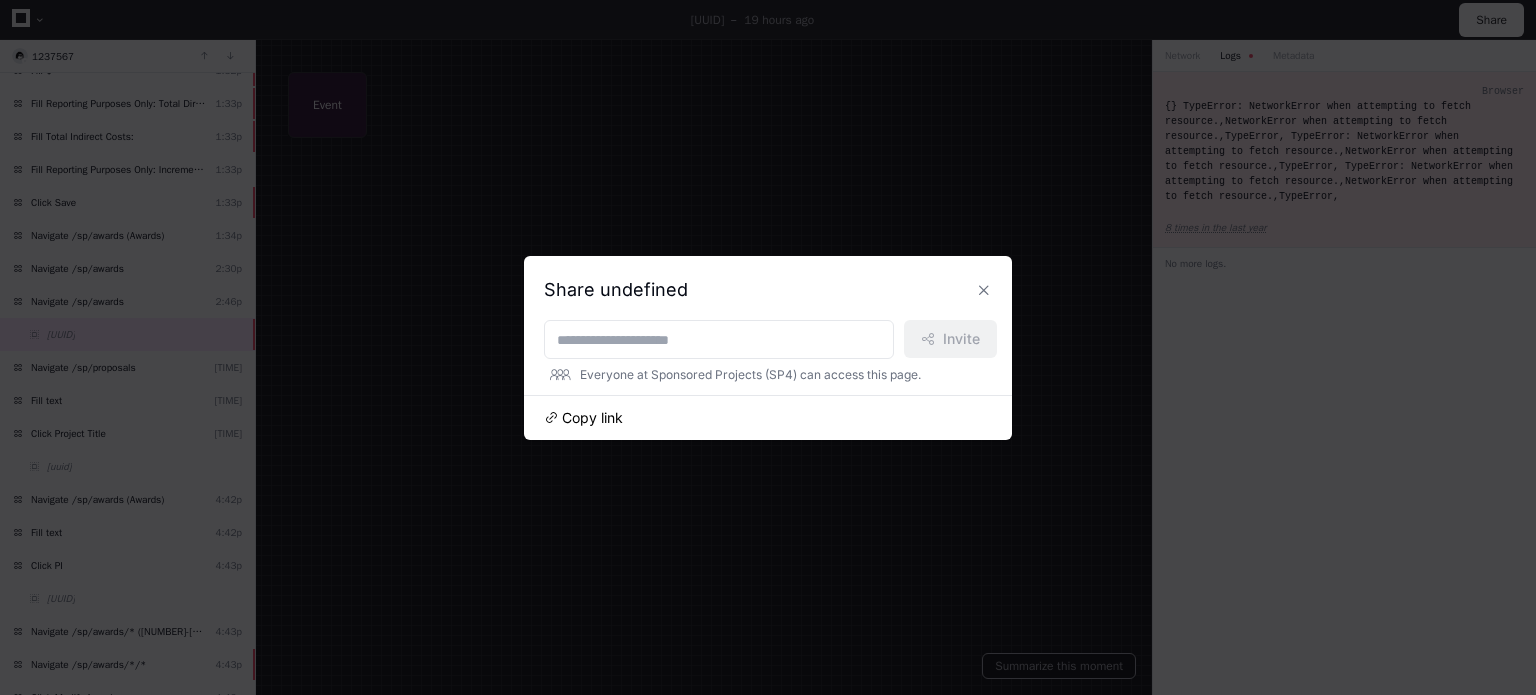 click on "Copy link" at bounding box center (592, 418) 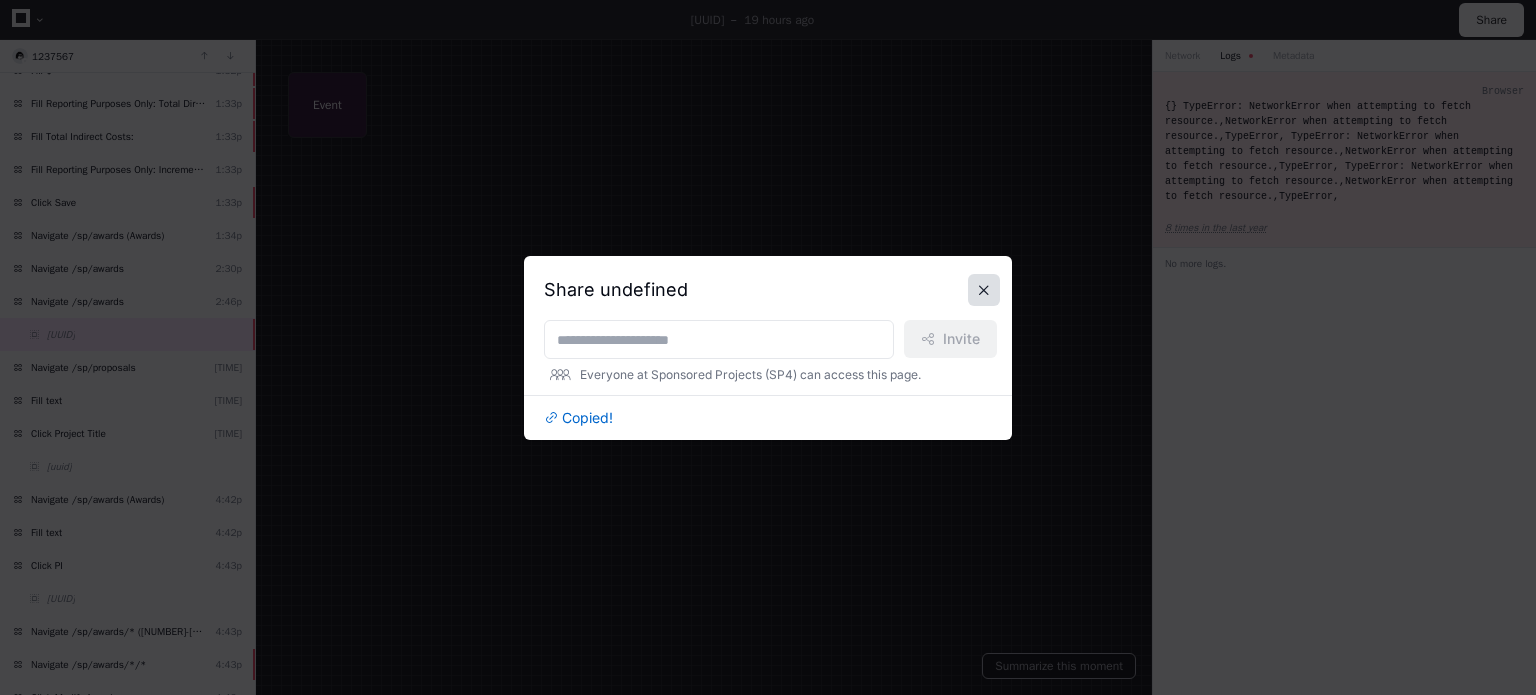 click at bounding box center [984, 290] 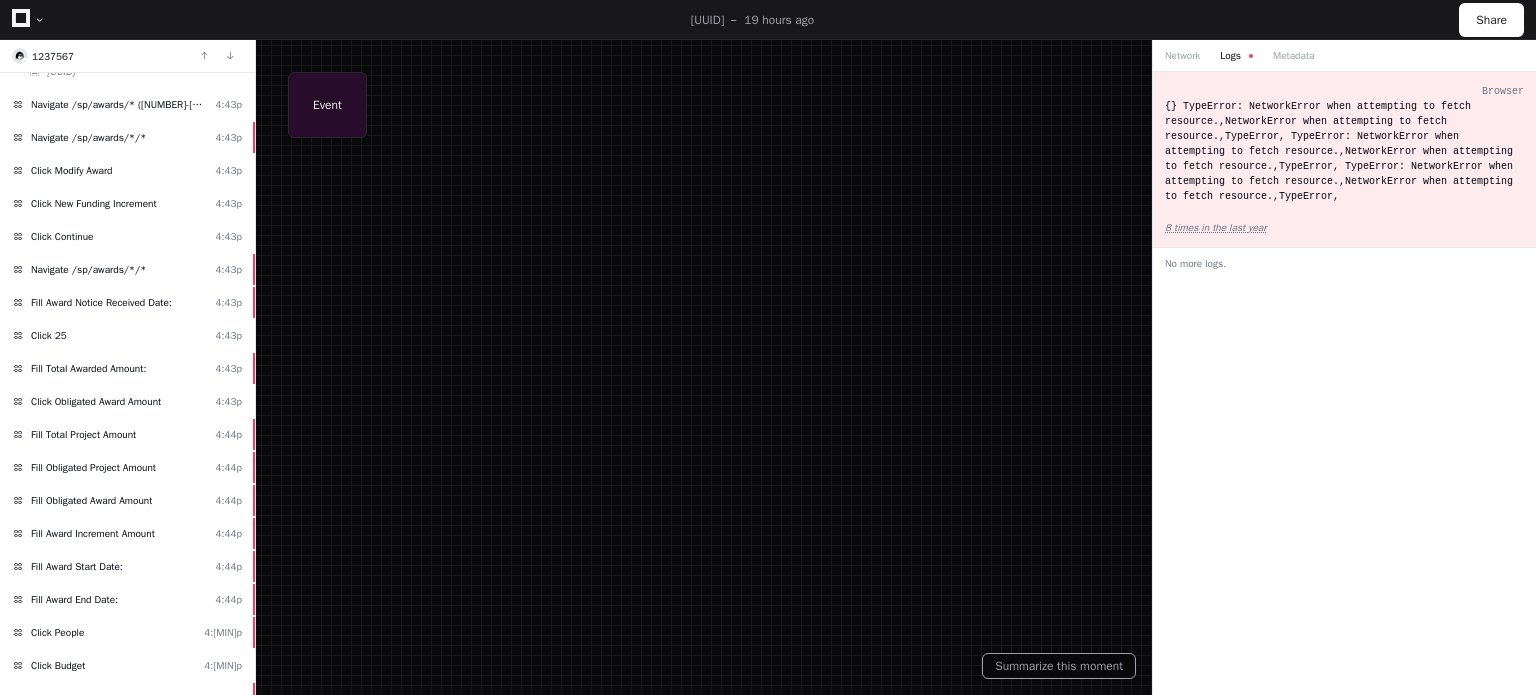 scroll, scrollTop: 1146, scrollLeft: 0, axis: vertical 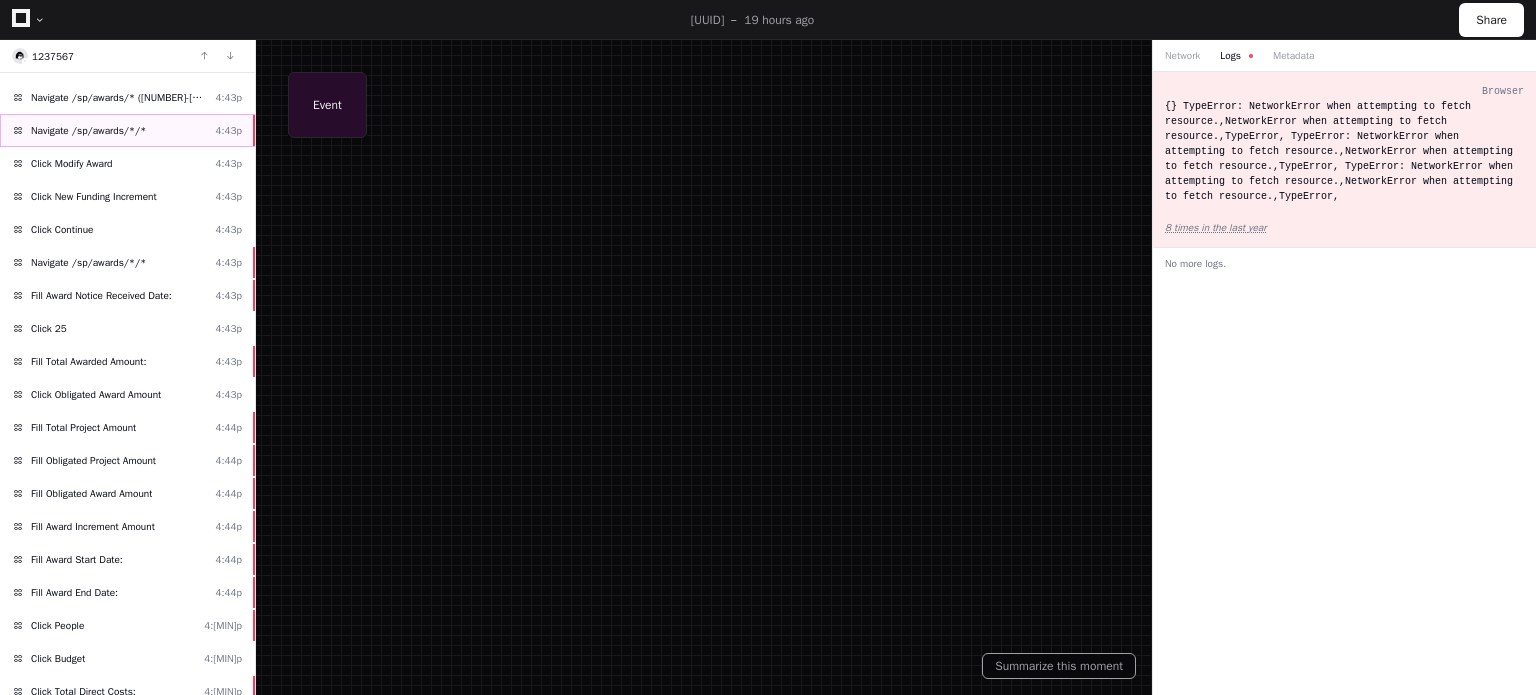 click on "Navigate /sp/awards/*/*  4:43p" 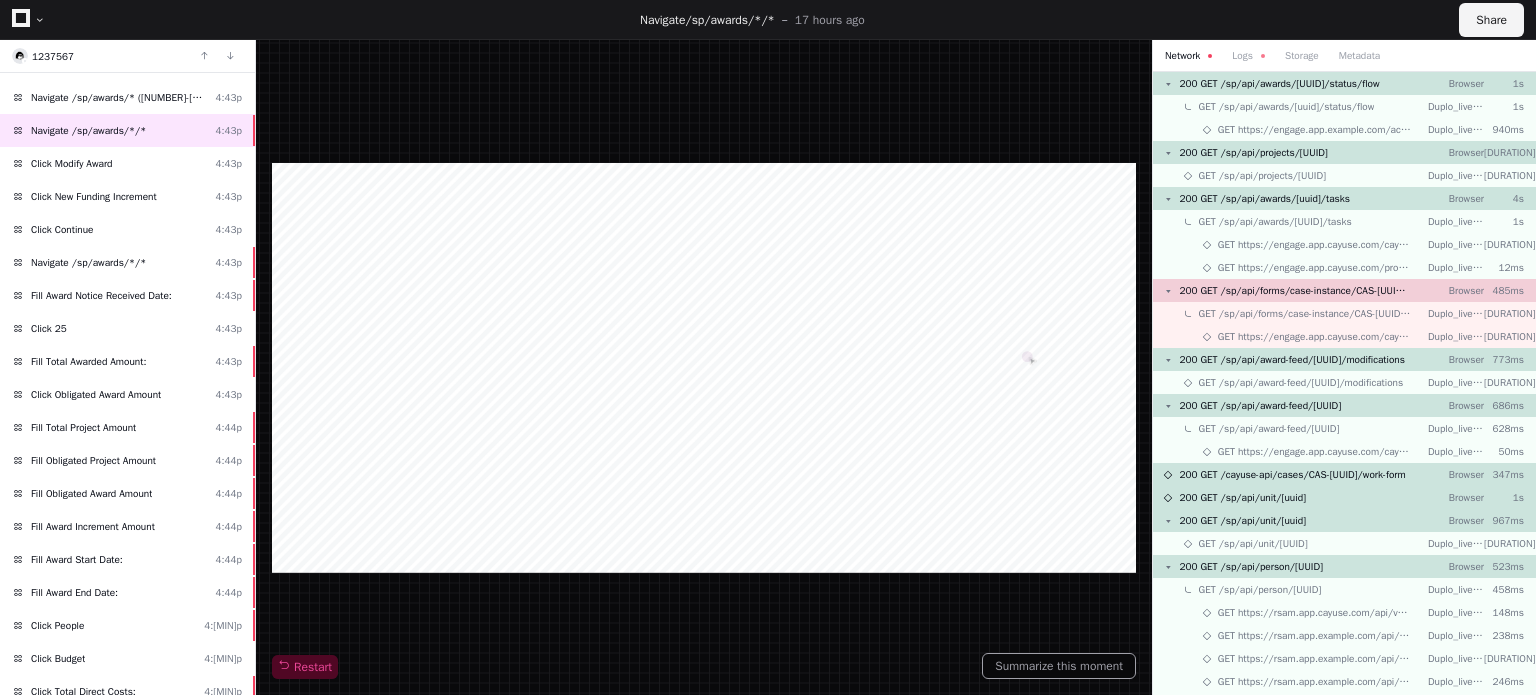 click on "Share" 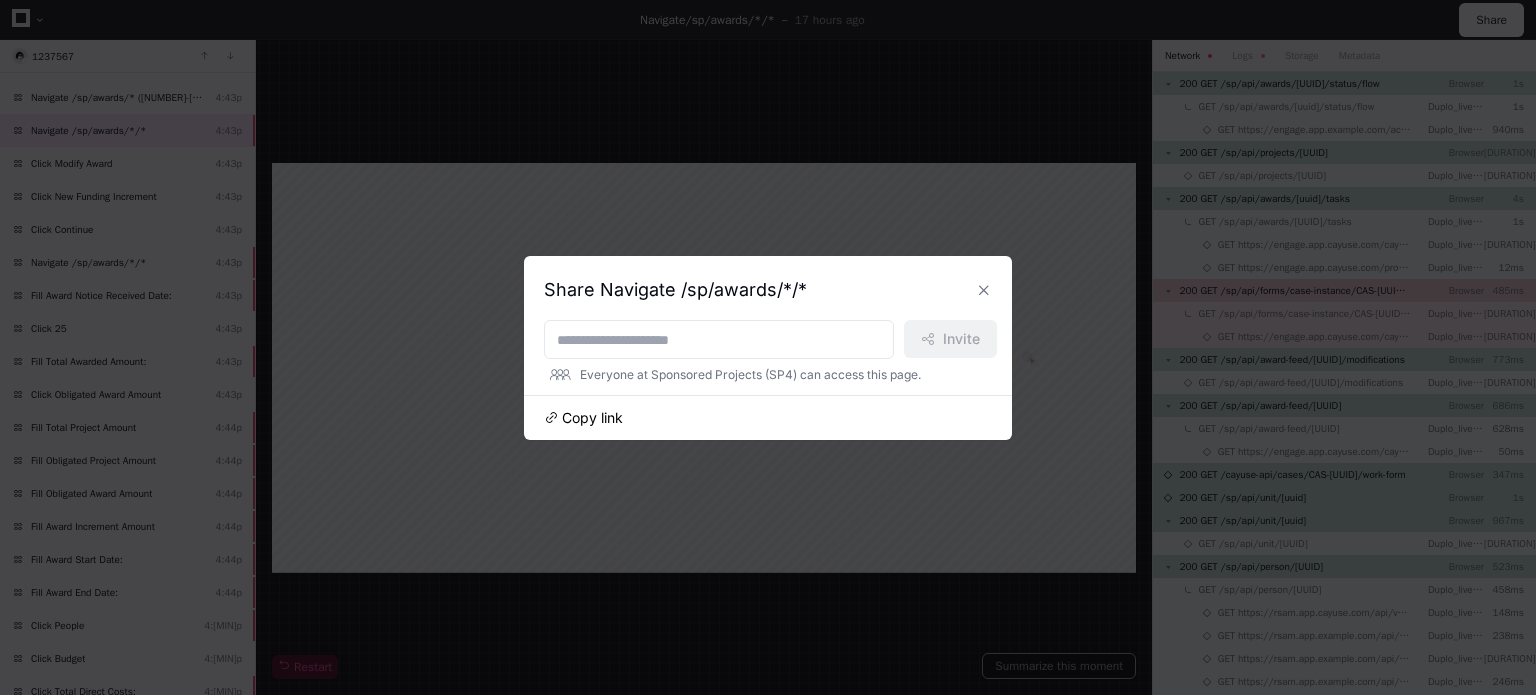 click on "Copy link" at bounding box center (592, 418) 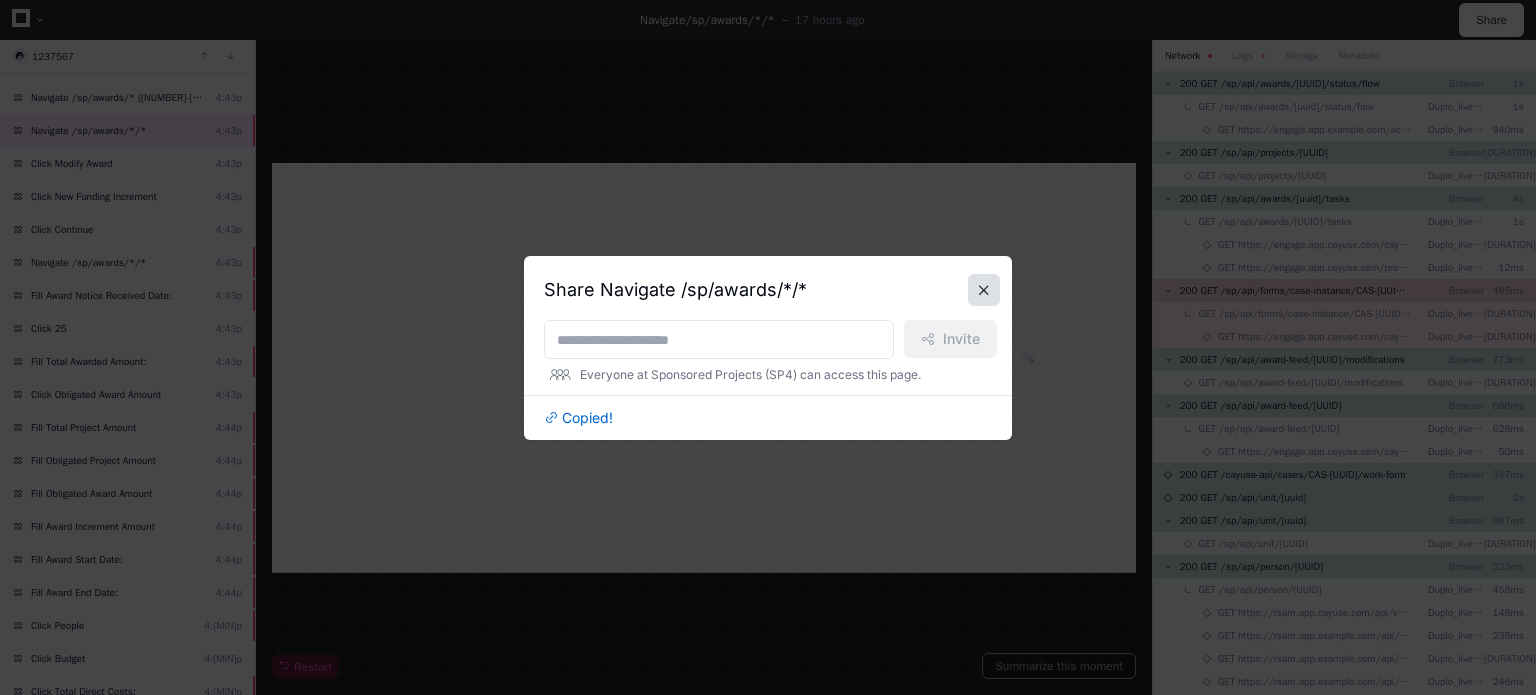 click at bounding box center [984, 290] 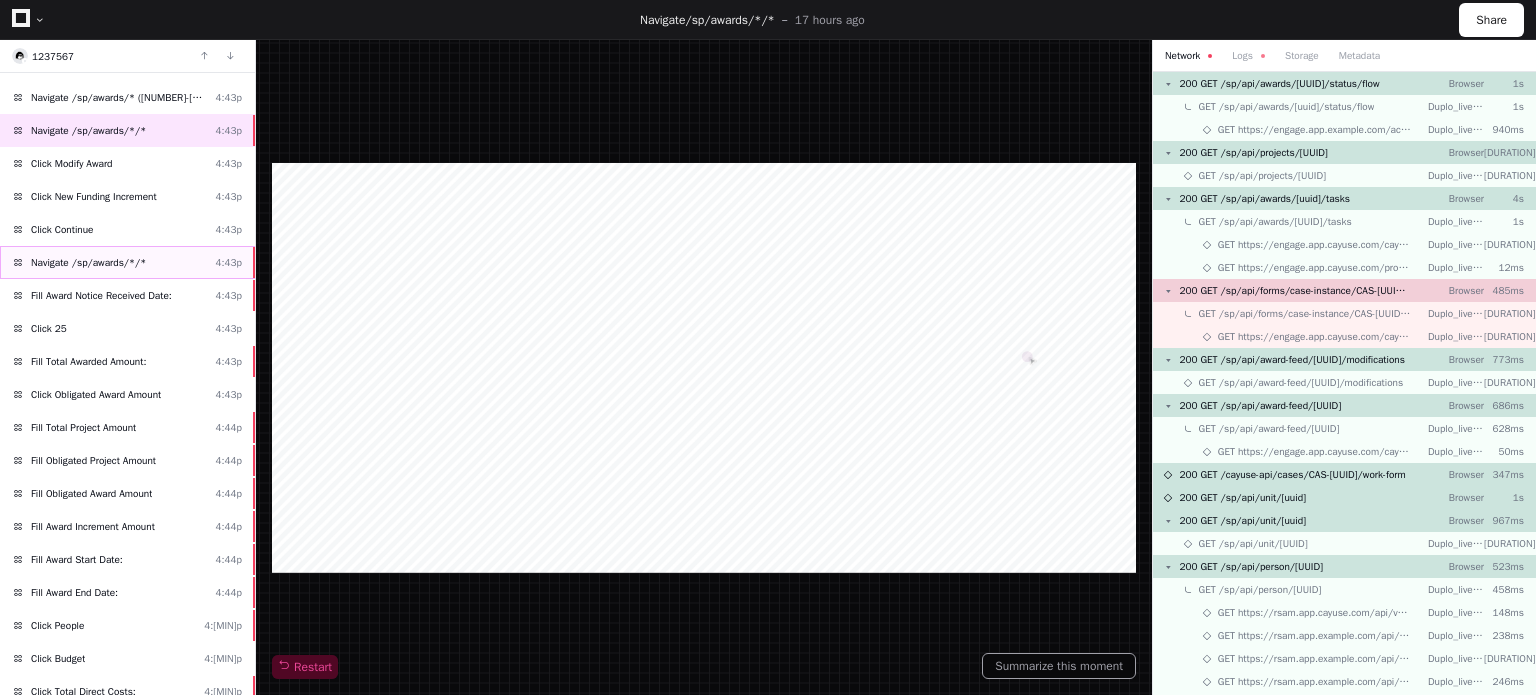 click on "Navigate /sp/awards/*/*  4:43p" 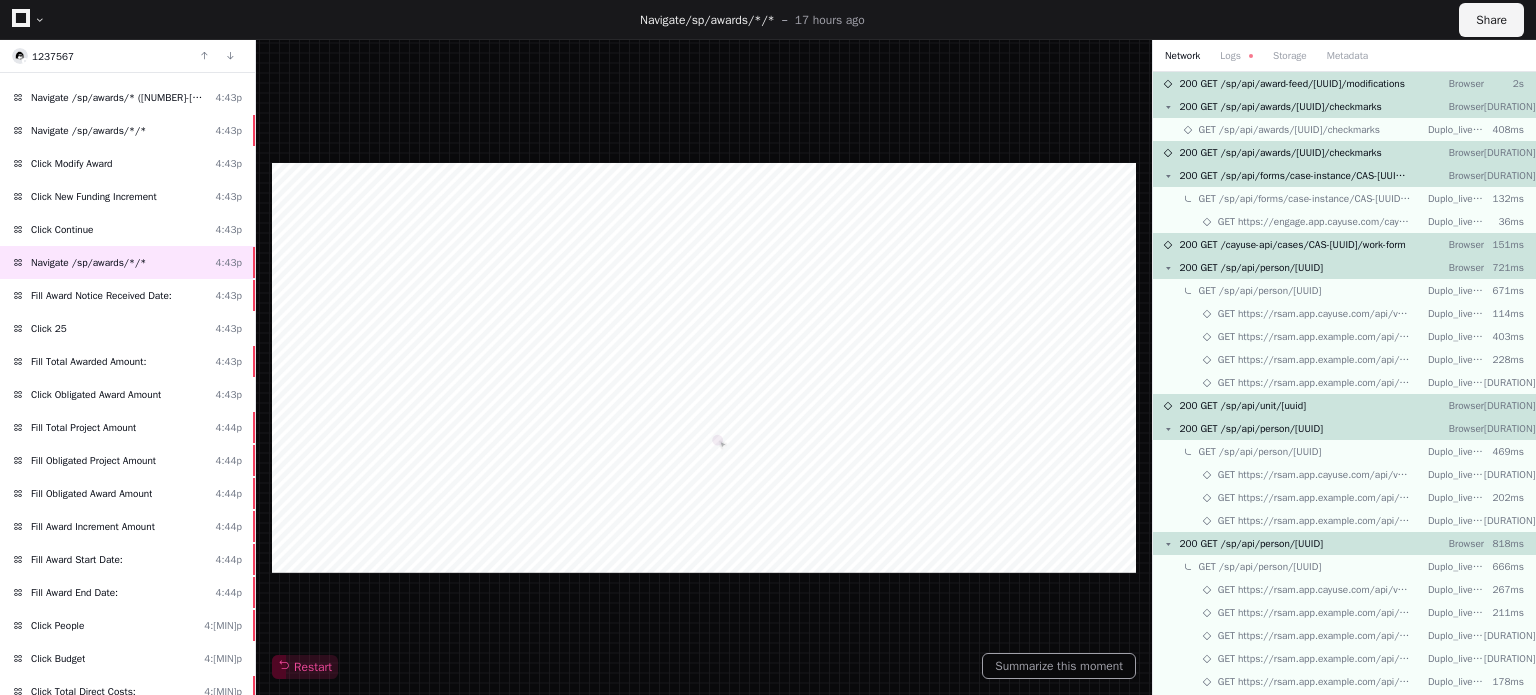 click on "Share" 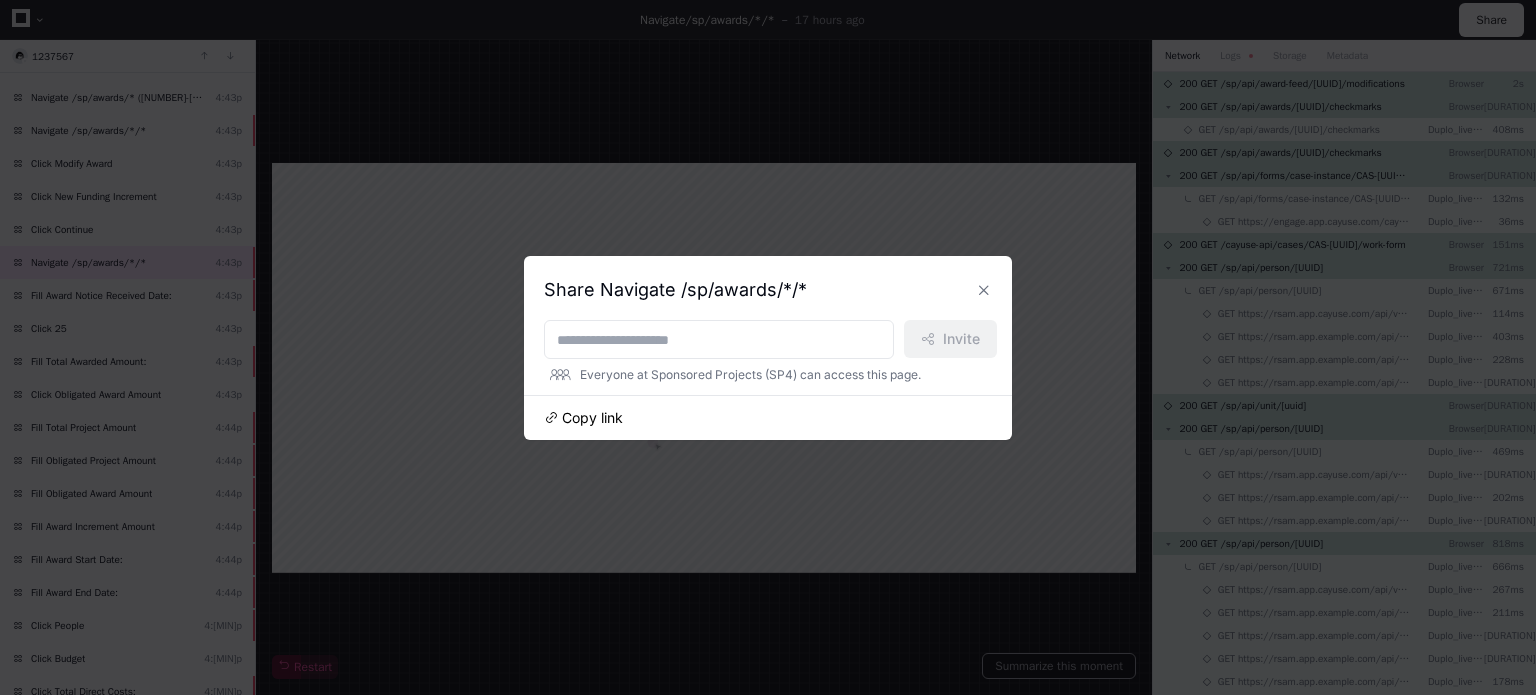click on "Copy link" at bounding box center [592, 418] 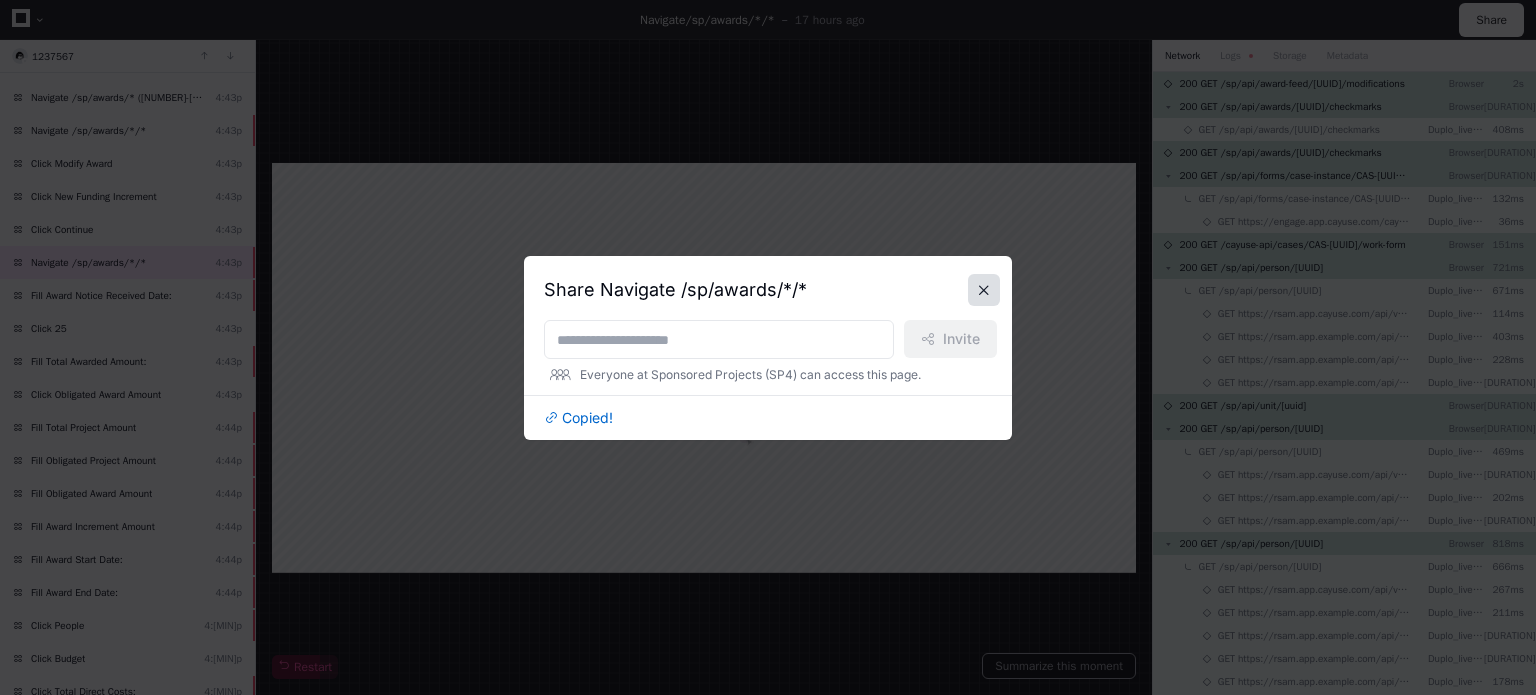 click at bounding box center (984, 290) 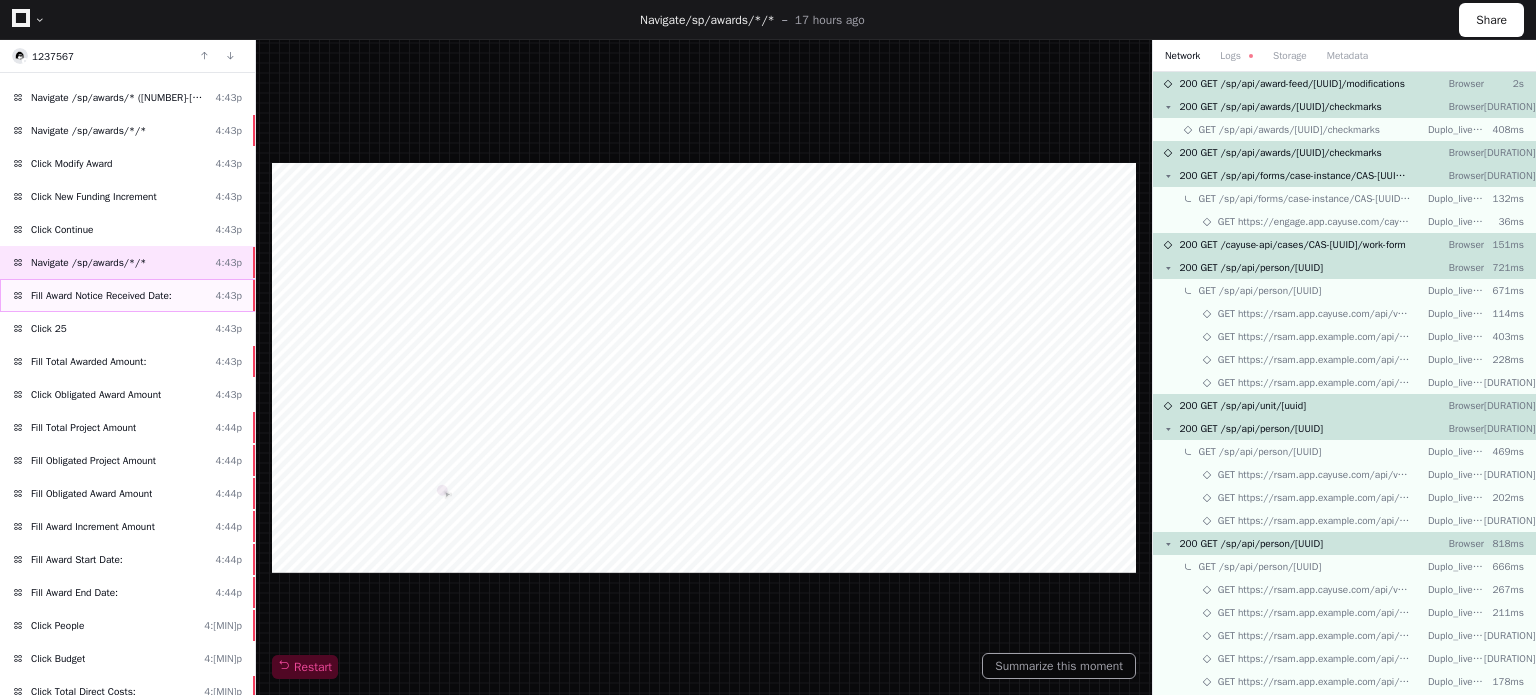 click on "Fill Award Notice Received Date:  4:43p" 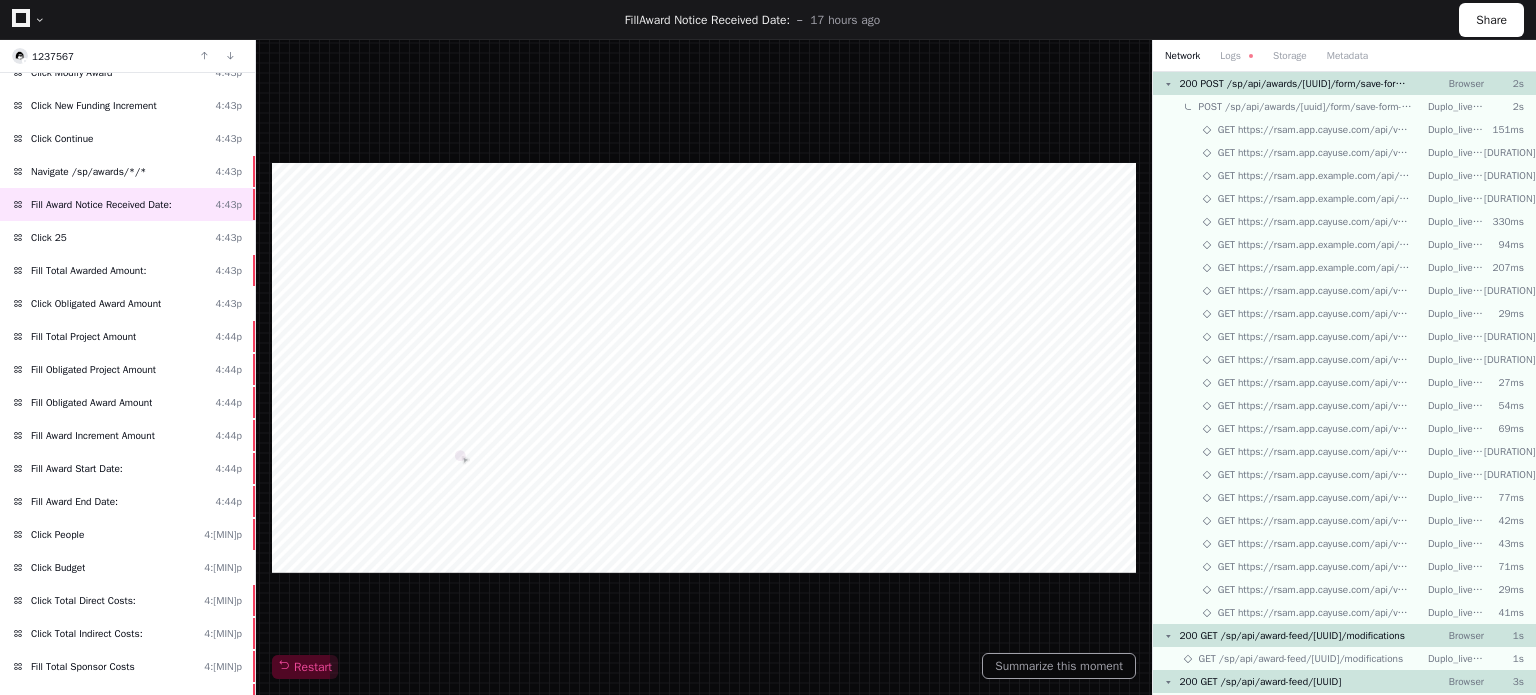 scroll, scrollTop: 1244, scrollLeft: 0, axis: vertical 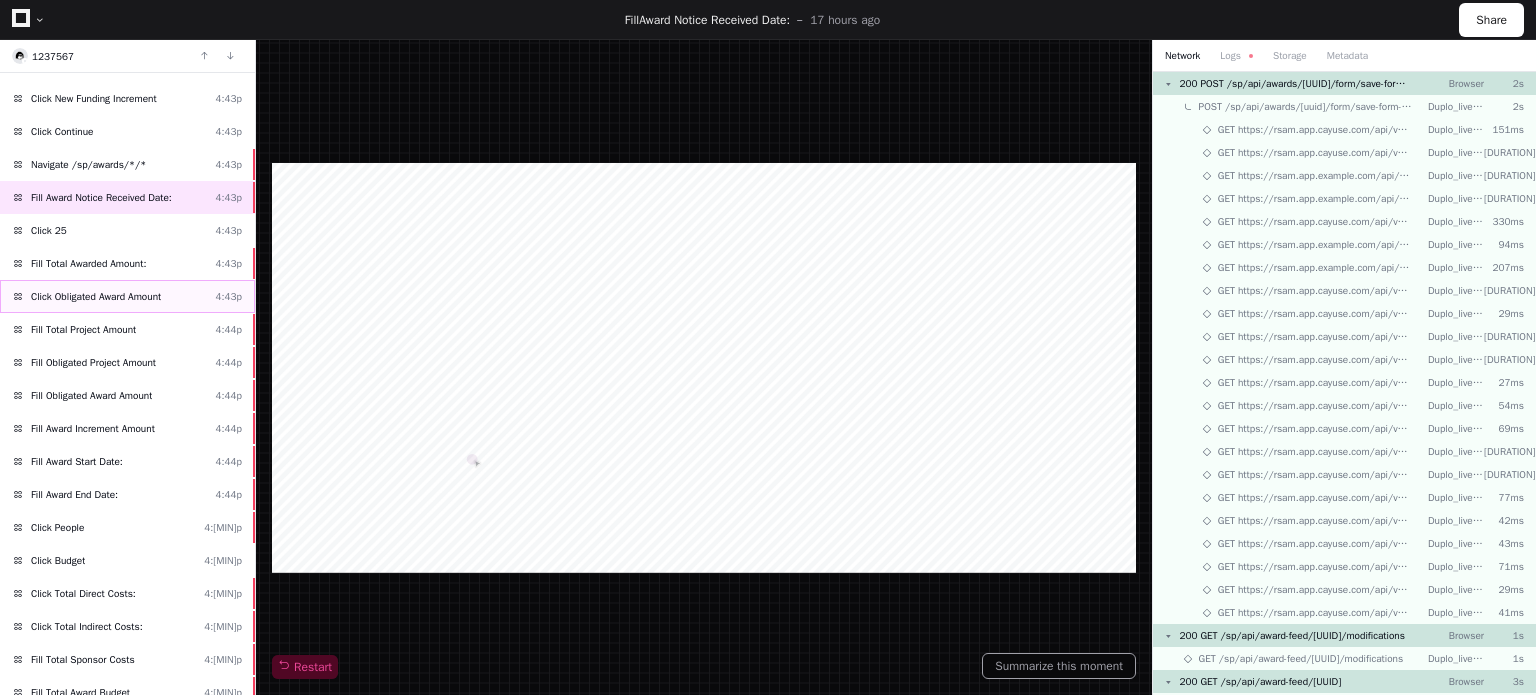 click on "Click Obligated Award Amount  4:43p" 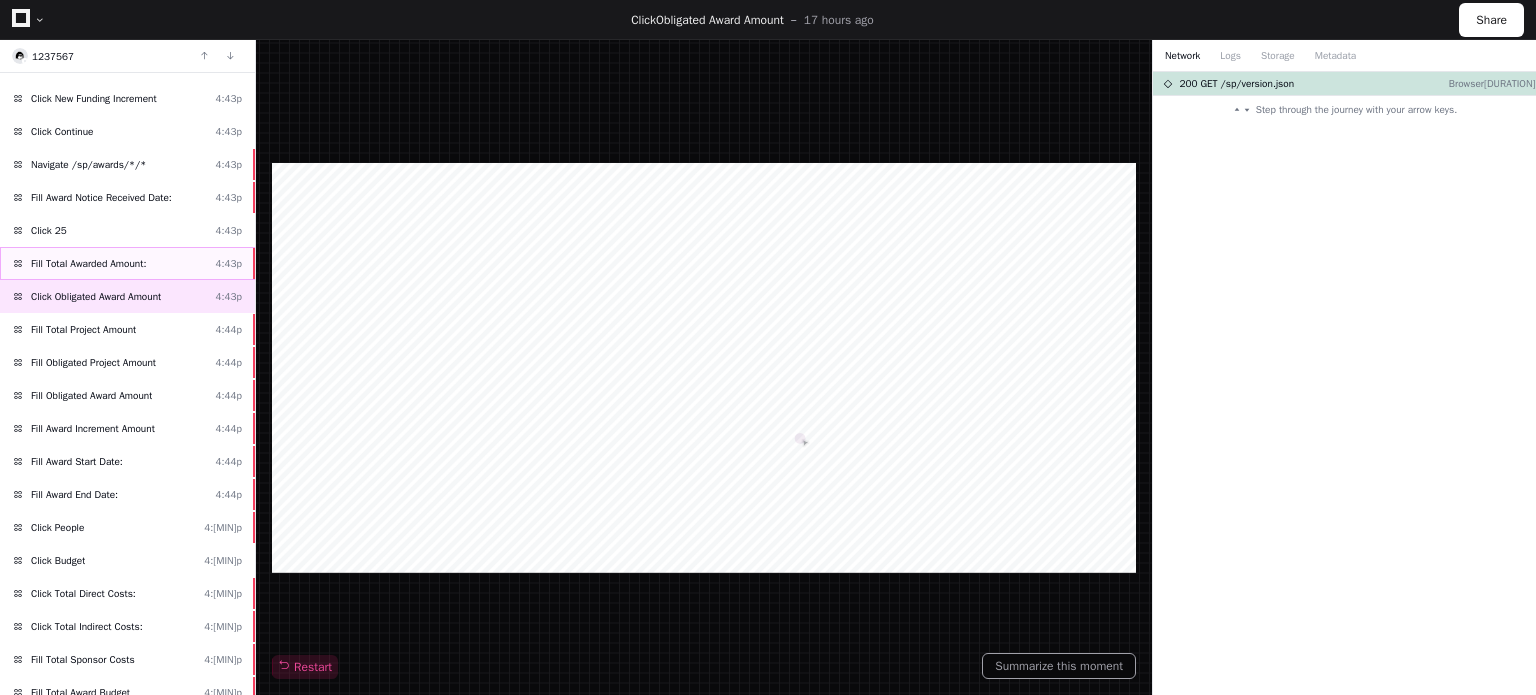 click on "Fill Total Awarded Amount:  4:43p" 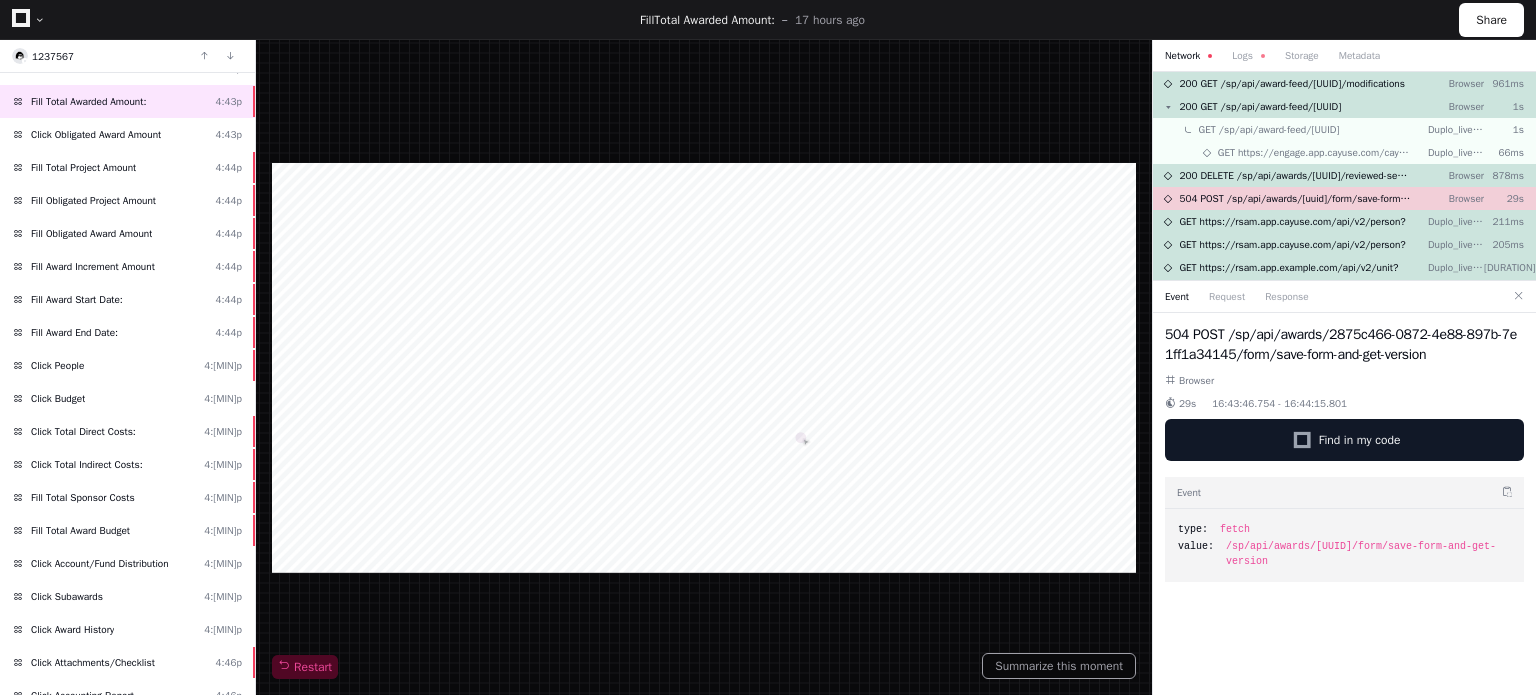 scroll, scrollTop: 1420, scrollLeft: 0, axis: vertical 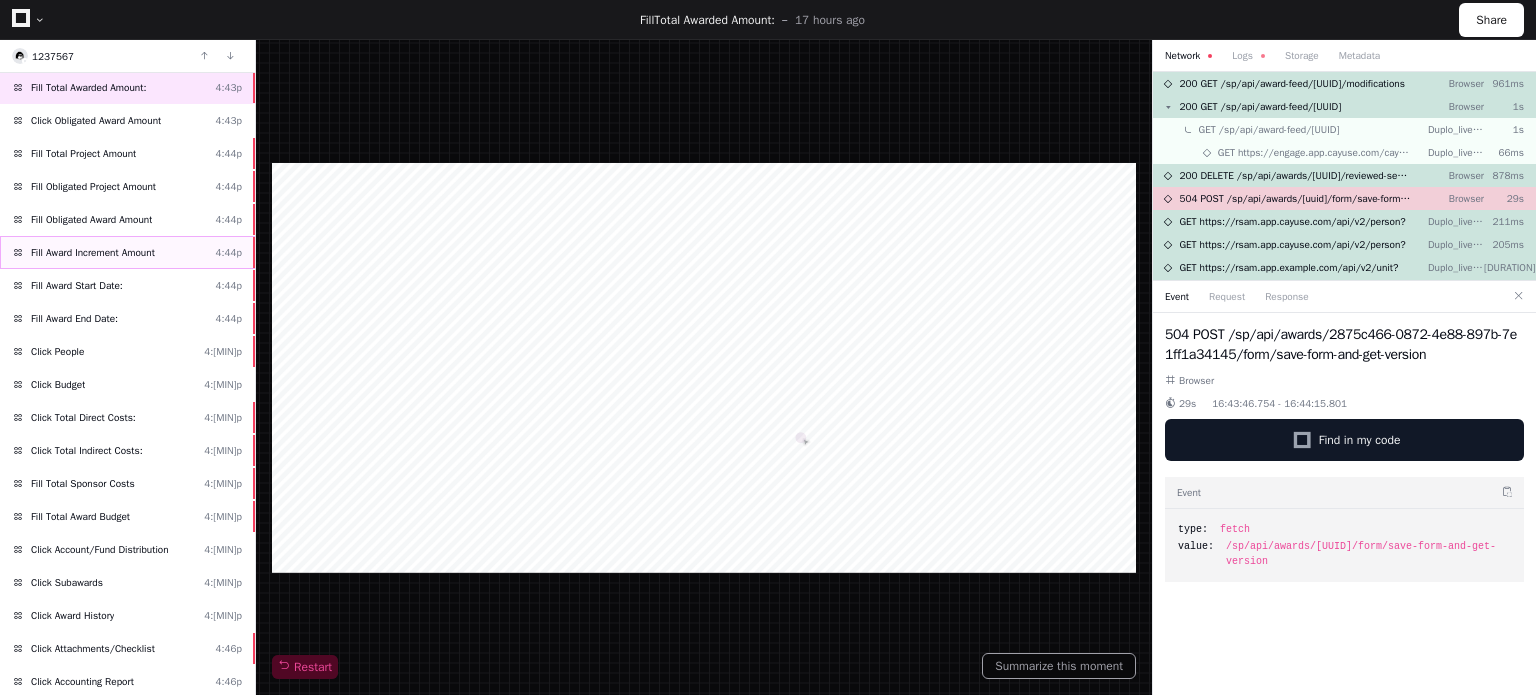 click on "Fill Award Increment Amount  4:44p" 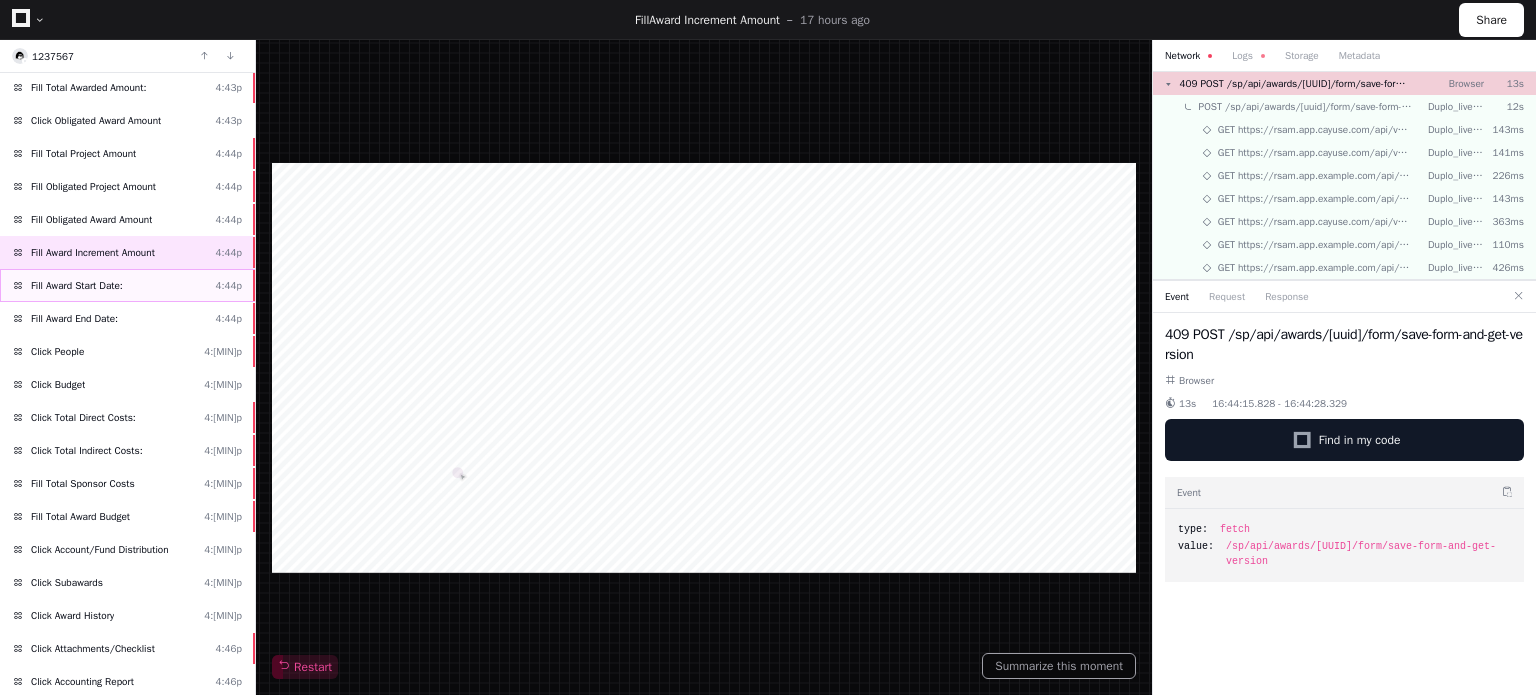 click on "Fill Award Start Date:" 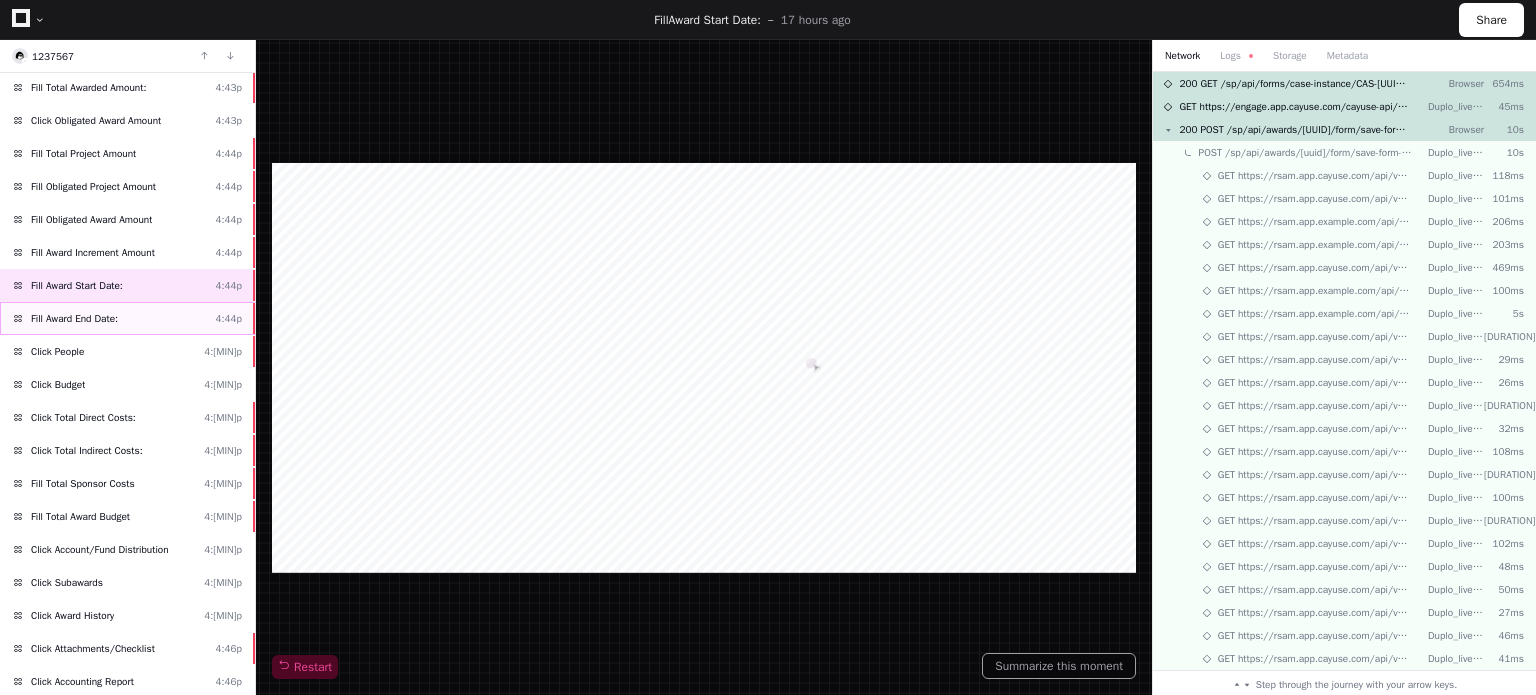 click on "Fill Award End Date: [TIME]" 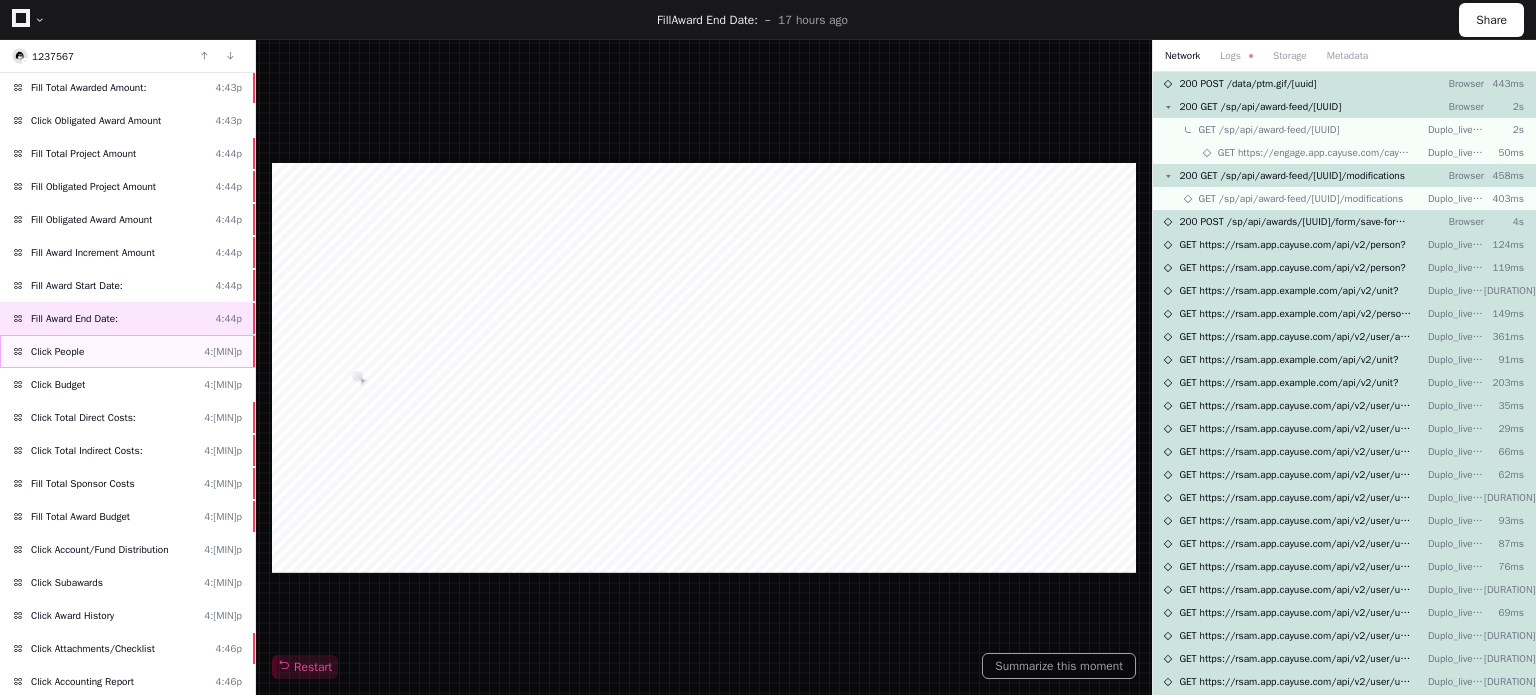 click on "Click People  4:45p" 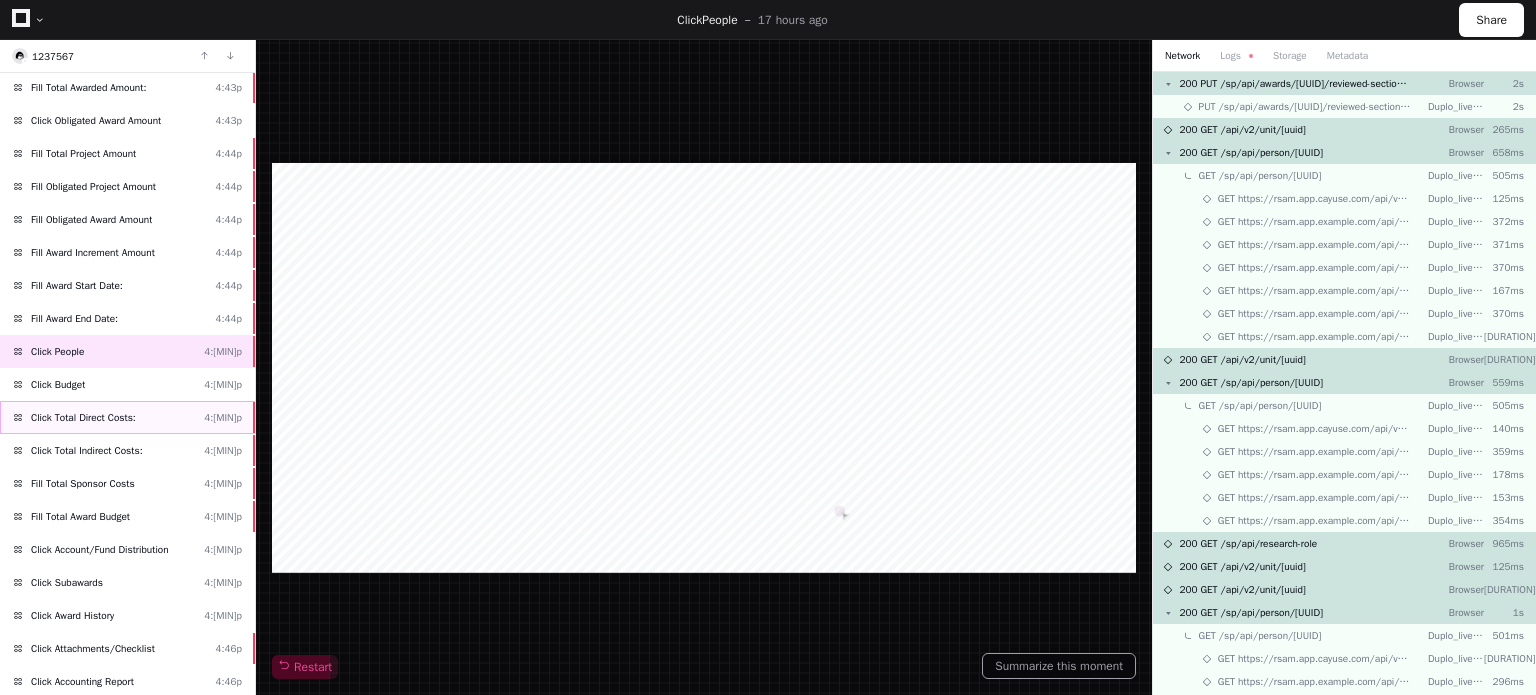 click on "Click Total Direct Costs:  4:45p" 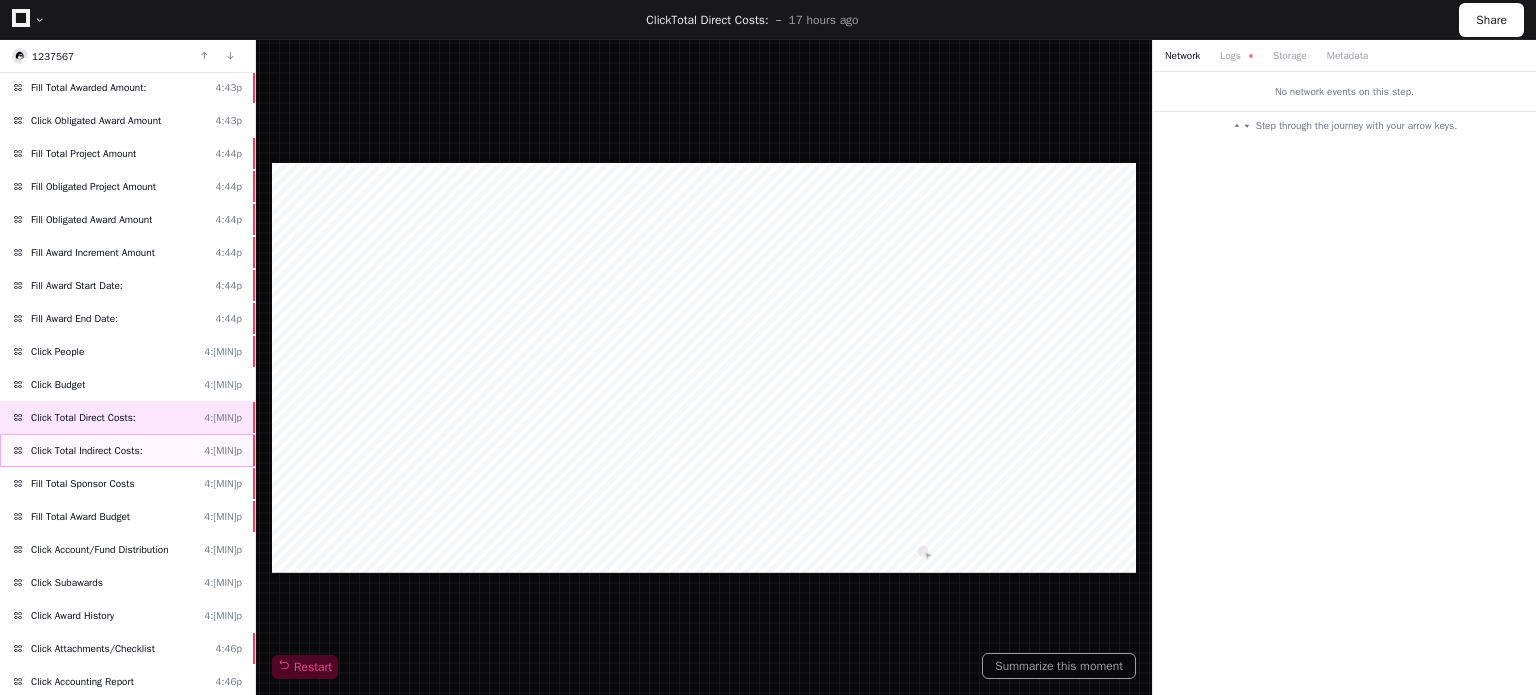 click on "Click Total Indirect Costs:  4:[MIN]p" 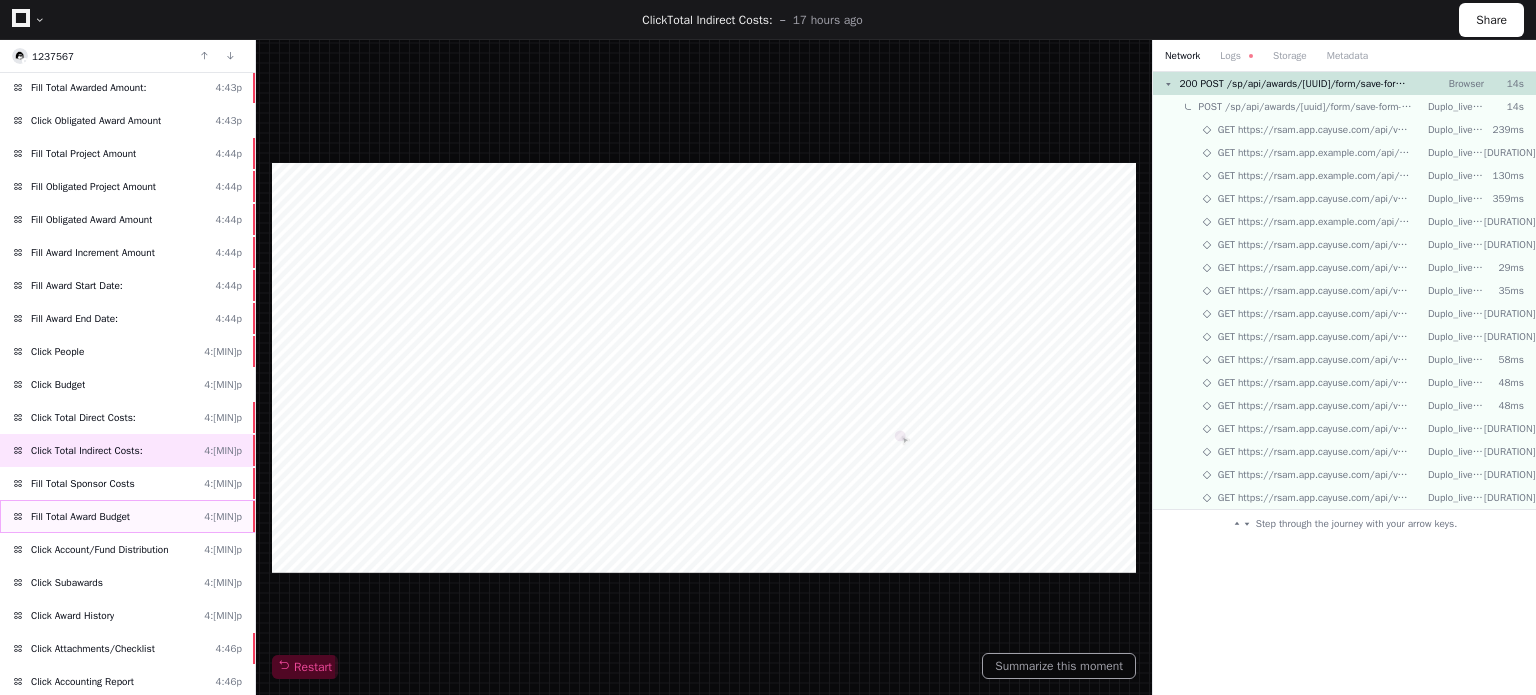 click on "Fill Total Award Budget [TIME]" 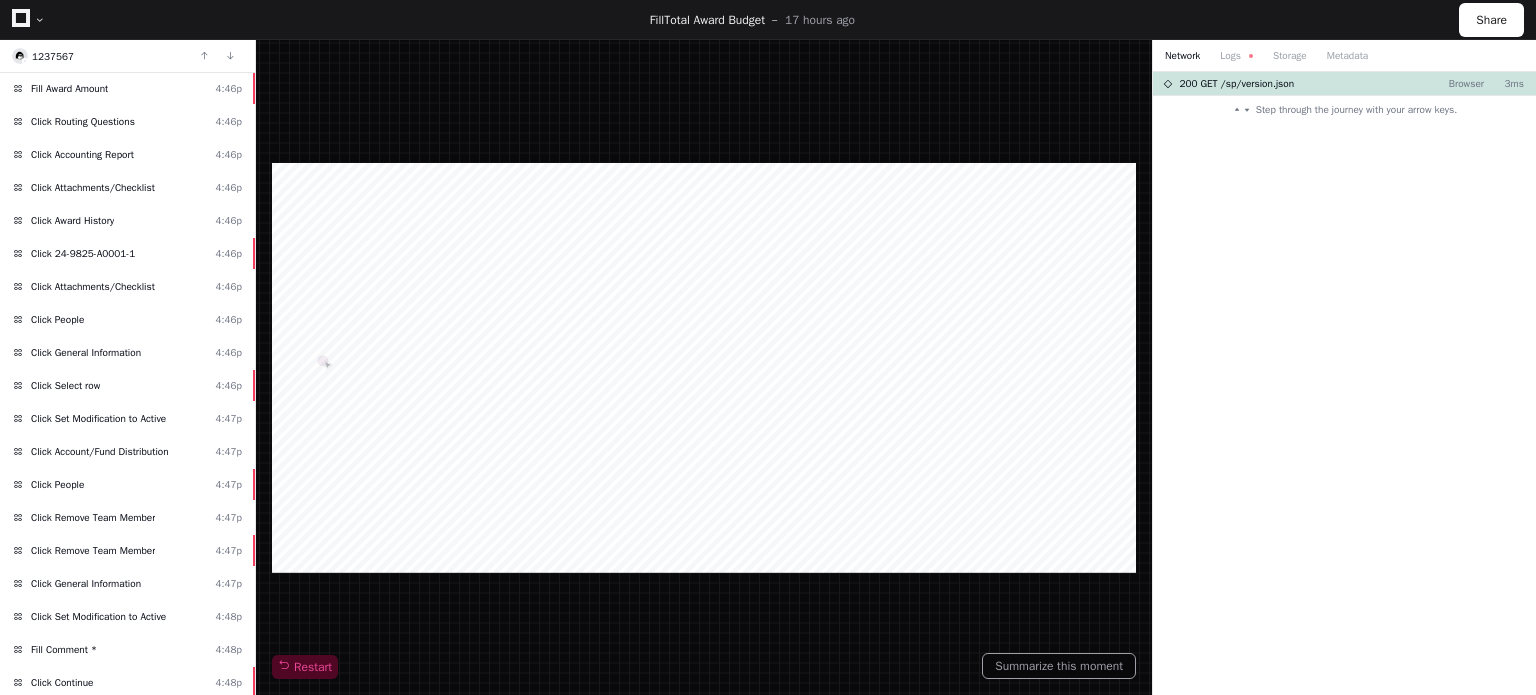 scroll, scrollTop: 2081, scrollLeft: 0, axis: vertical 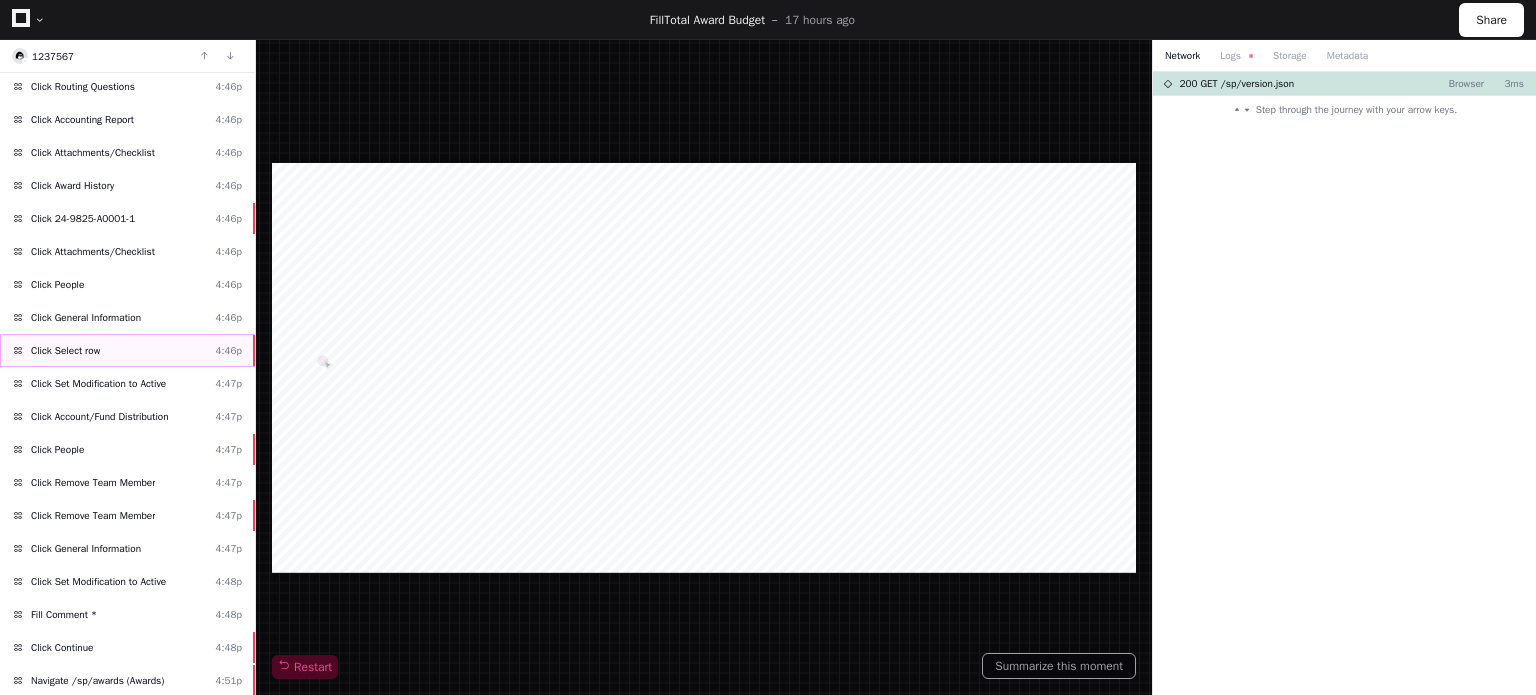 click on "Click Select row  4:46p" 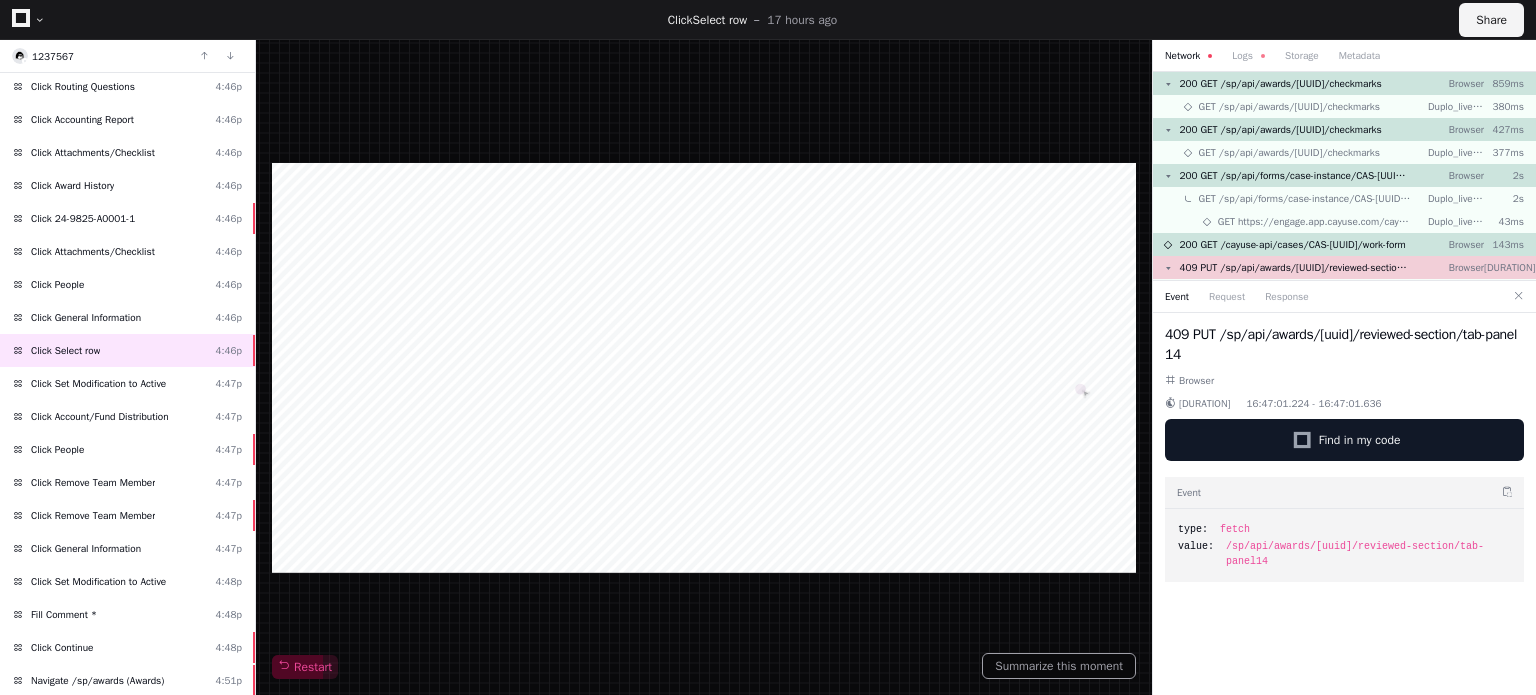 click on "Share" 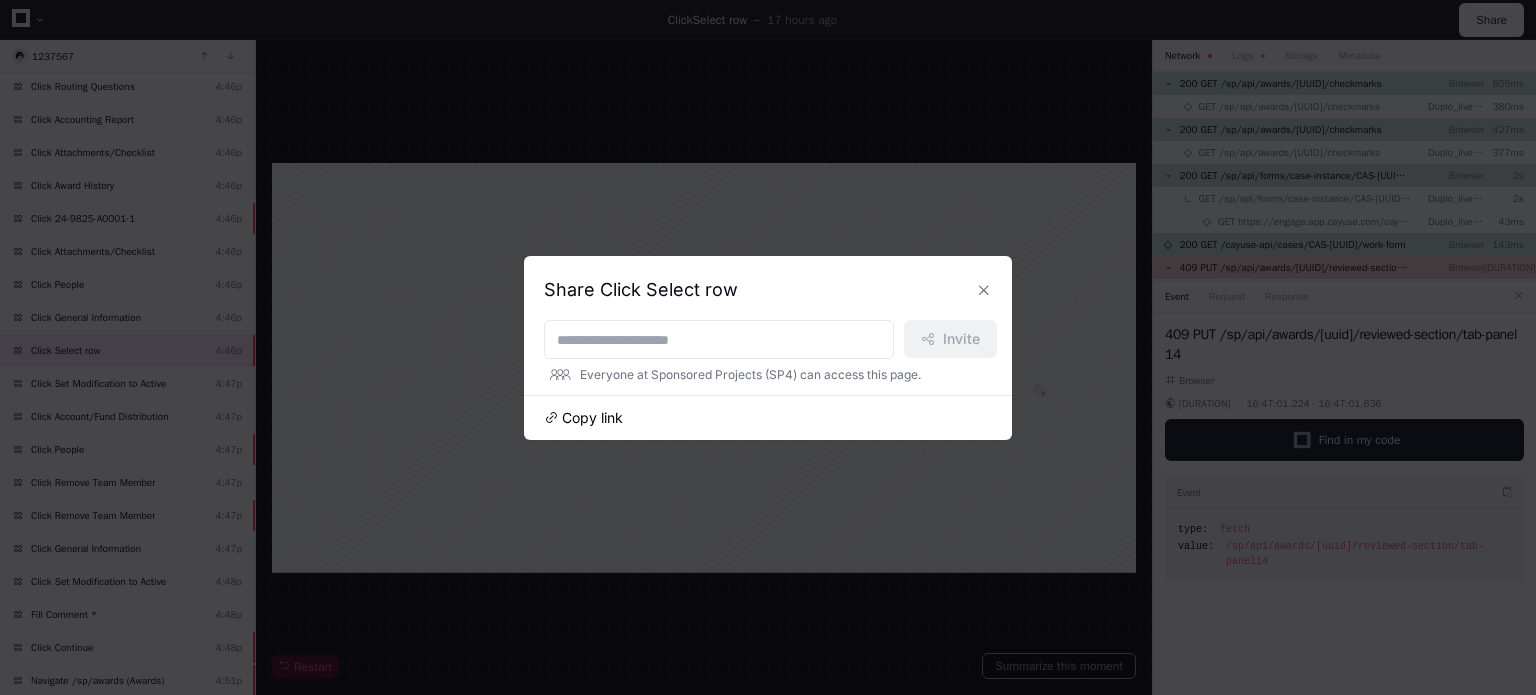 click on "Copy link" at bounding box center (592, 418) 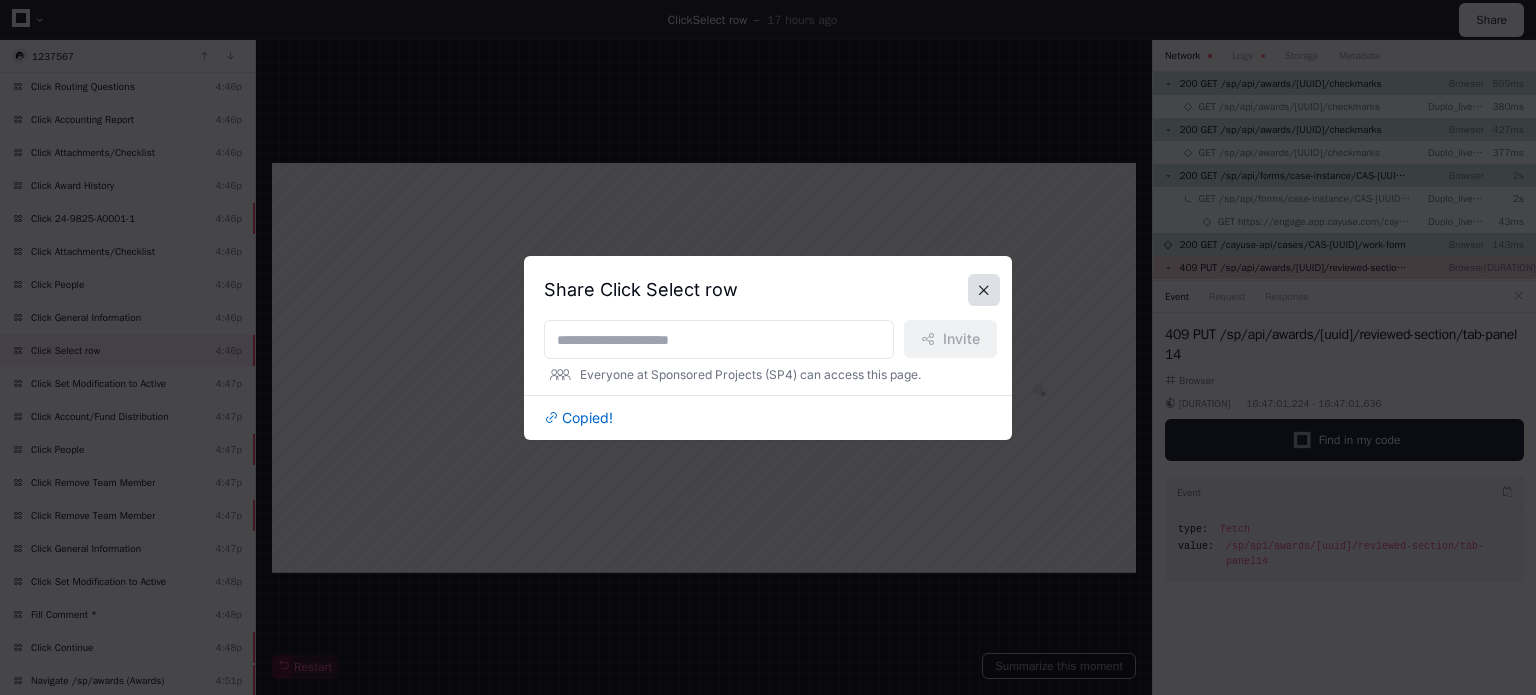 click at bounding box center (984, 290) 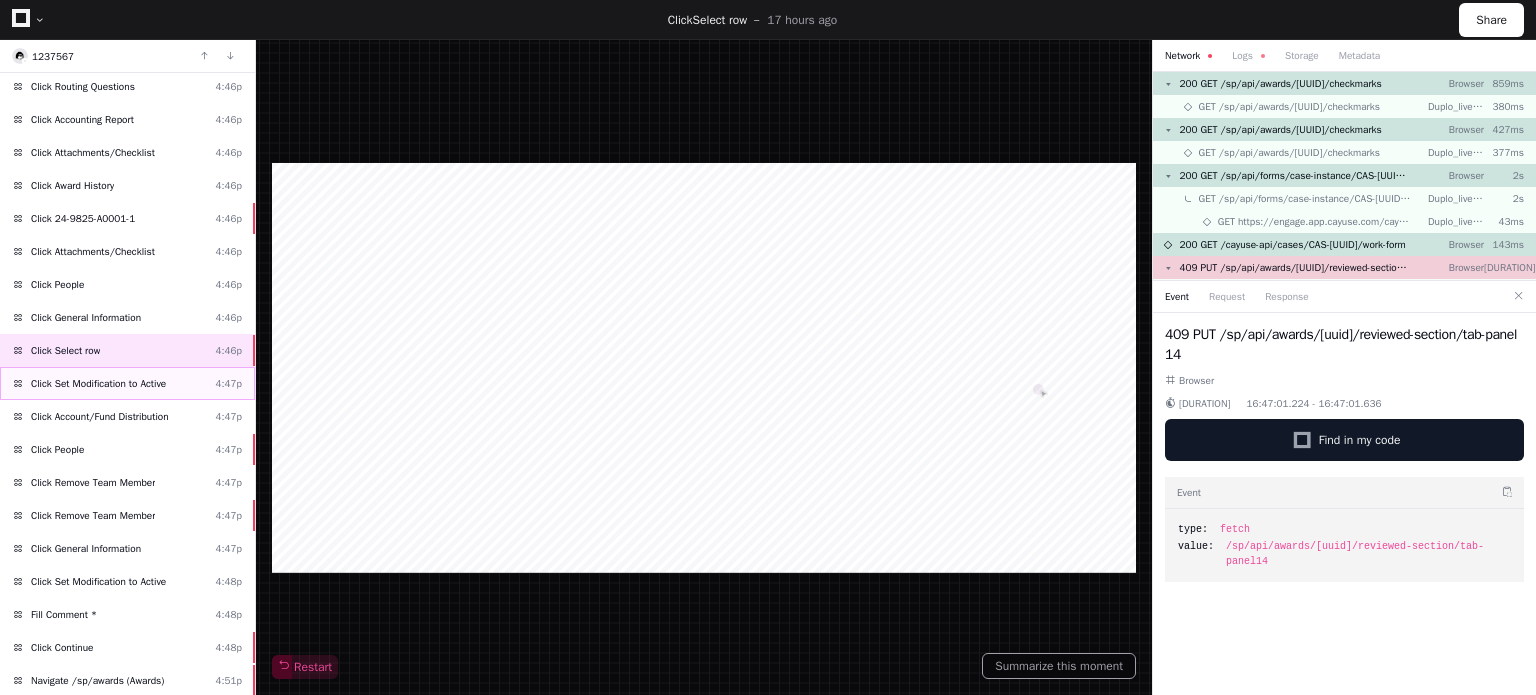 click on "Click Set Modification to Active  4:47p" 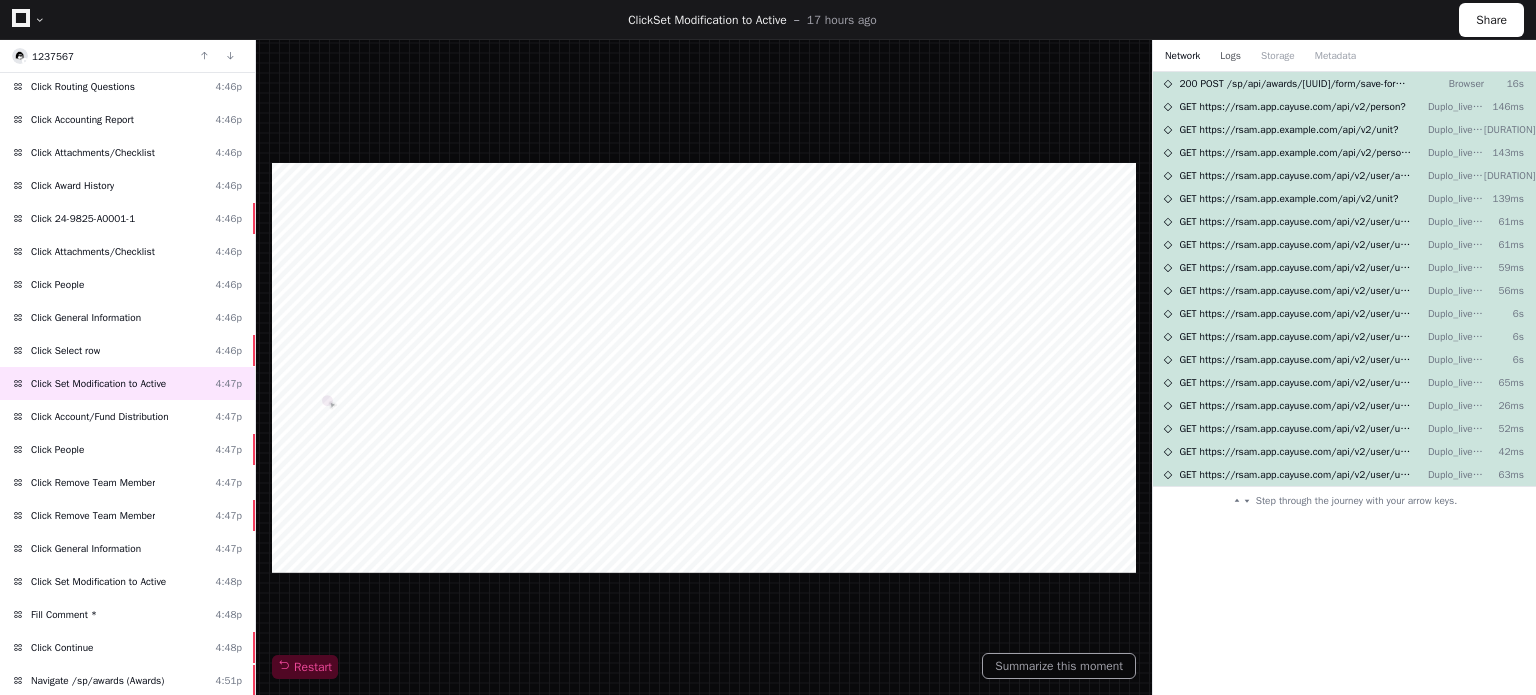 click on "Logs" 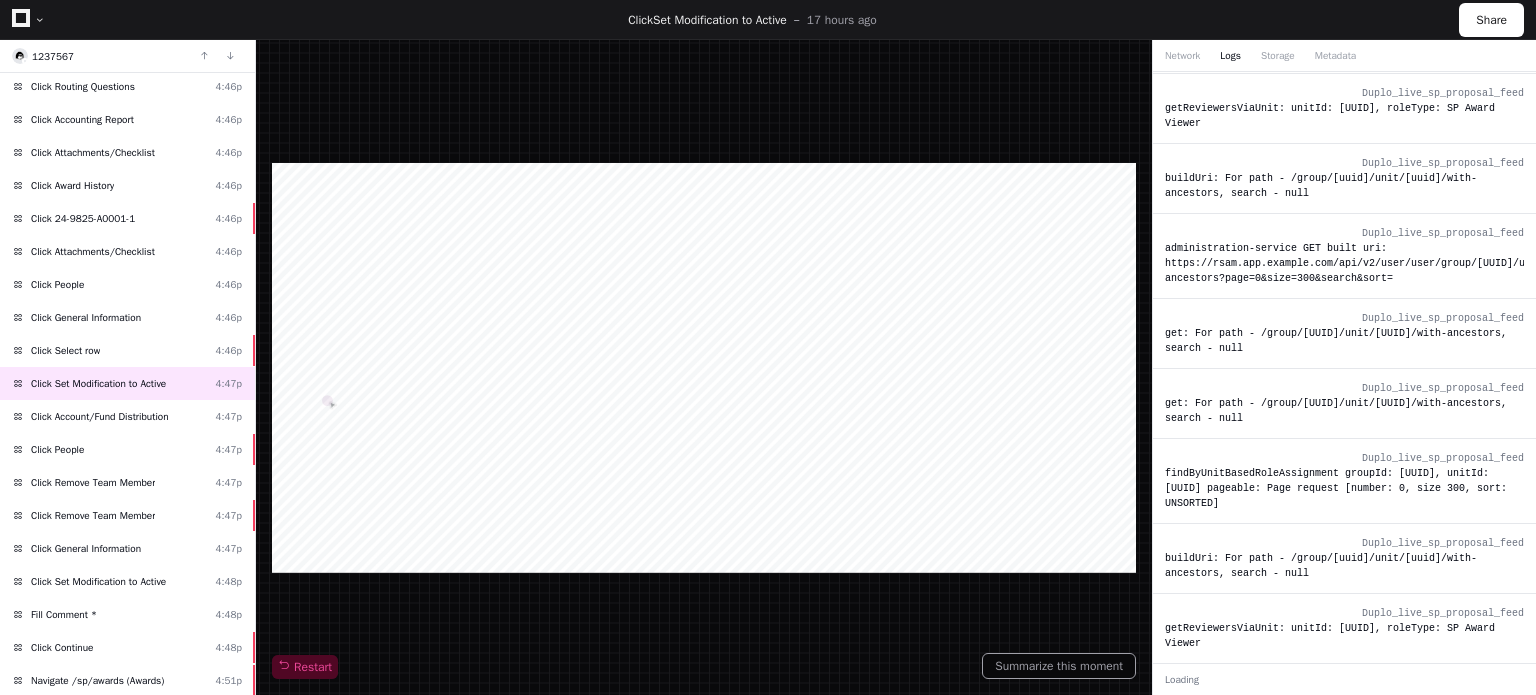 scroll, scrollTop: 6422, scrollLeft: 0, axis: vertical 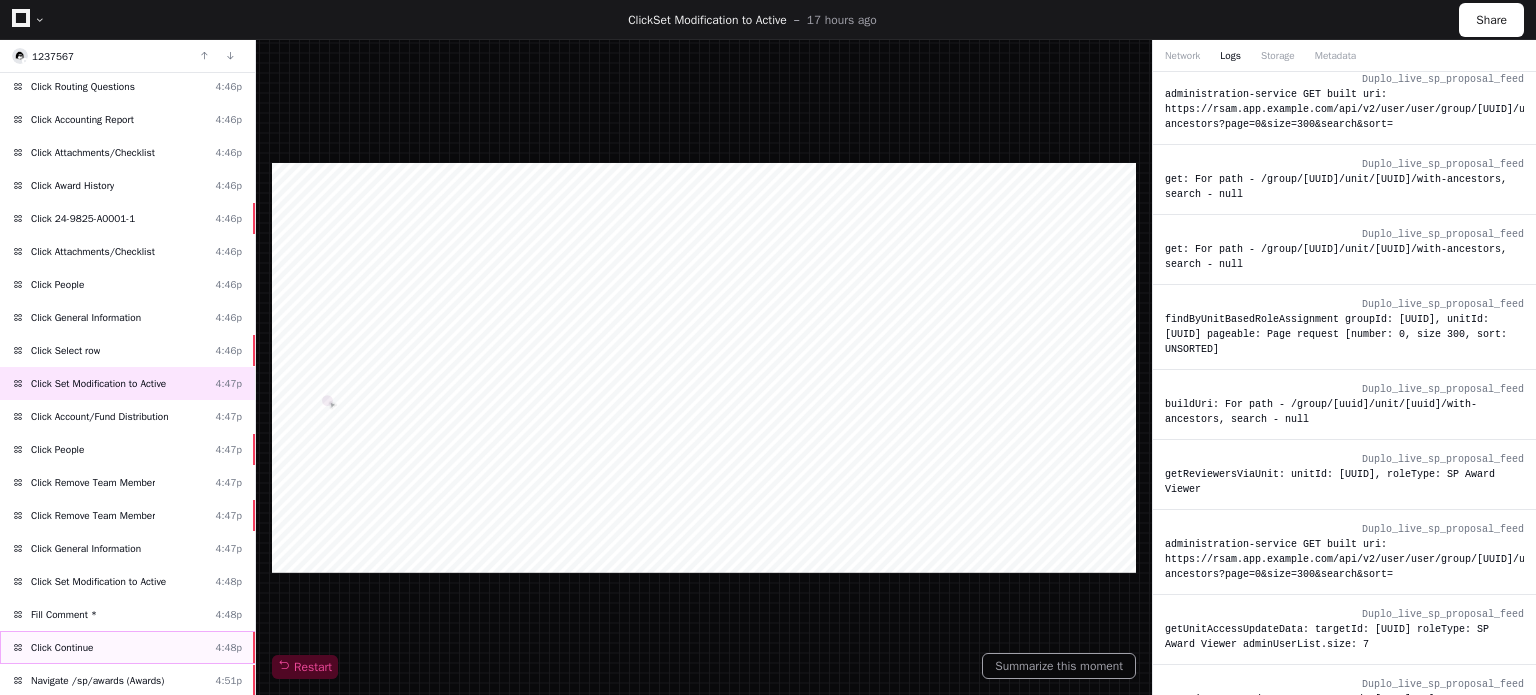 click on "Click Continue  4:[MIN]p" 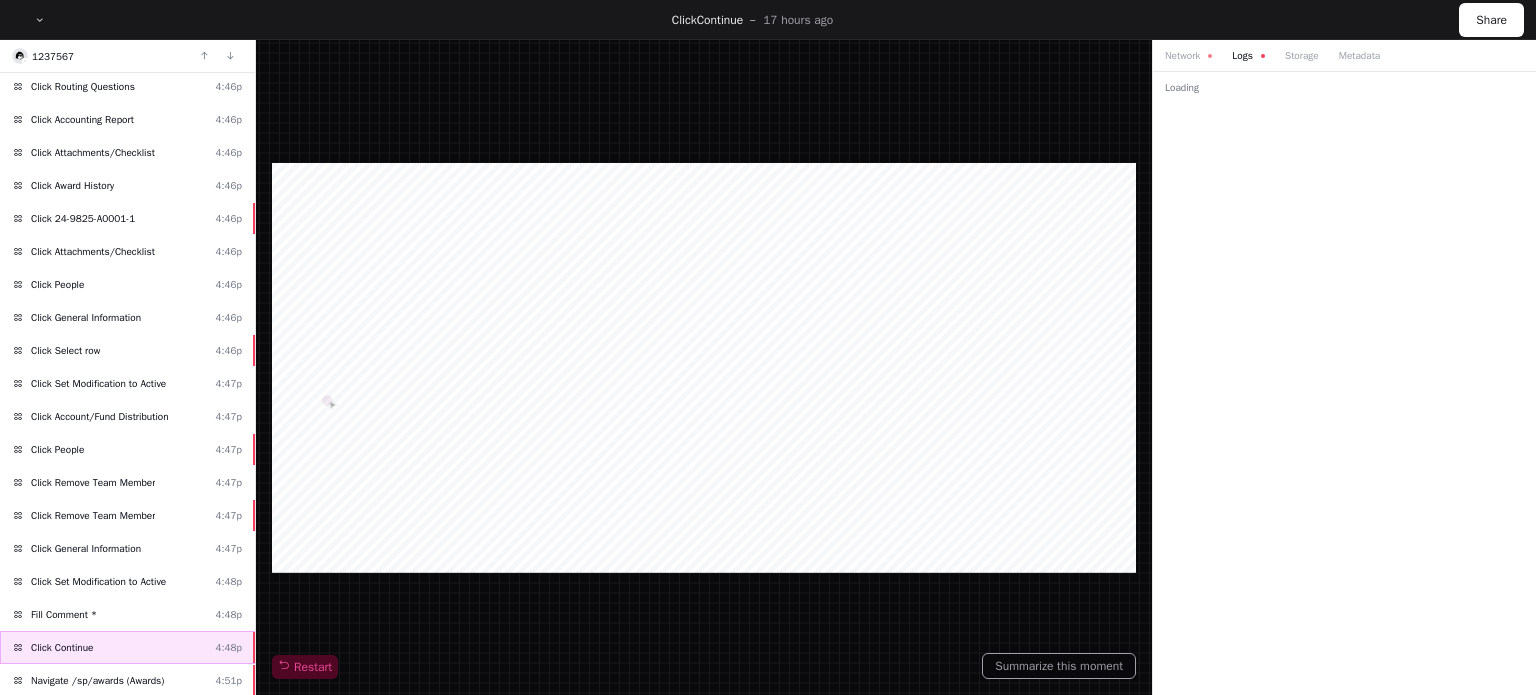 scroll, scrollTop: 0, scrollLeft: 0, axis: both 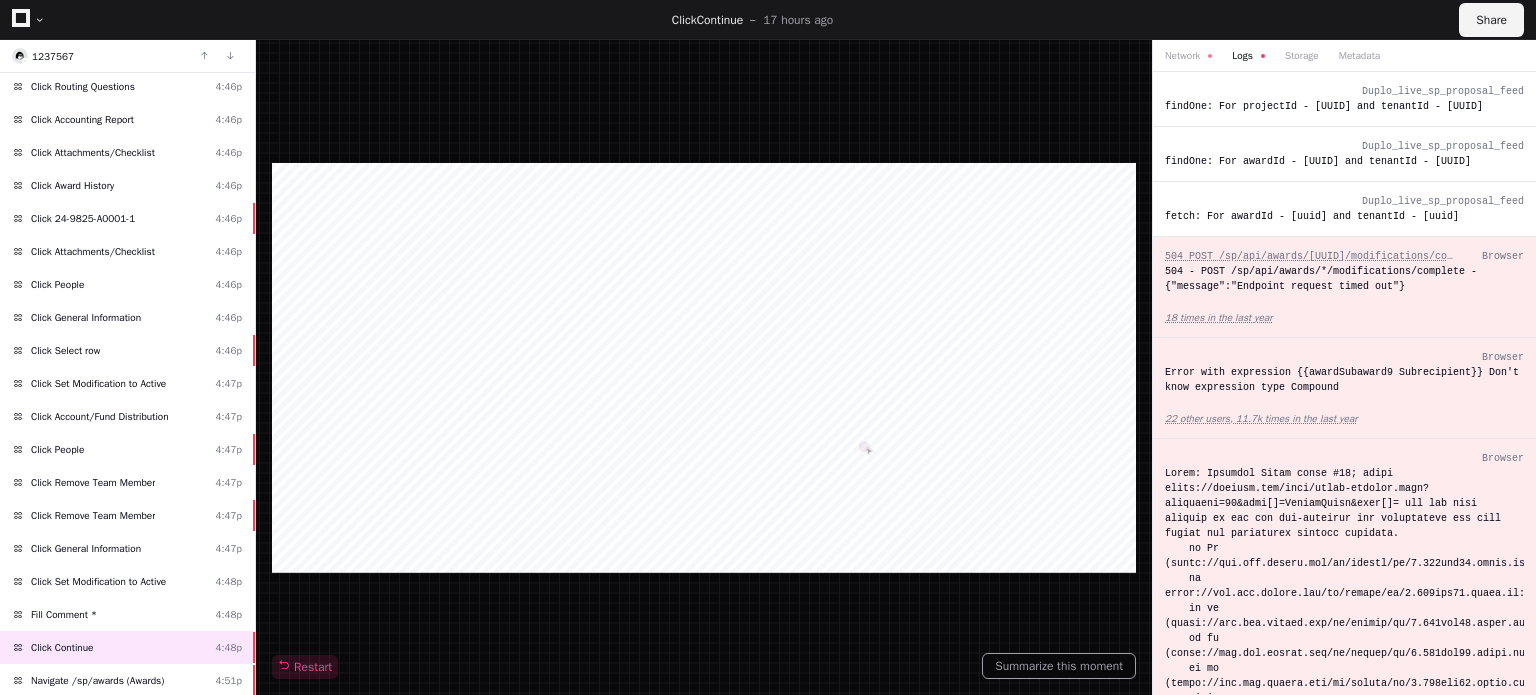 click on "Share" 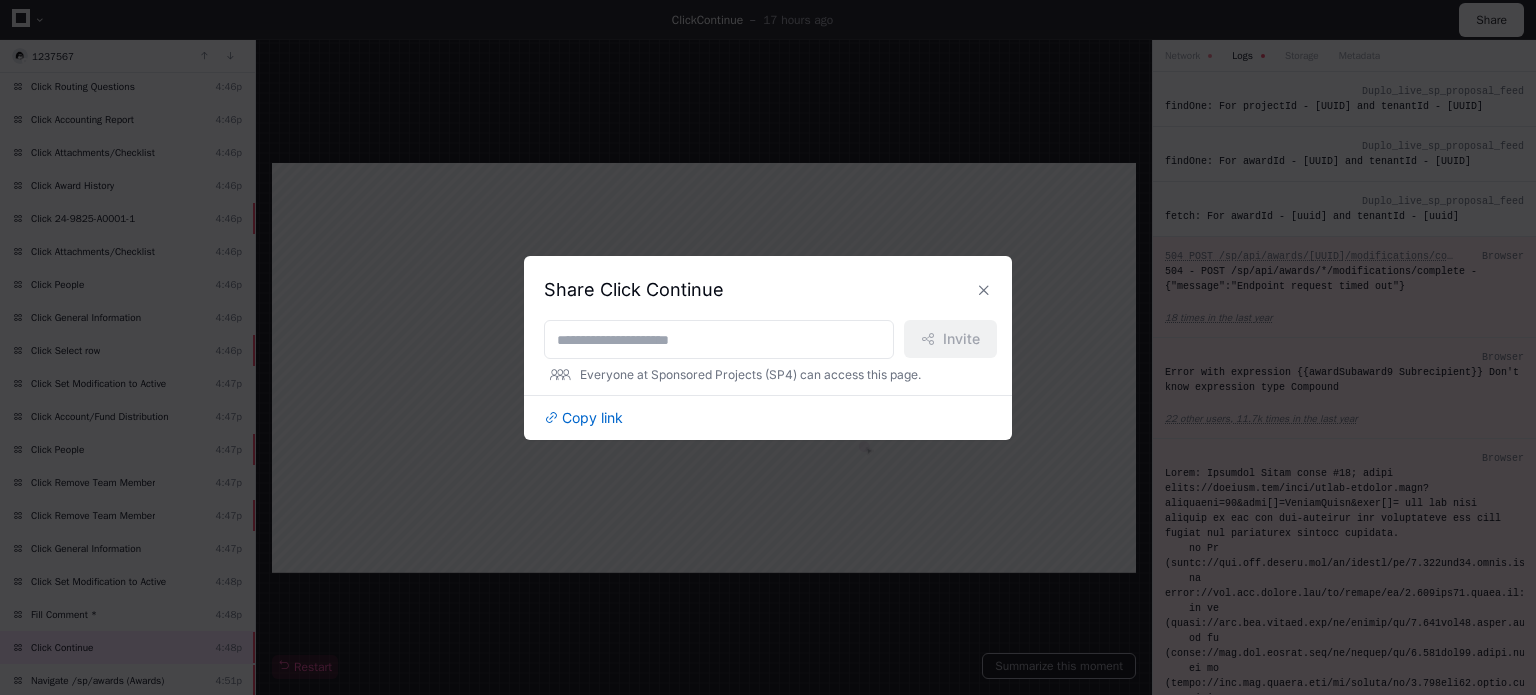 click on "Share Click Continue Invite Everyone at Sponsored Projects (SP4) can access this page. Copy link" at bounding box center [768, 348] 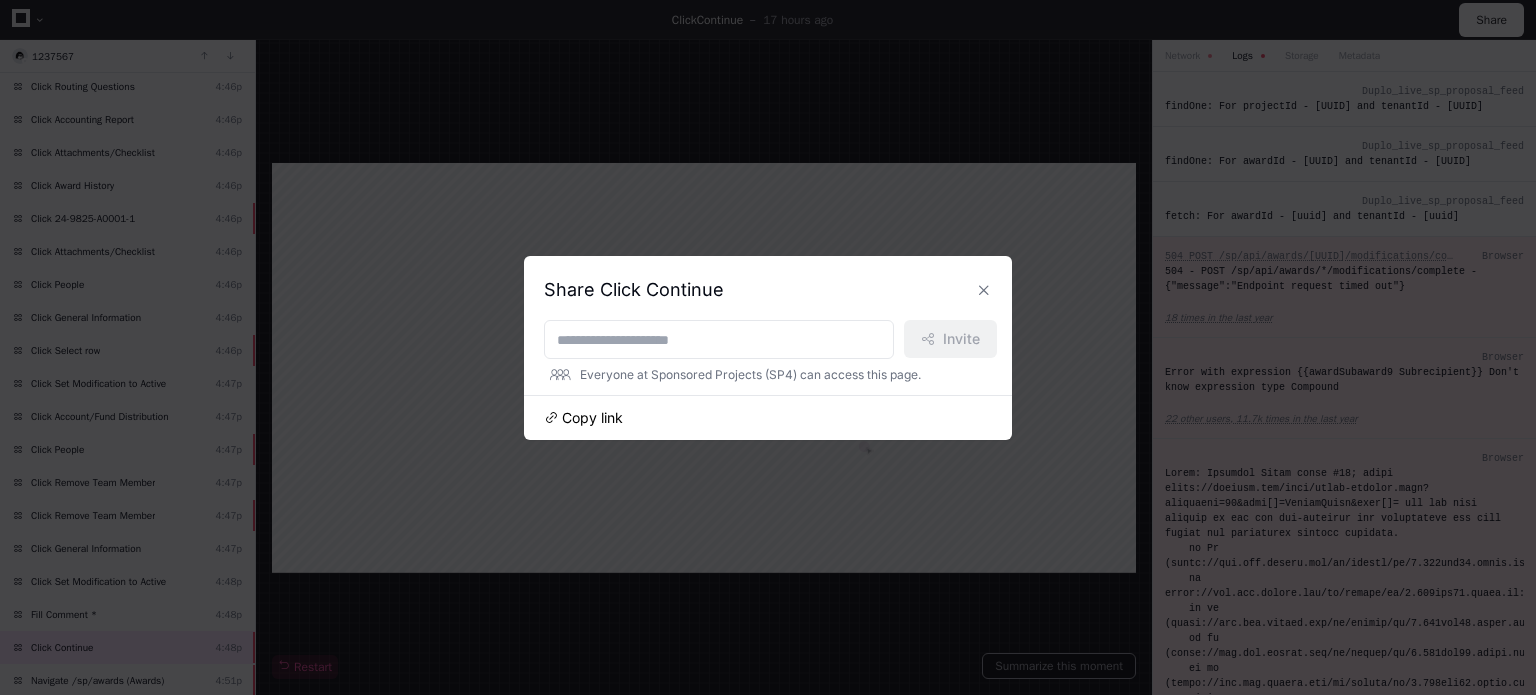 click on "Copy link" at bounding box center (592, 418) 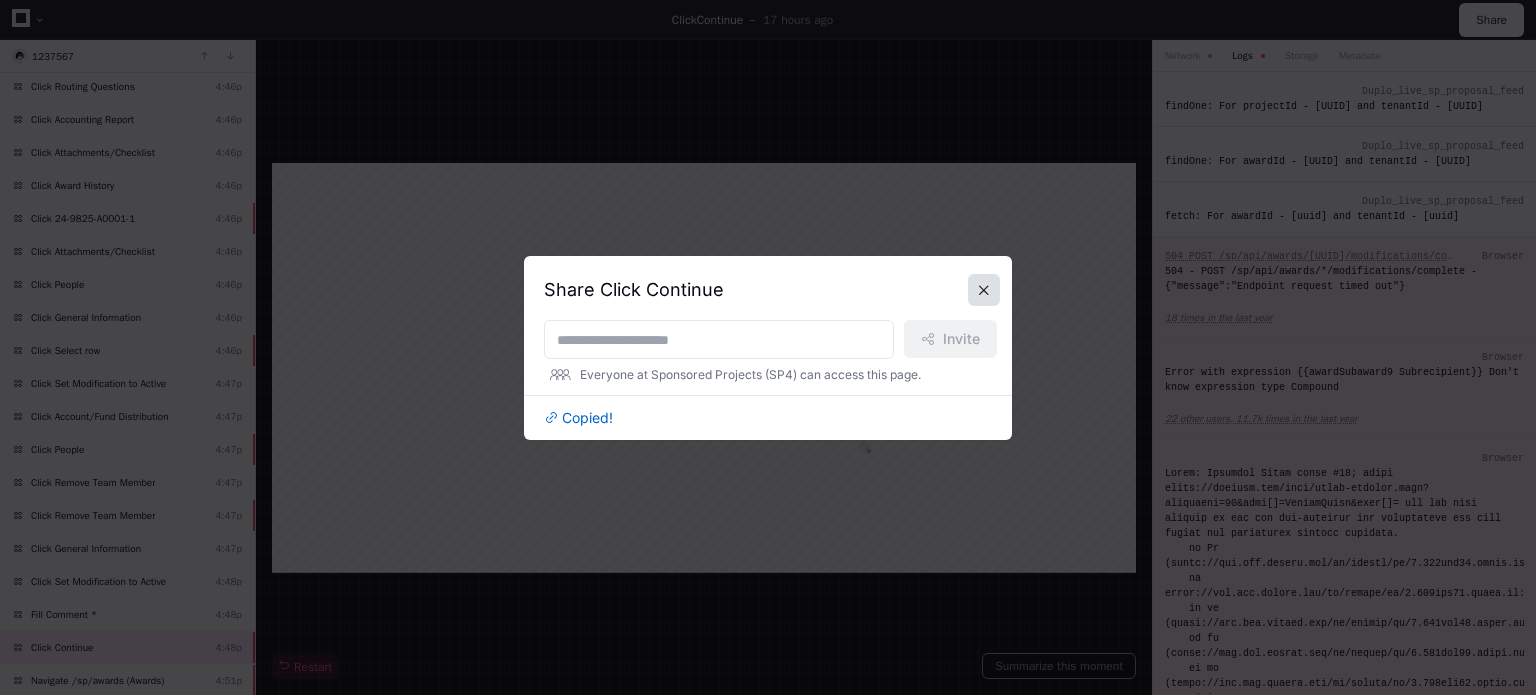 click at bounding box center (984, 290) 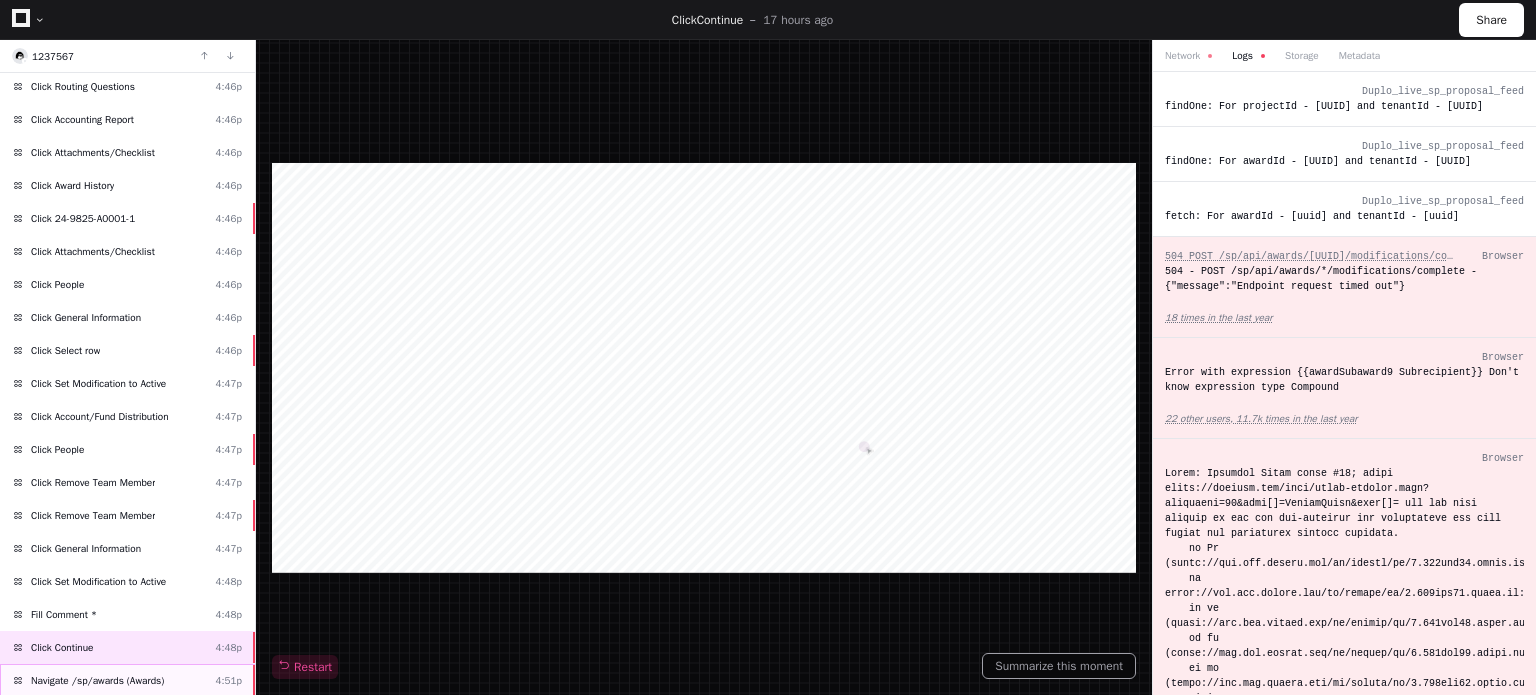 click on "Navigate /sp/awards (Awards) [TIME]" 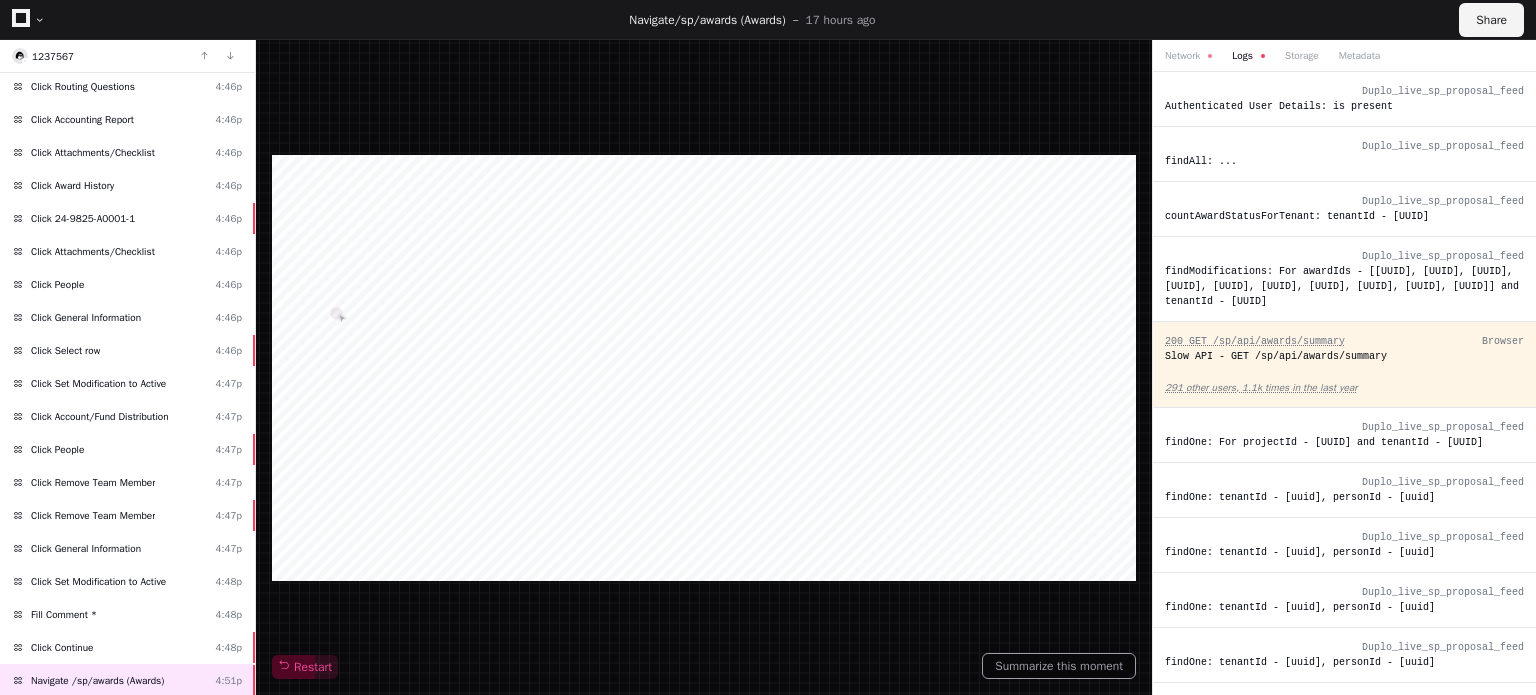 click on "Share" 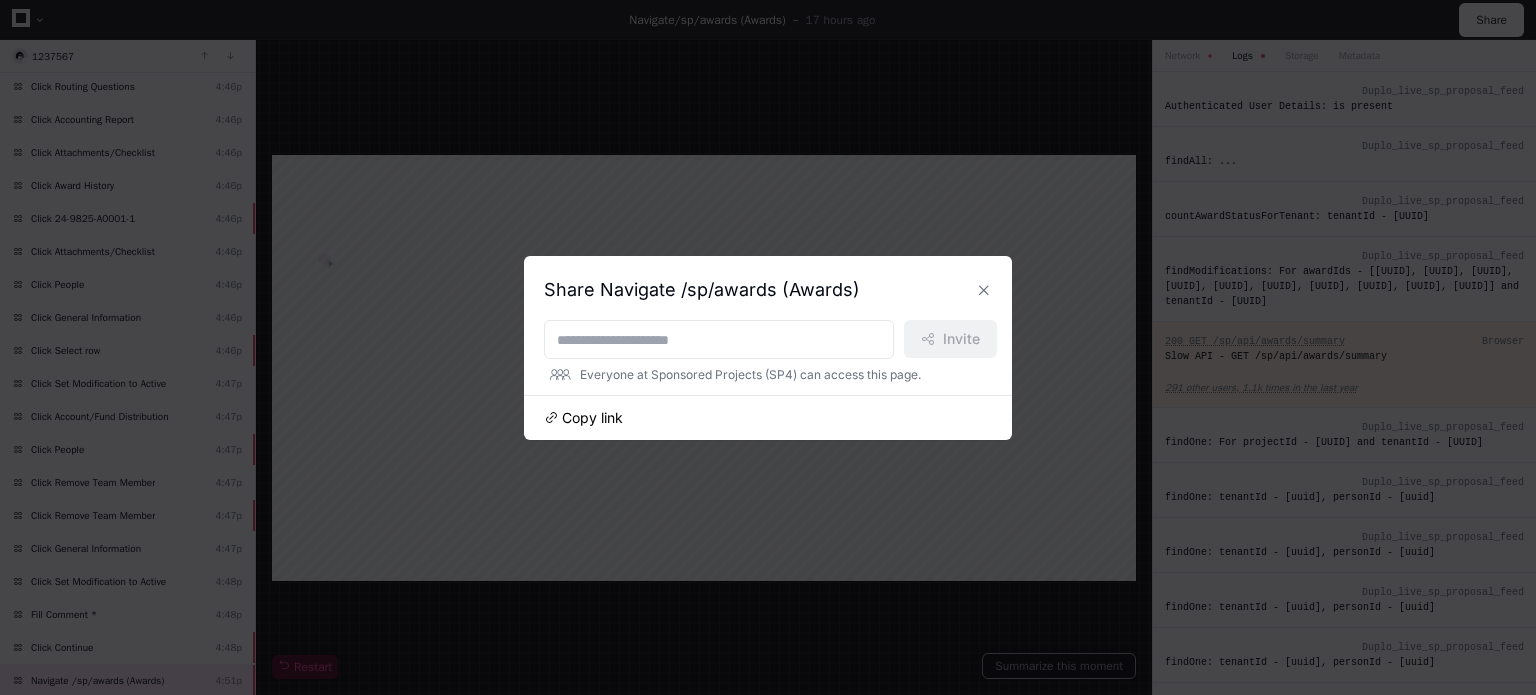click on "Copy link" at bounding box center [592, 418] 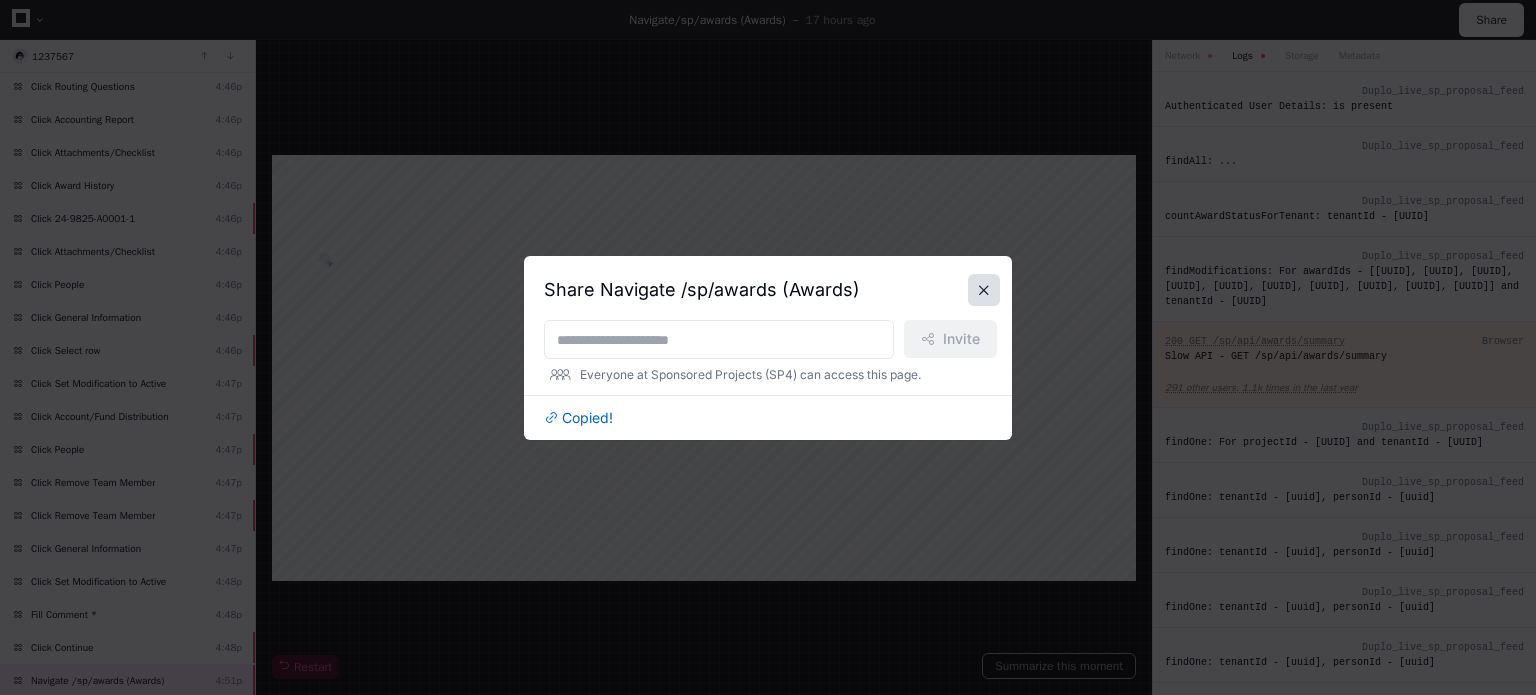 click at bounding box center [984, 290] 